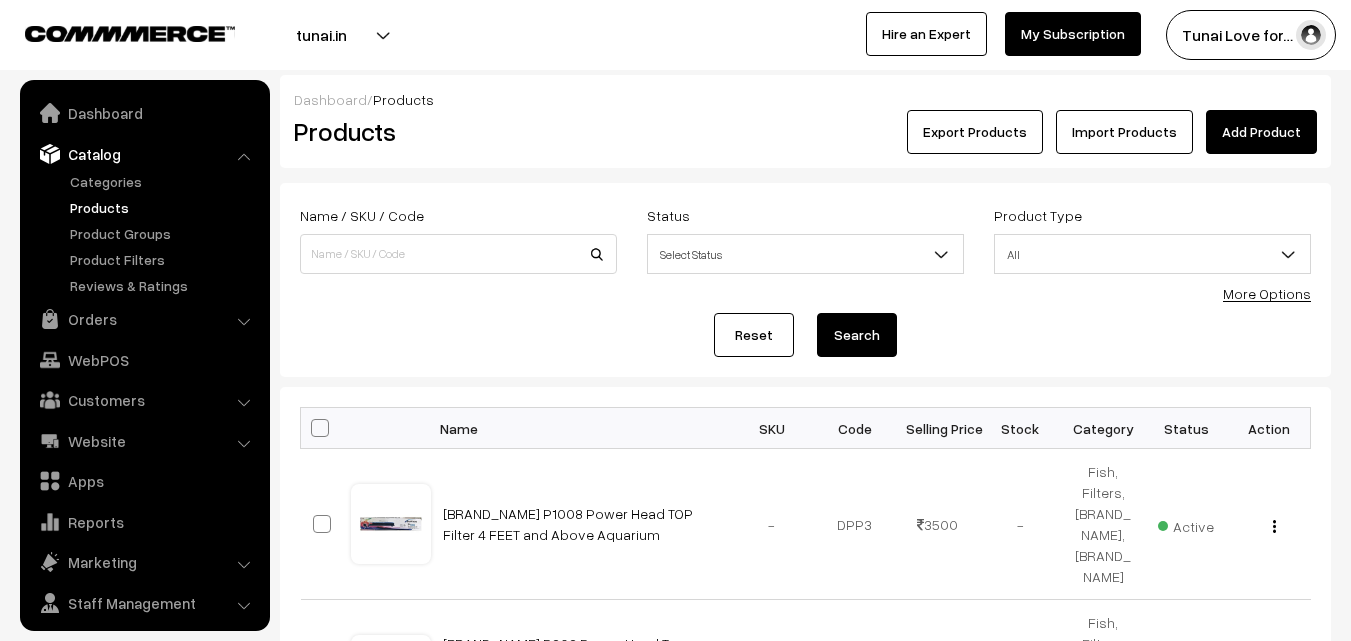 scroll, scrollTop: 0, scrollLeft: 0, axis: both 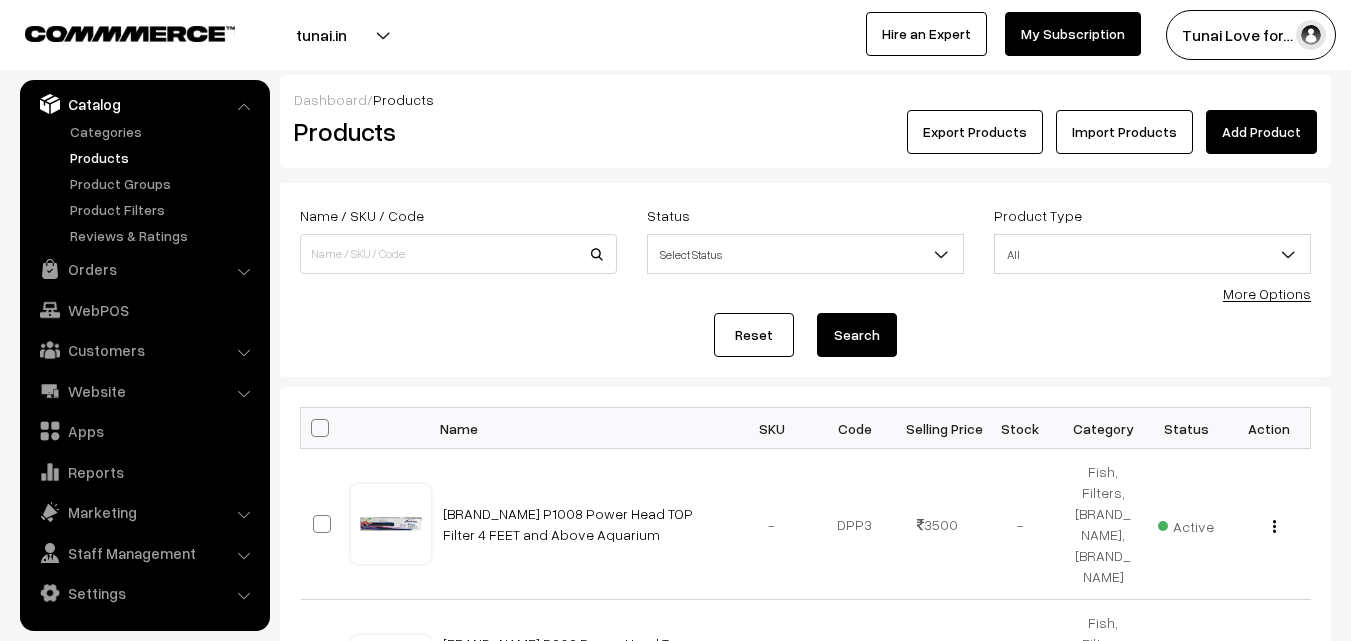 click on "Add Product" at bounding box center [1261, 132] 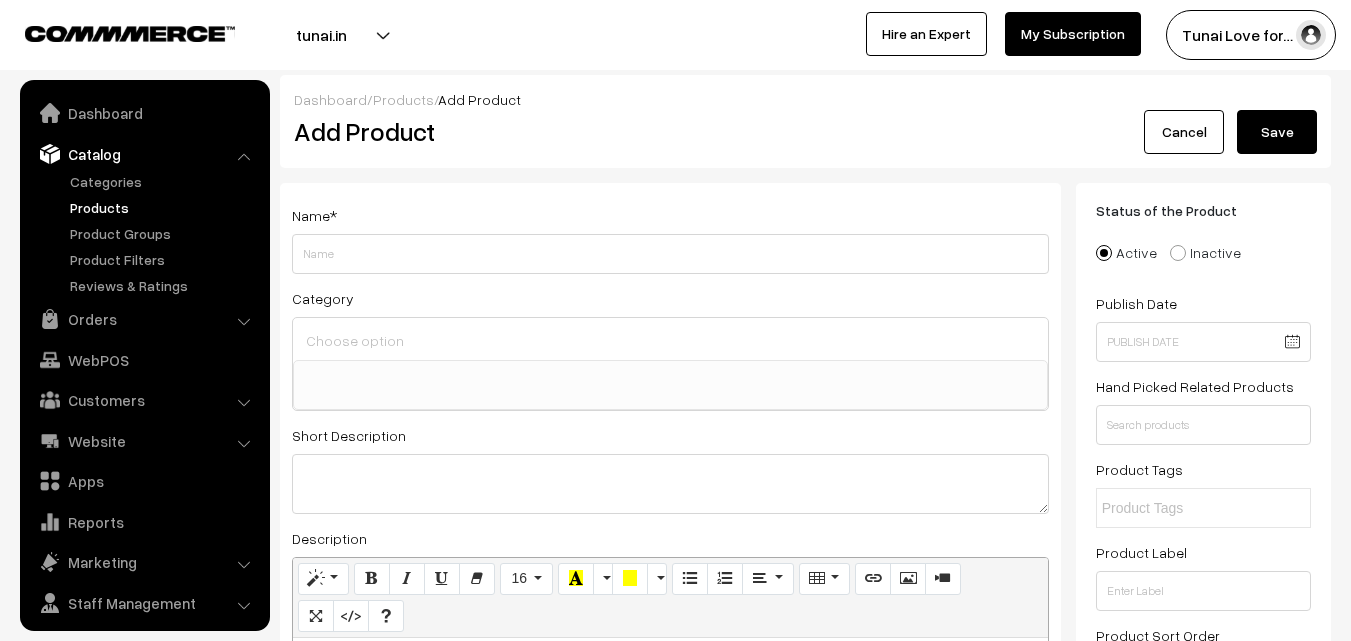 select 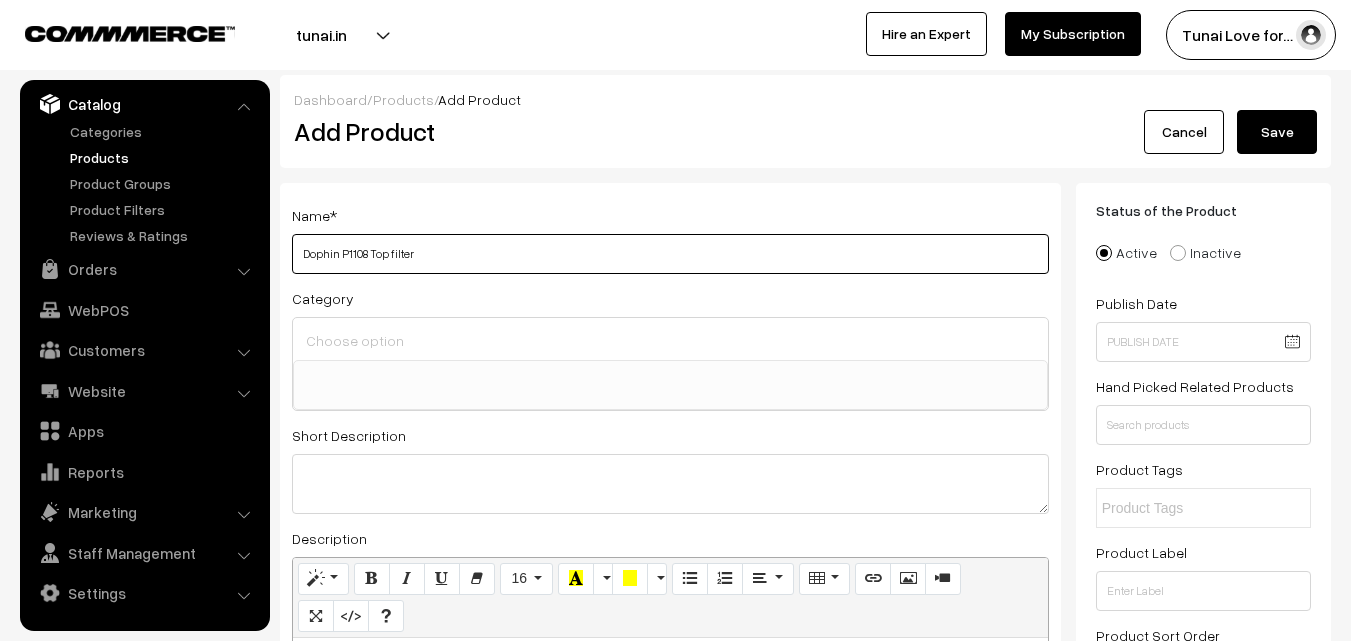 paste on "P1108 Voltage - 29W Output - 1550L/H Length - 122-127cm (Suitable for 4ft tank)" 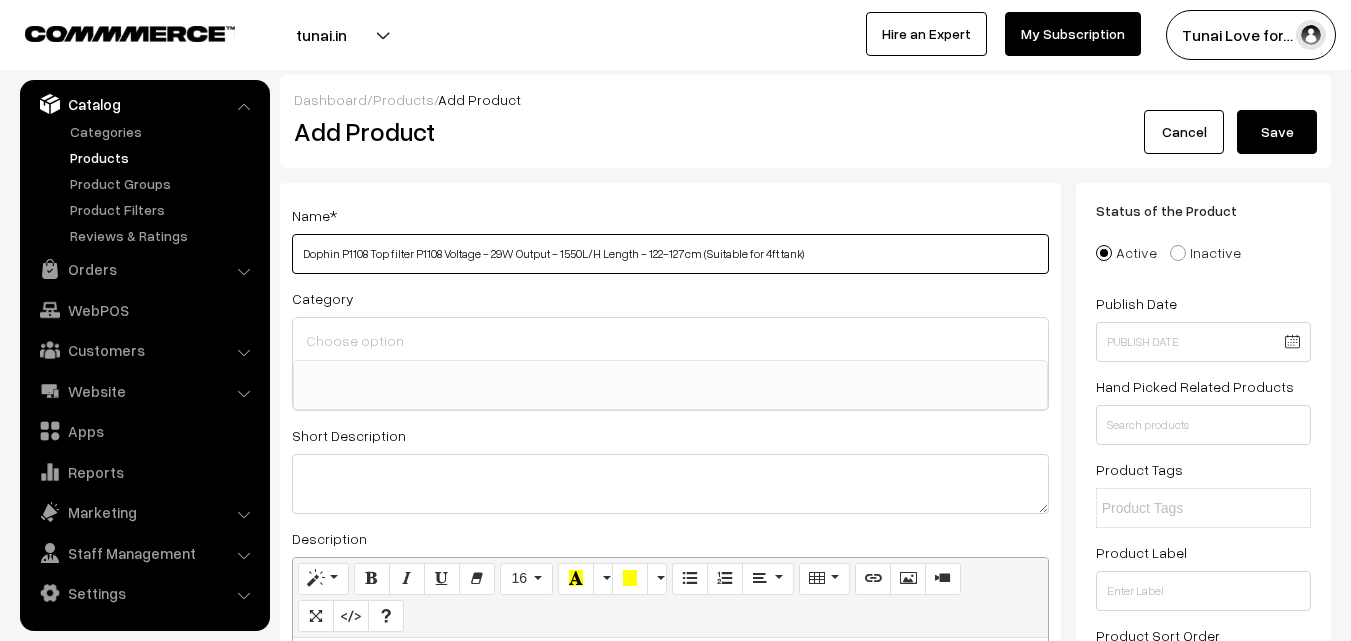 drag, startPoint x: 415, startPoint y: 253, endPoint x: 443, endPoint y: 253, distance: 28 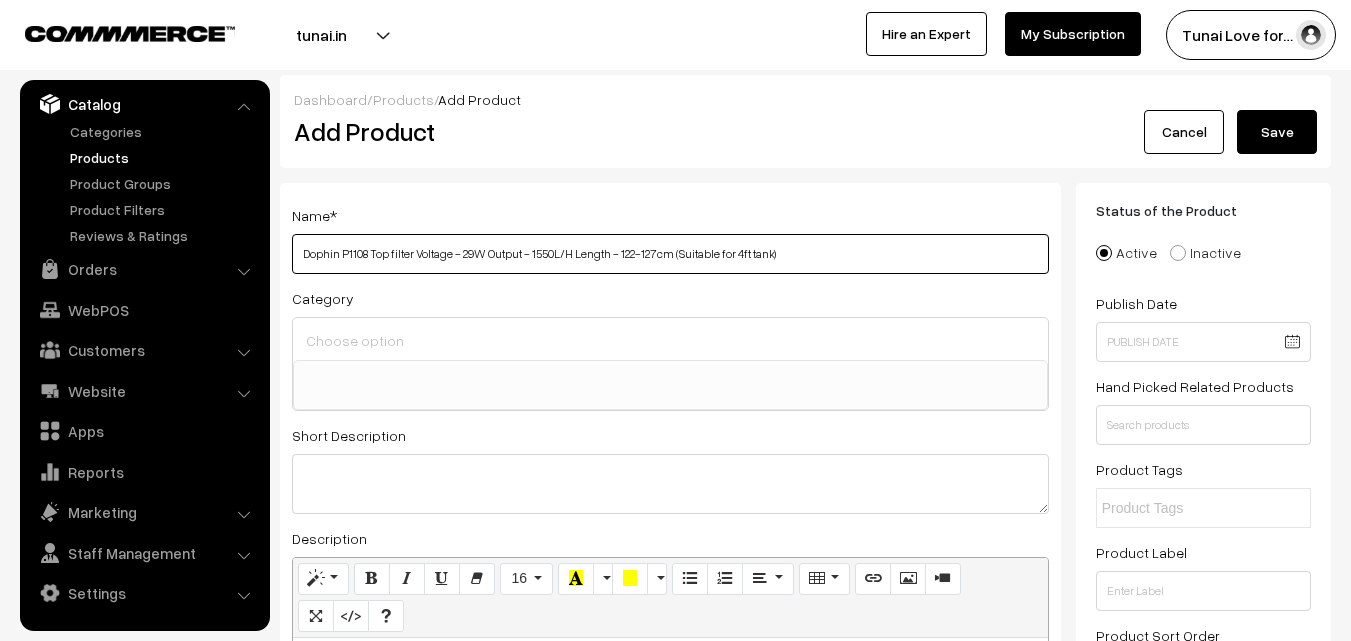 type on "Dophin P1108 Top filter Voltage - 29W Output - 1550L/H Length - 122-127cm (Suitable for 4ft tank)" 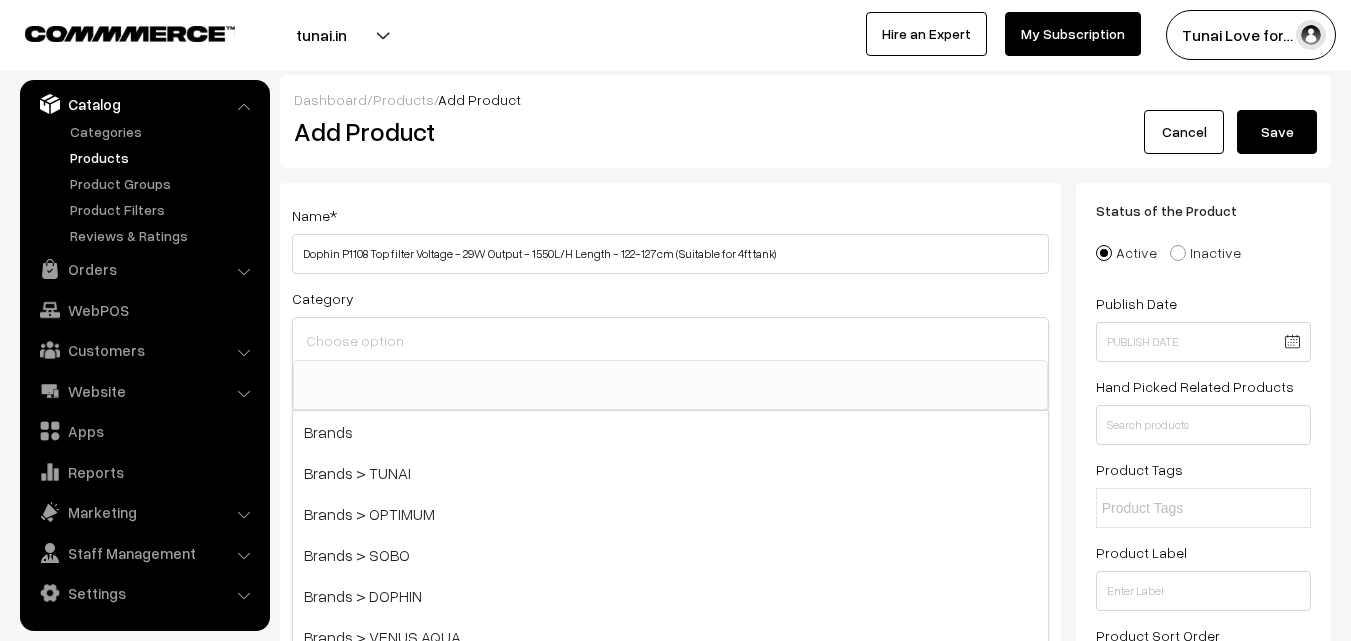 click at bounding box center (670, 340) 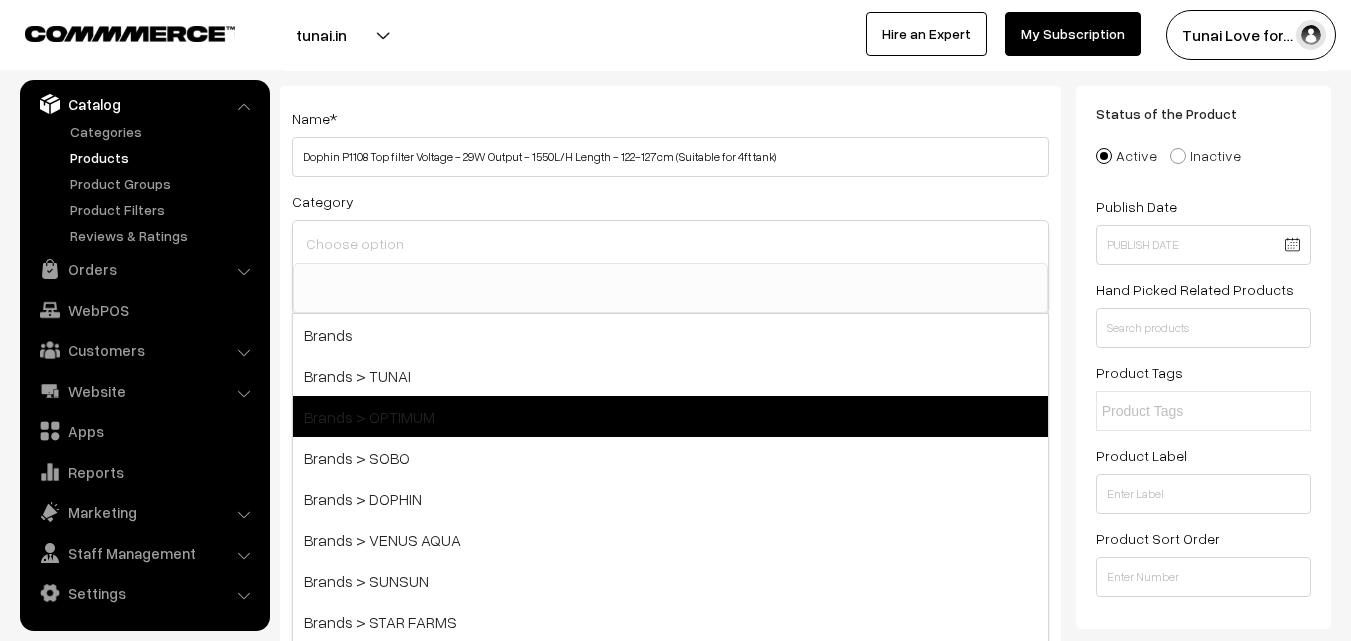 scroll, scrollTop: 100, scrollLeft: 0, axis: vertical 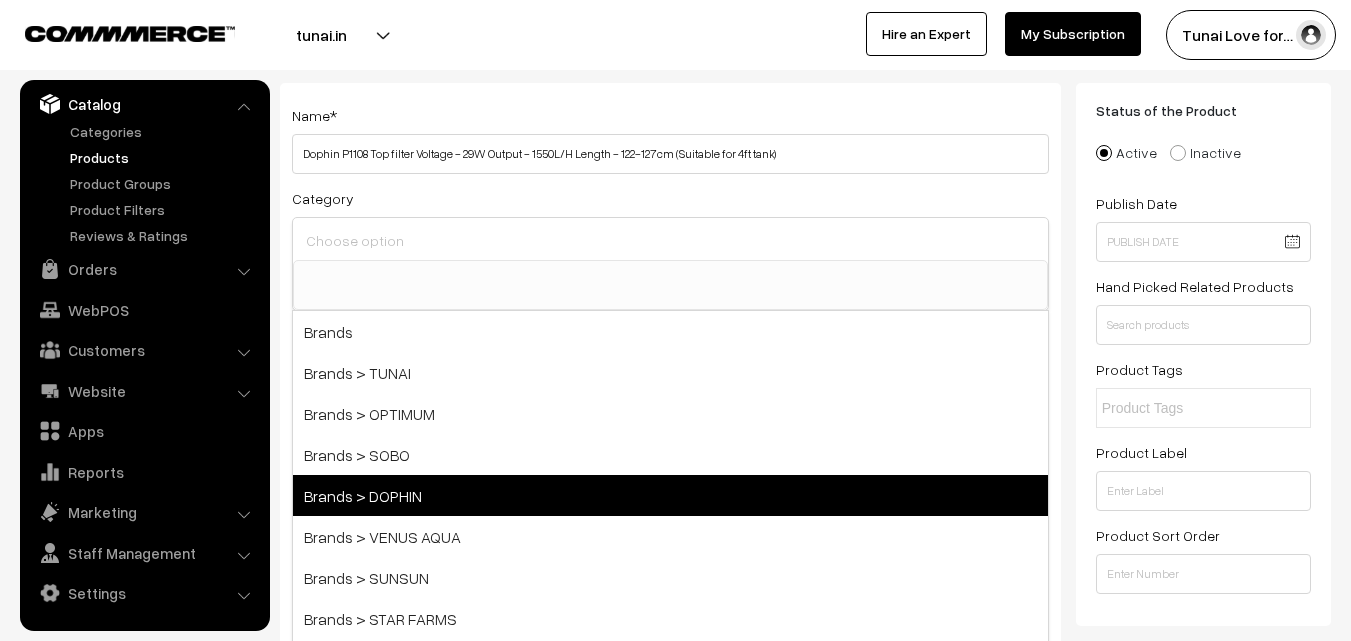 click on "Brands > DOPHIN" at bounding box center [670, 495] 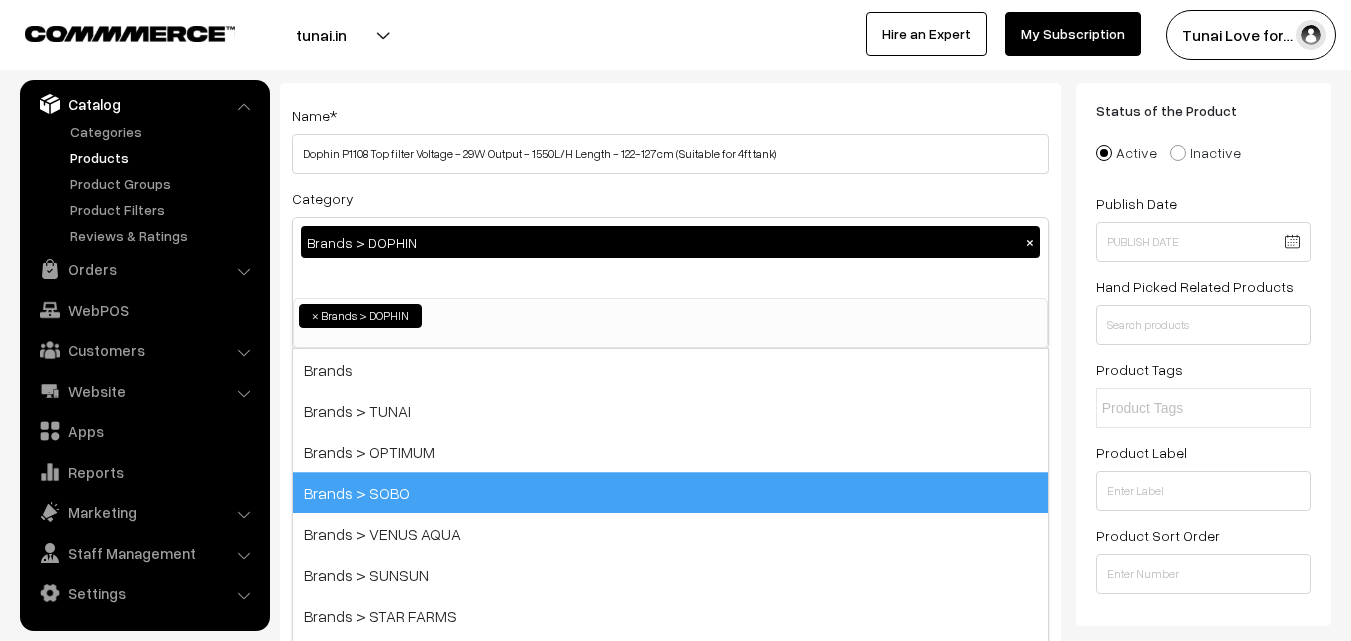 select on "38" 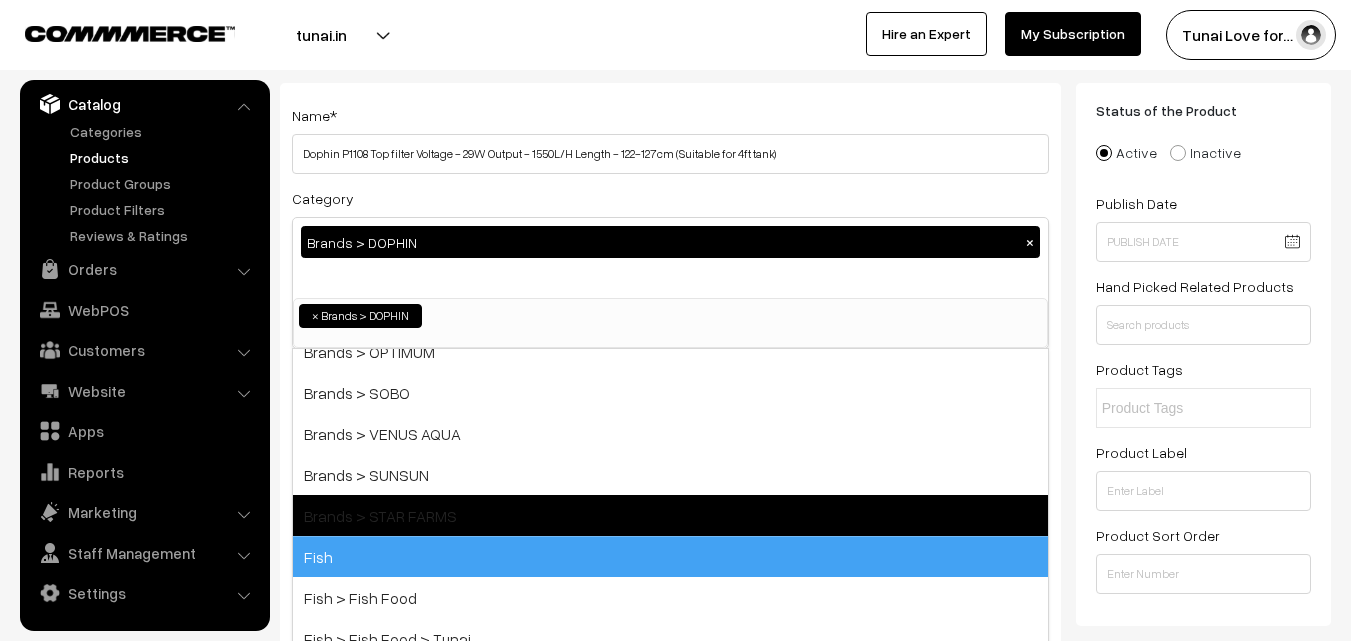 click on "Fish" at bounding box center (670, 556) 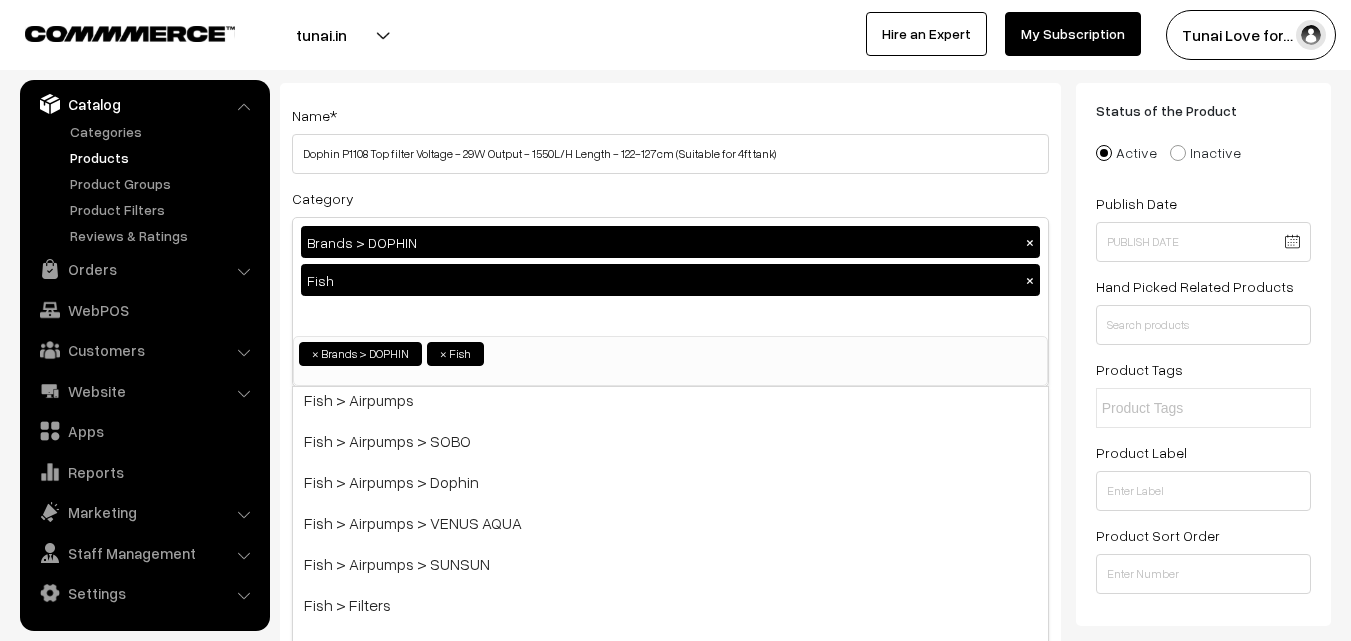 scroll, scrollTop: 600, scrollLeft: 0, axis: vertical 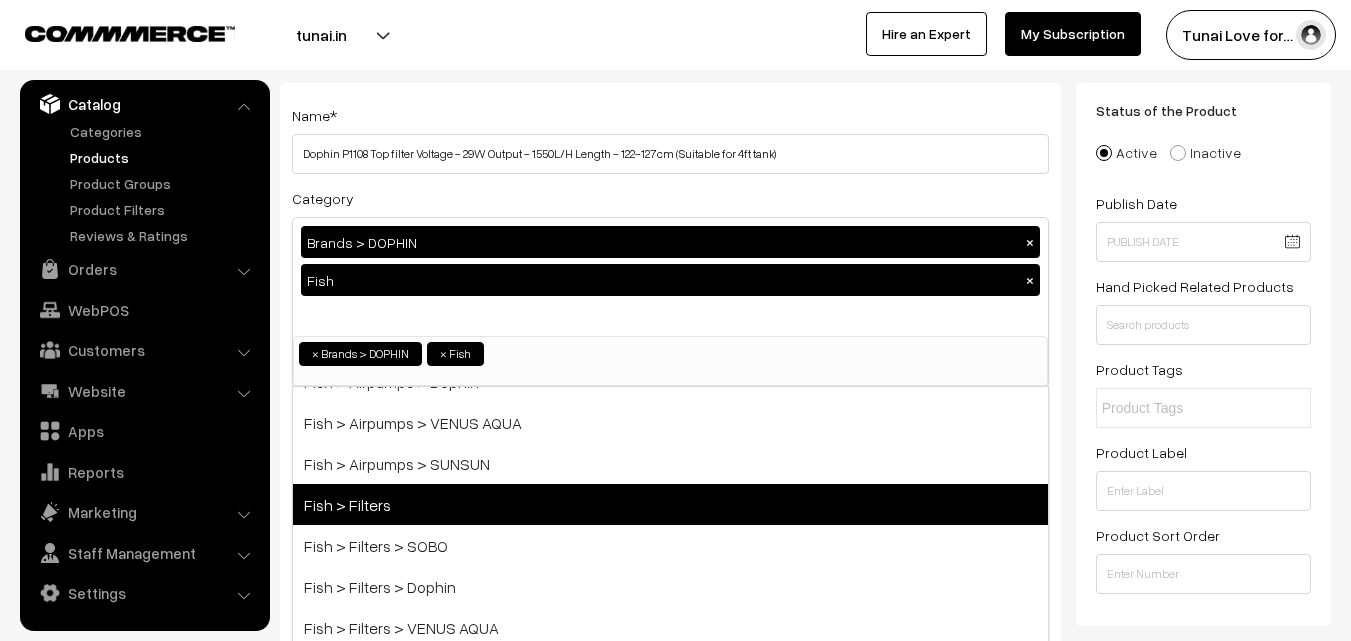 click on "Fish > Filters" at bounding box center [670, 504] 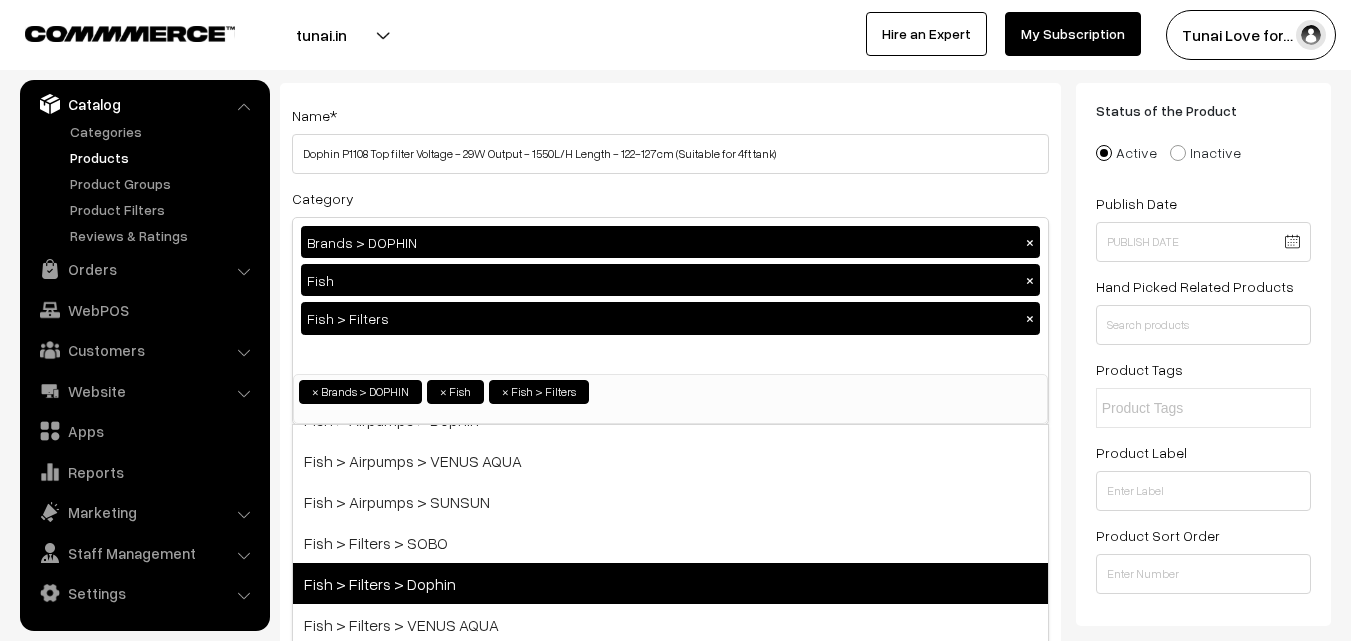 click on "Fish > Filters > Dophin" at bounding box center [670, 583] 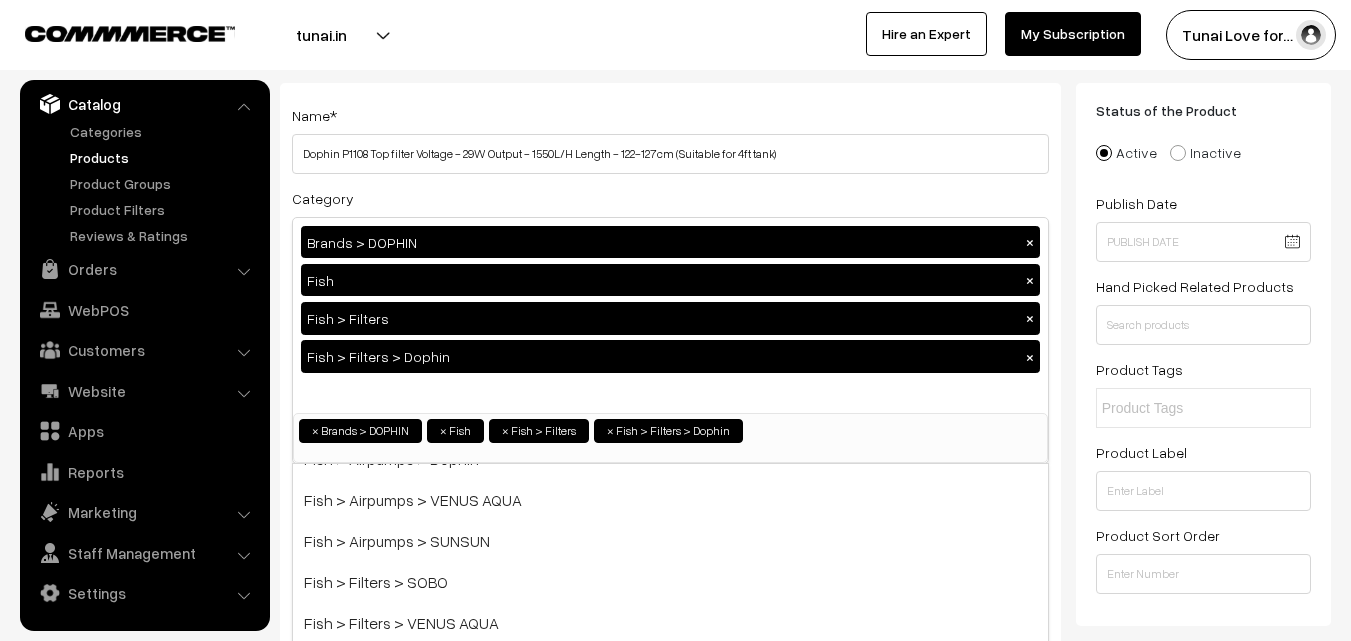 click on "Name  *
Dophin P1108 Top filter Voltage - 29W Output - 1550L/H Length - 122-127cm (Suitable for 4ft tank)
Category
Brands > DOPHIN × Fish × Fish > Filters × Fish > Filters > Dophin ×
Brands
Brands > TUNAI
Brands > OPTIMUM
Brands > SOBO
Brands > DOPHIN
Brands > VENUS AQUA
Brands > SUNSUN Brands > STAR FARMS Fish Turtle" at bounding box center (670, 1480) 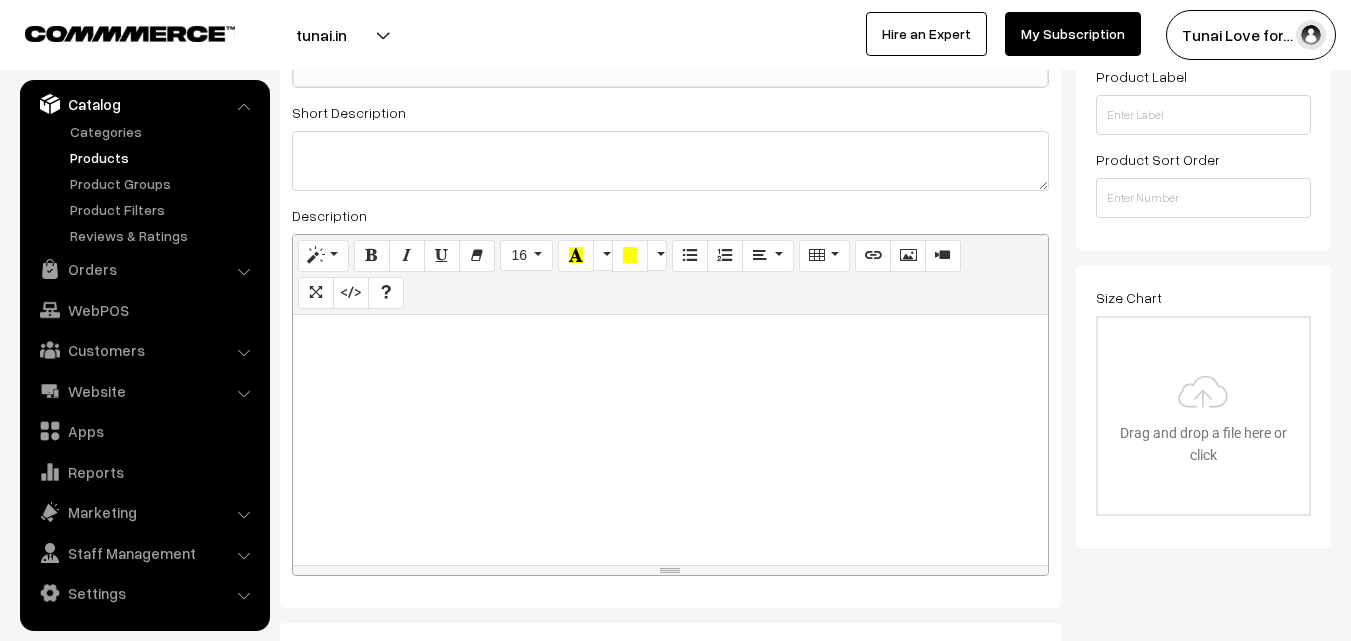 scroll, scrollTop: 500, scrollLeft: 0, axis: vertical 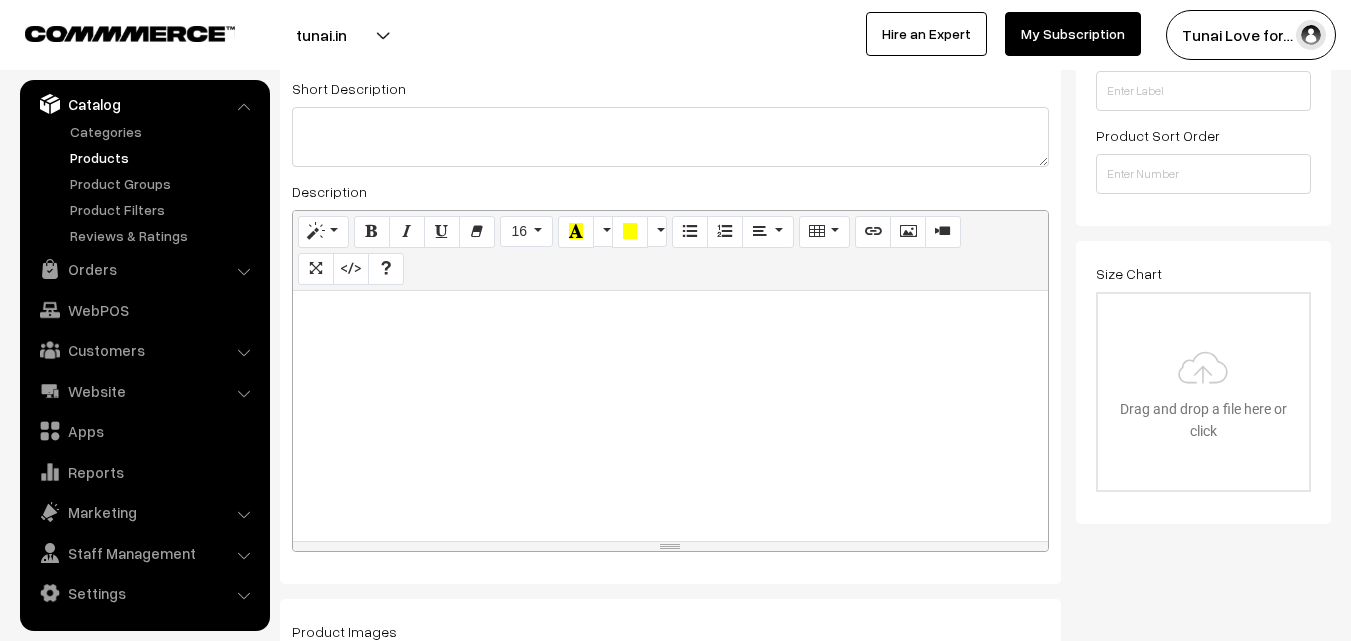 click at bounding box center [670, 416] 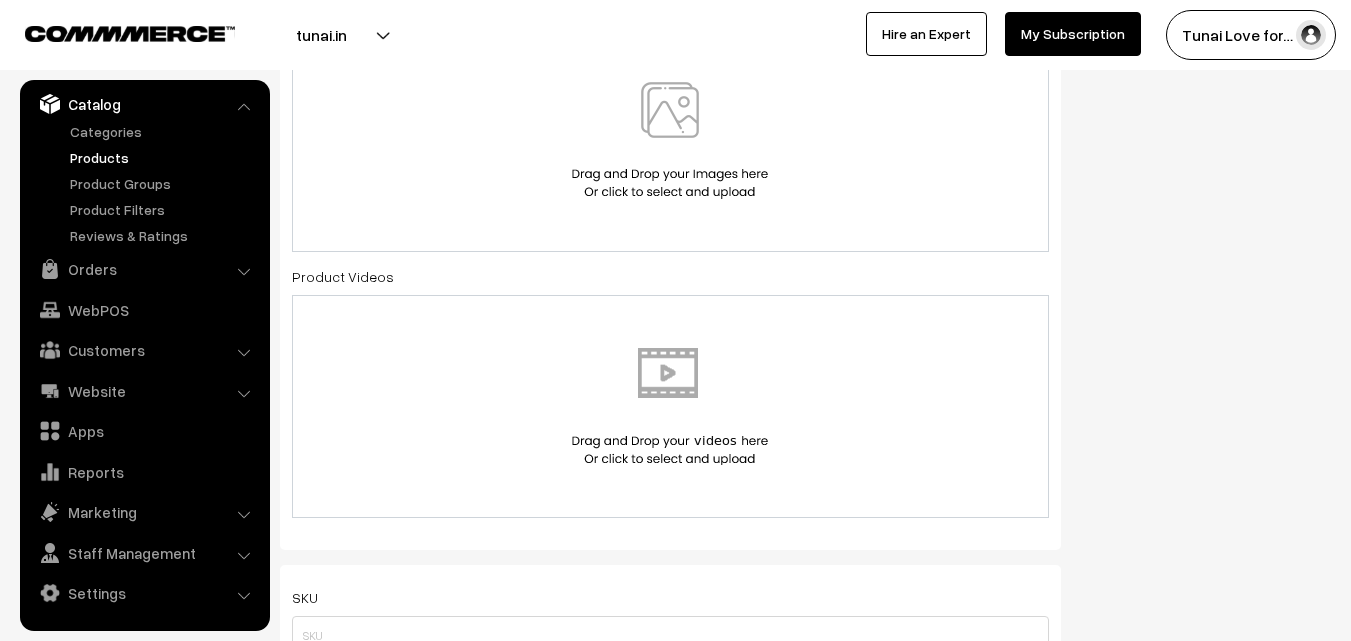 scroll, scrollTop: 1000, scrollLeft: 0, axis: vertical 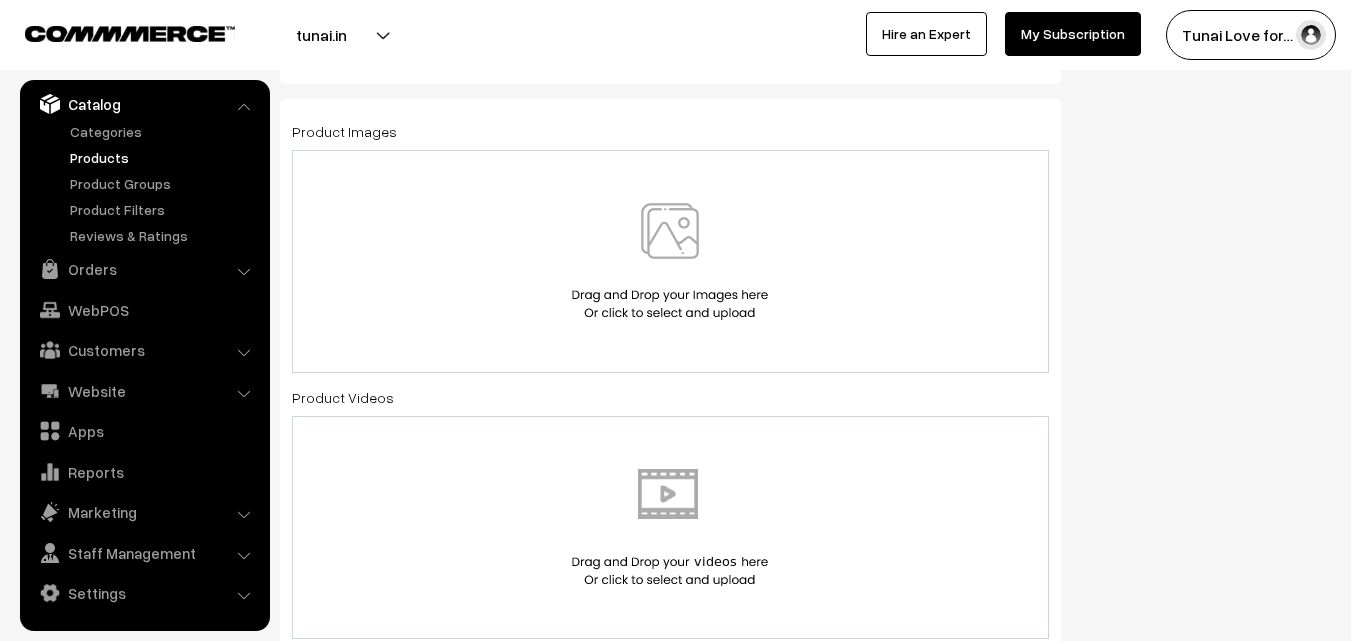 click at bounding box center (670, 261) 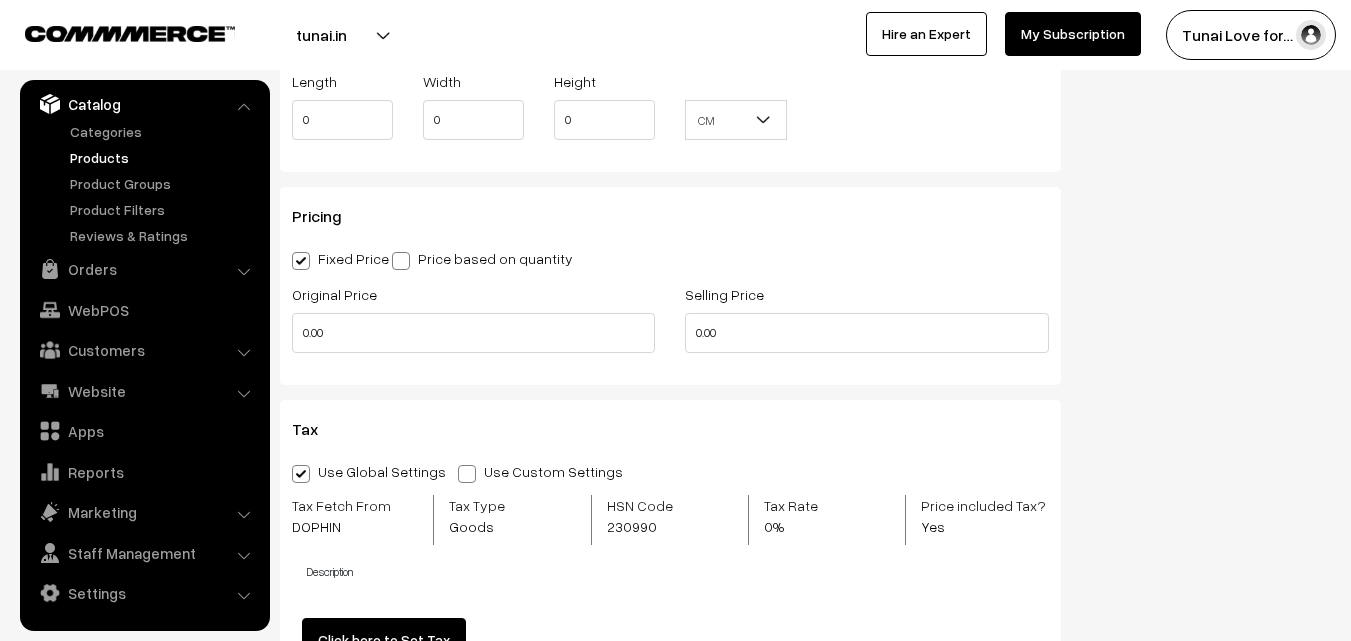 scroll, scrollTop: 1800, scrollLeft: 0, axis: vertical 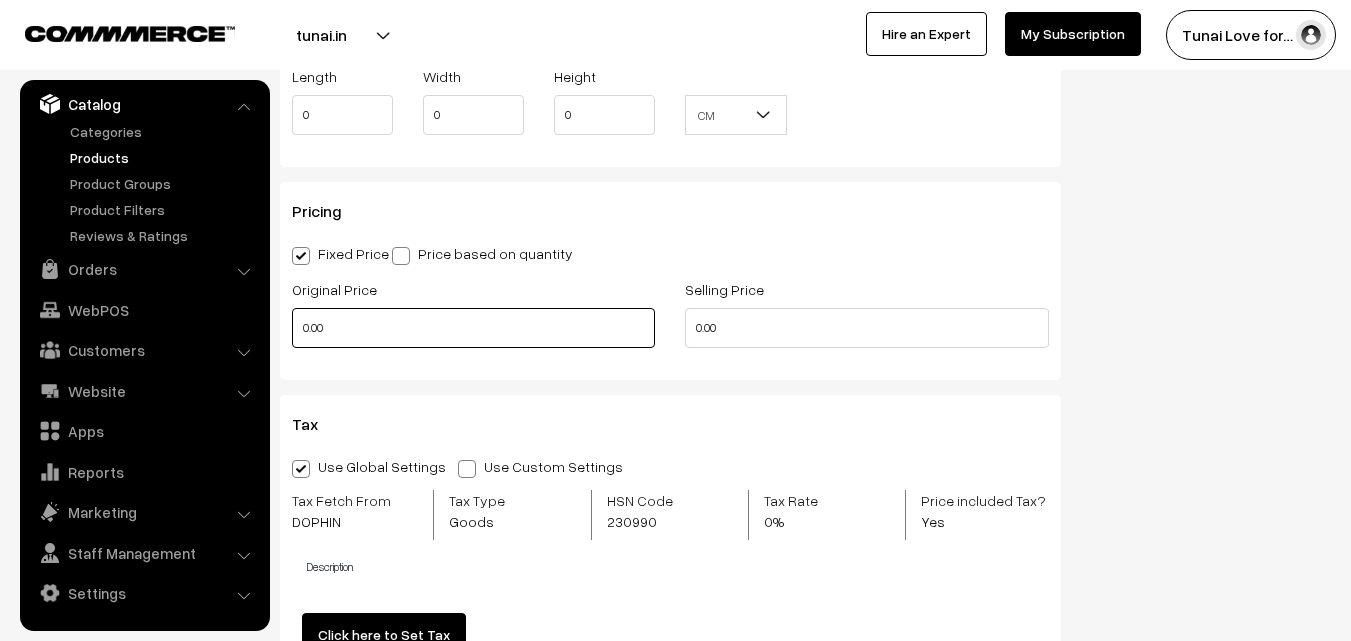 click on "0.00" at bounding box center (473, 328) 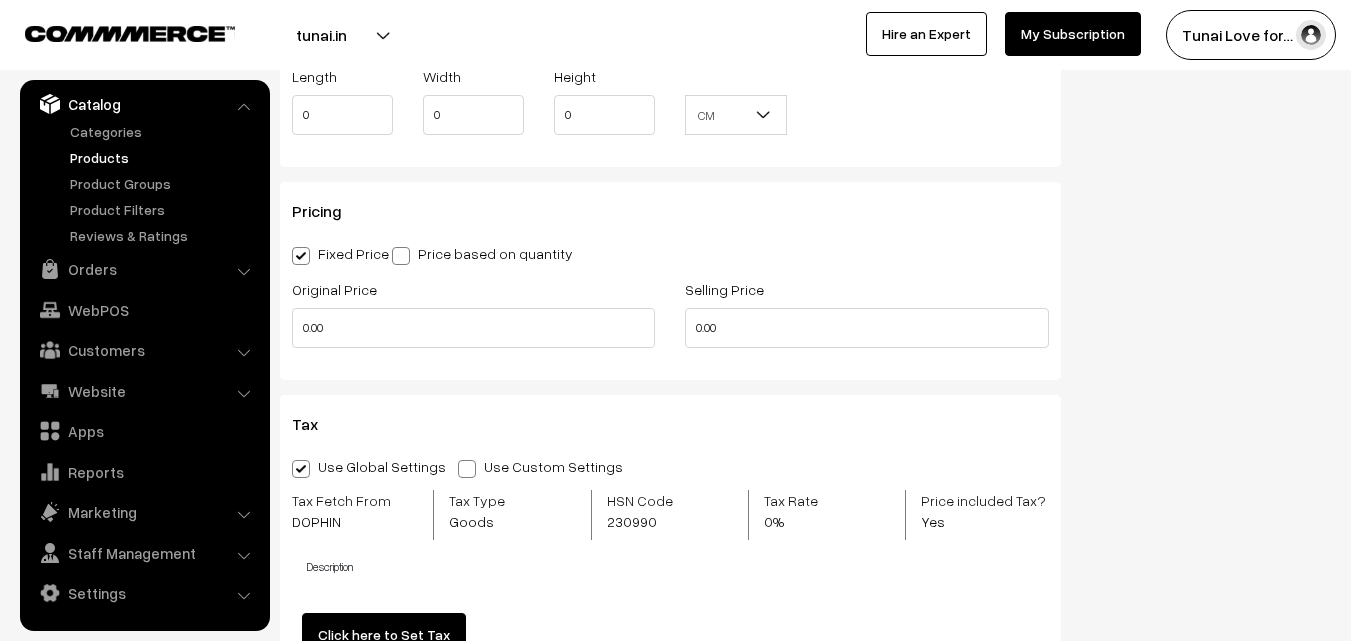 type on "0" 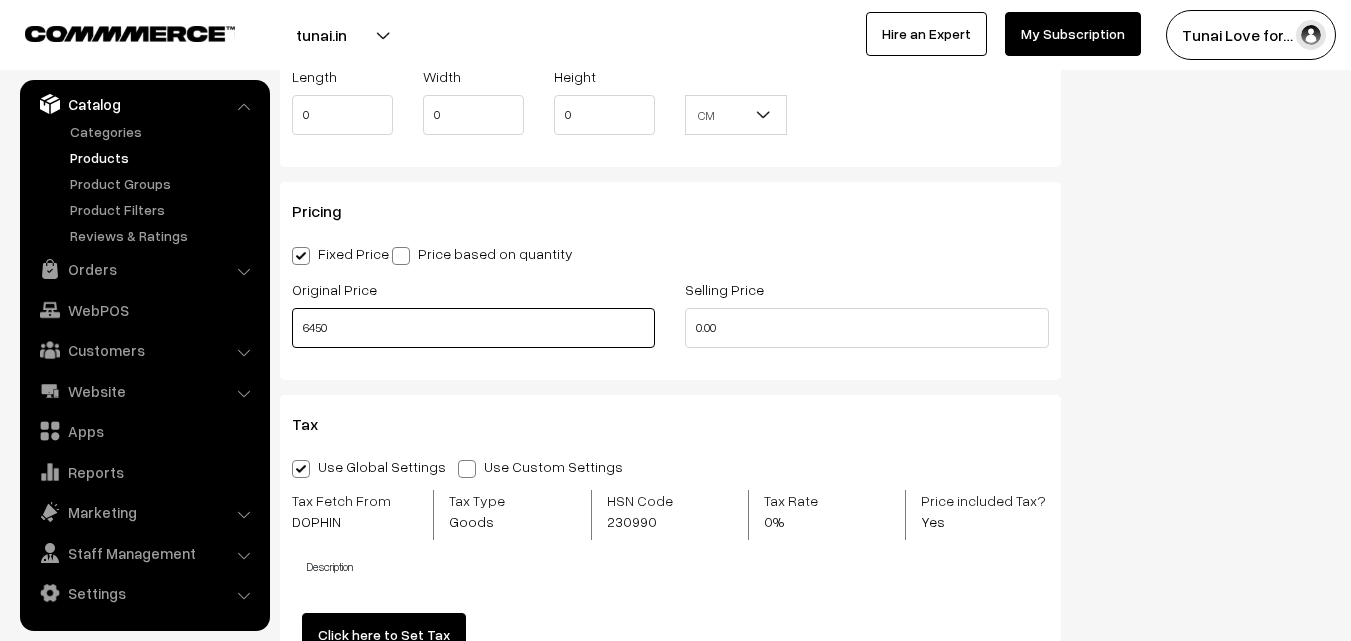 type on "6450" 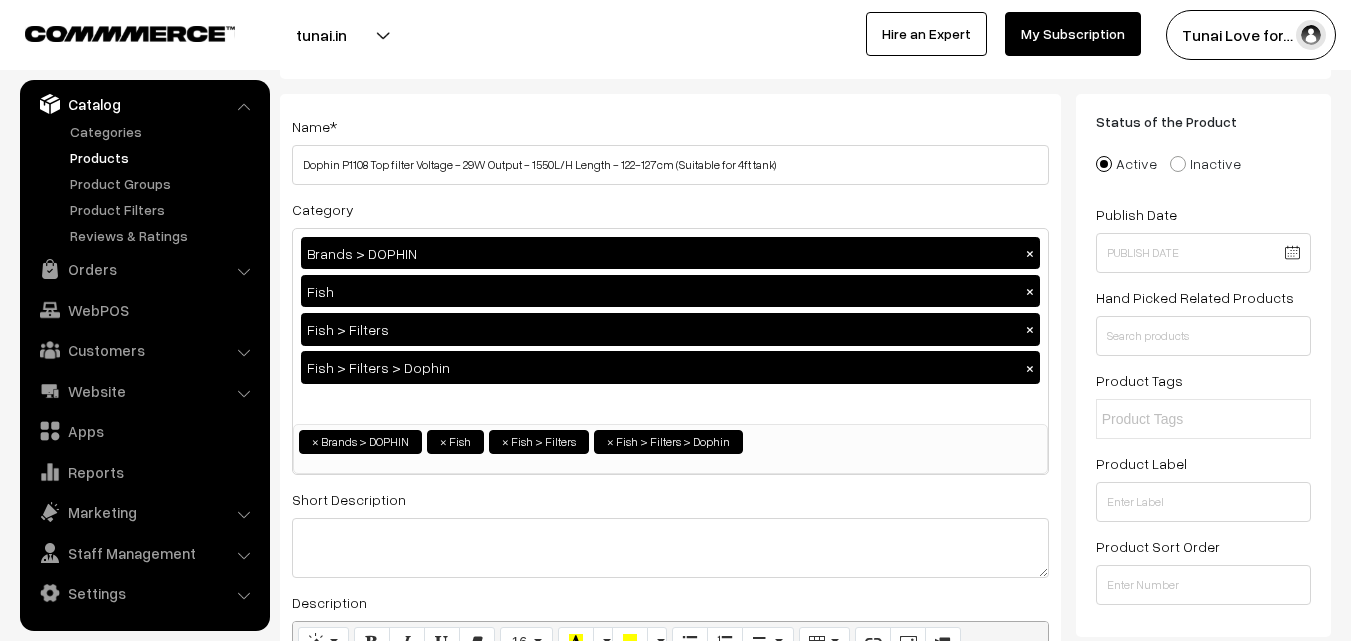 scroll, scrollTop: 0, scrollLeft: 0, axis: both 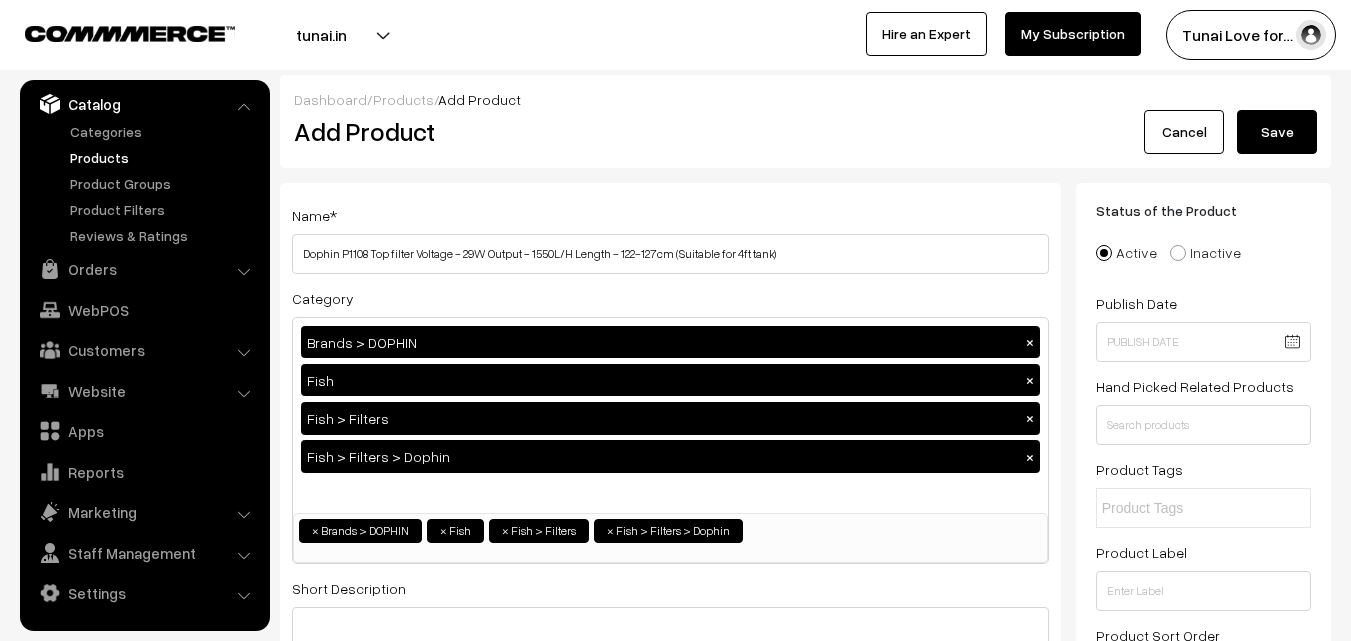 type on "4300" 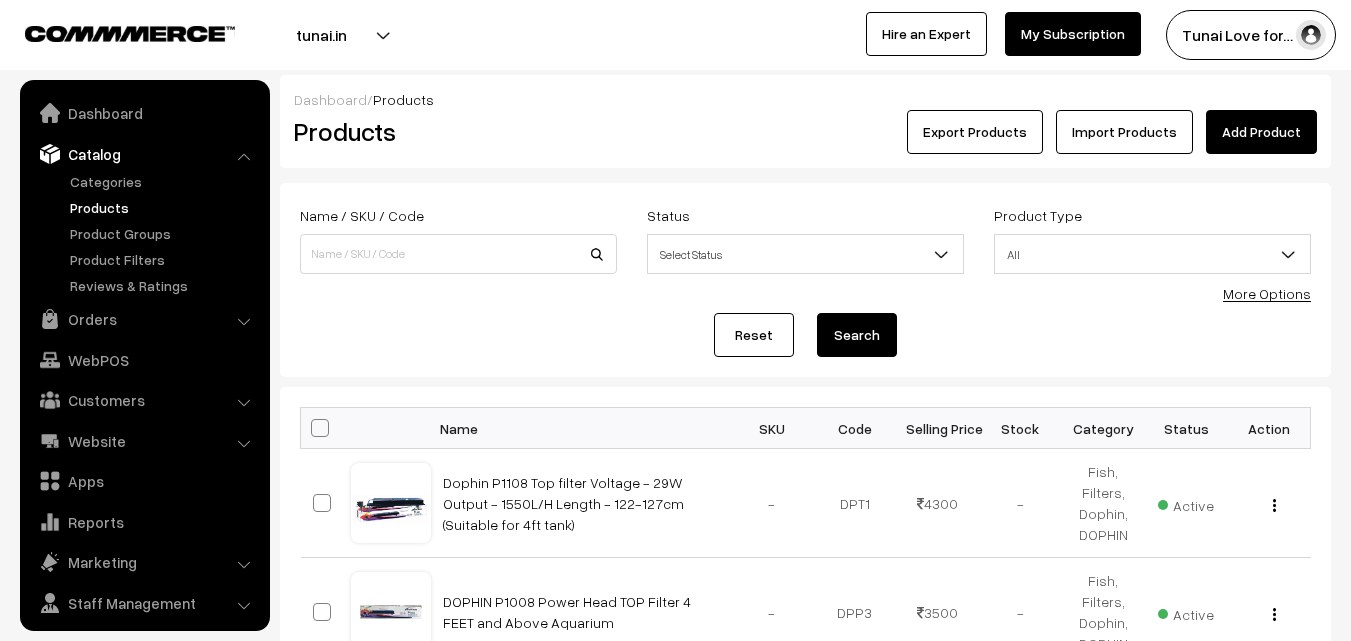 scroll, scrollTop: 0, scrollLeft: 0, axis: both 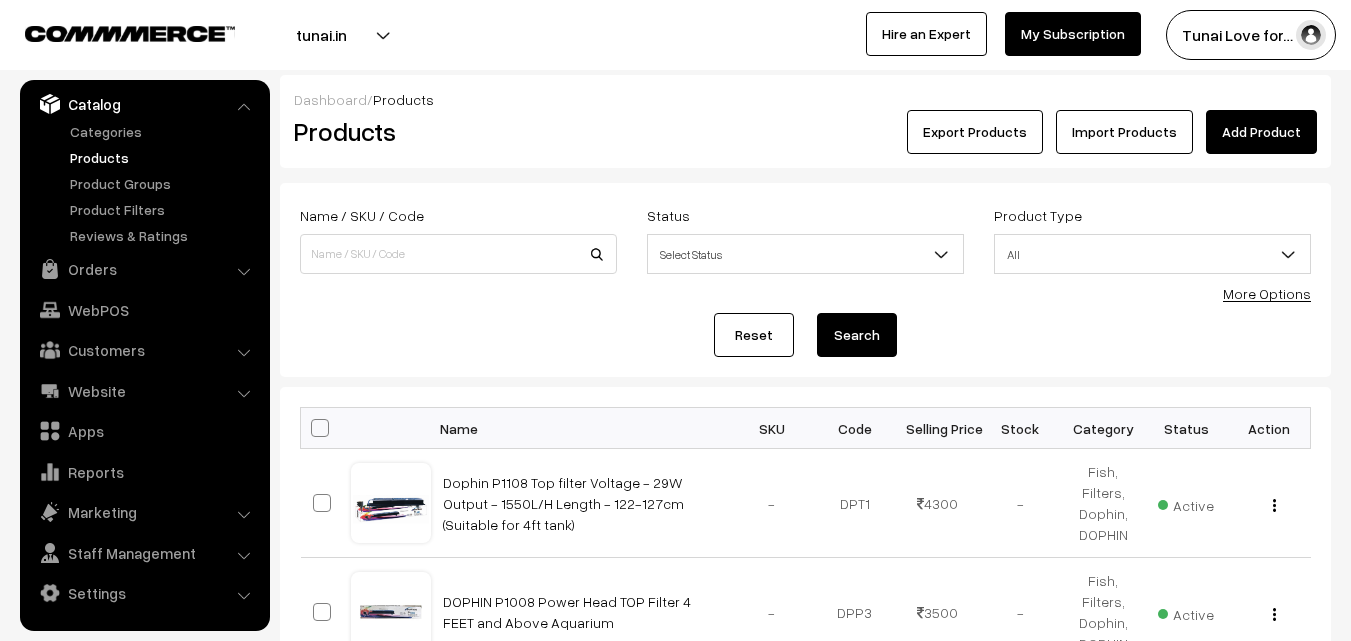 click on "Add Product" at bounding box center (1261, 132) 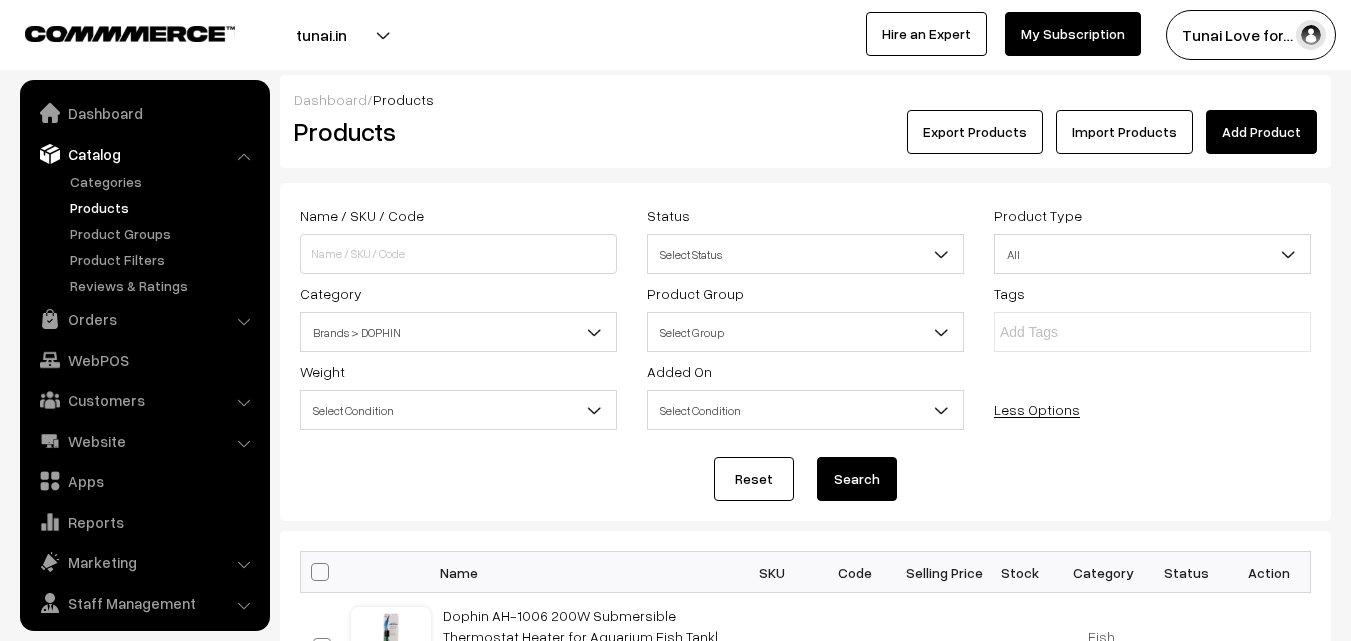 scroll, scrollTop: 300, scrollLeft: 0, axis: vertical 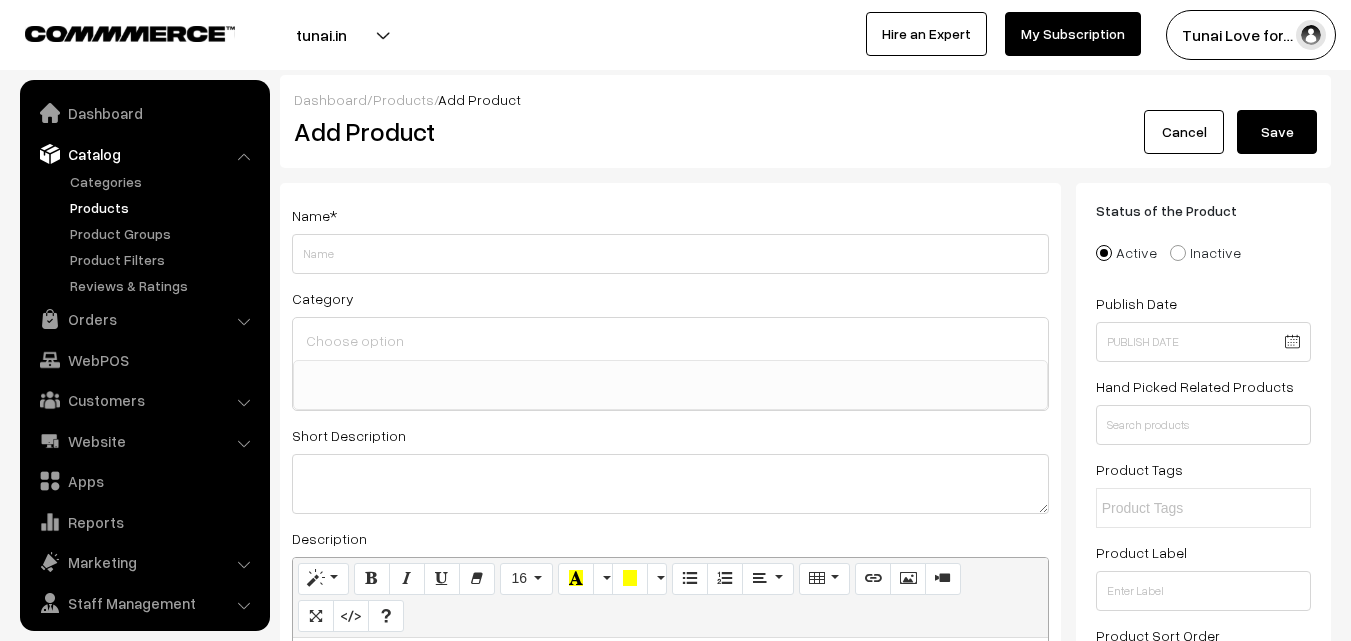select 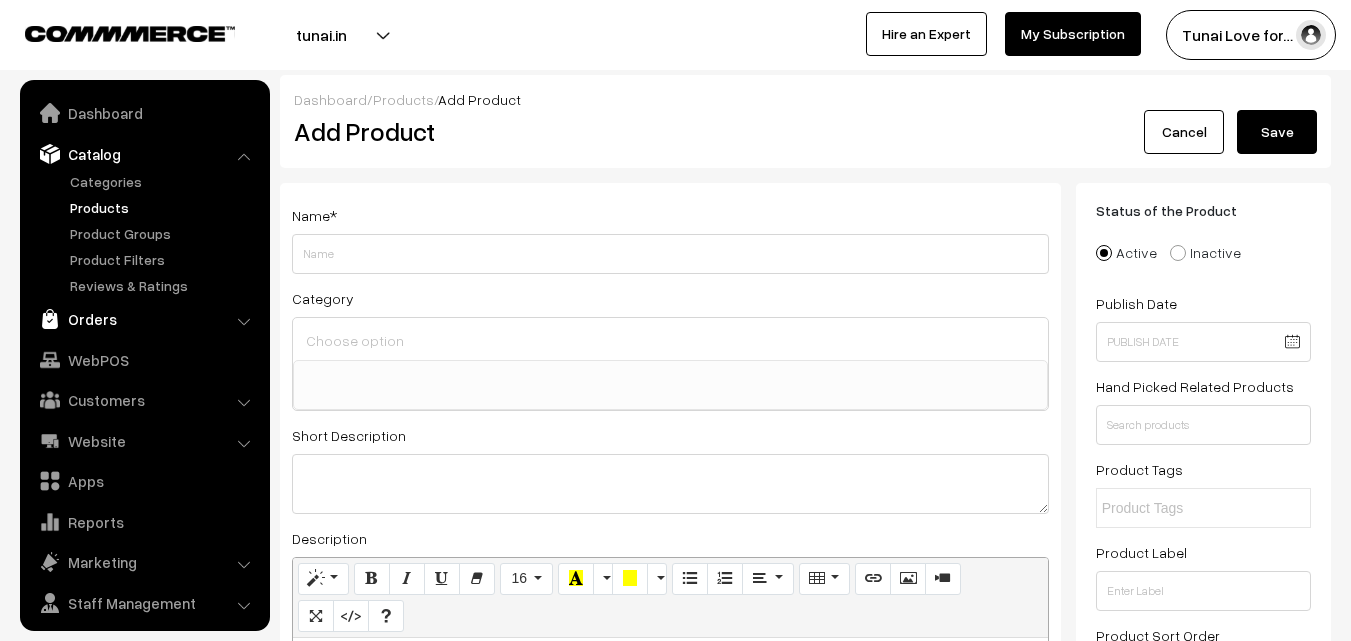 scroll, scrollTop: 0, scrollLeft: 0, axis: both 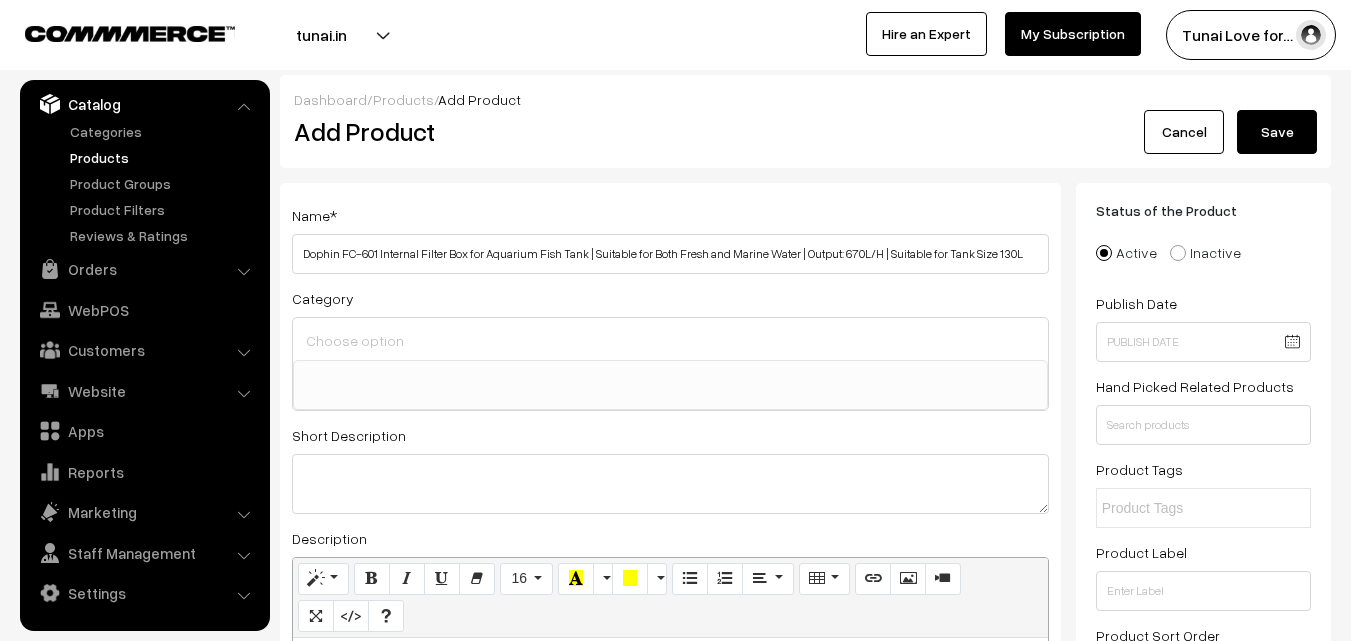 type on "Dophin FC-601 Internal Filter Box for Aquarium Fish Tank | Suitable for Both Fresh and Marine Water | Output: 670L/H | Suitable for Tank Size 130L" 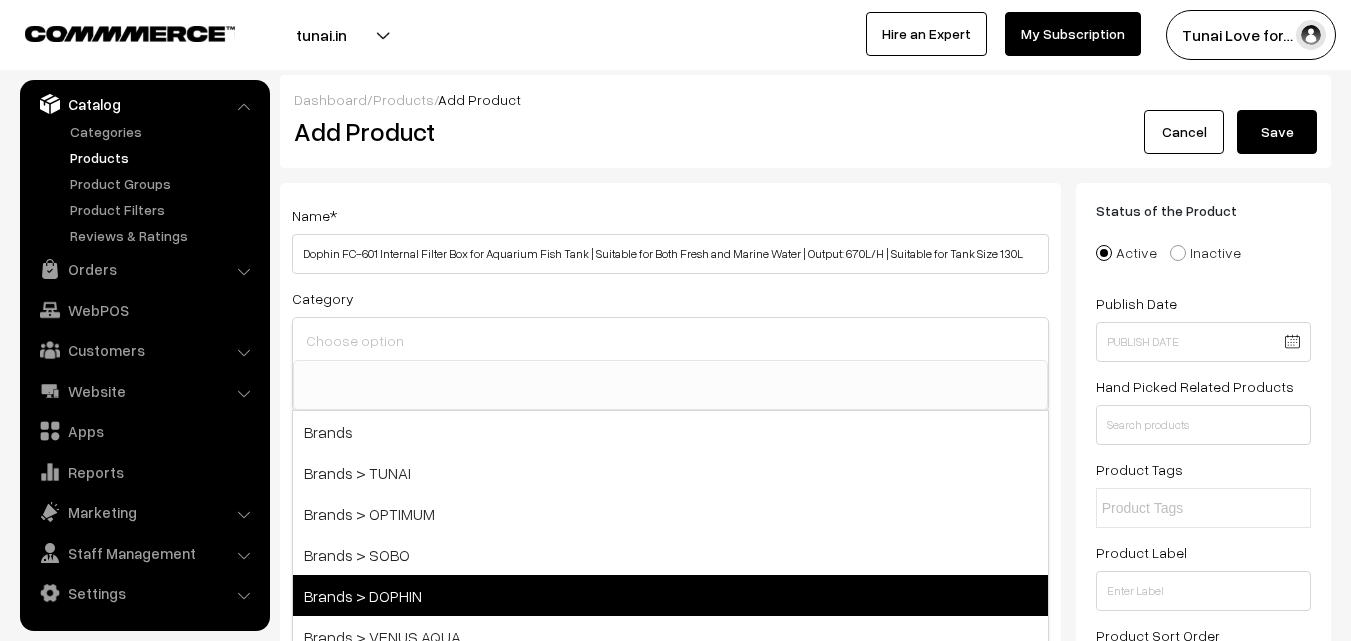 click on "Brands > DOPHIN" at bounding box center [670, 595] 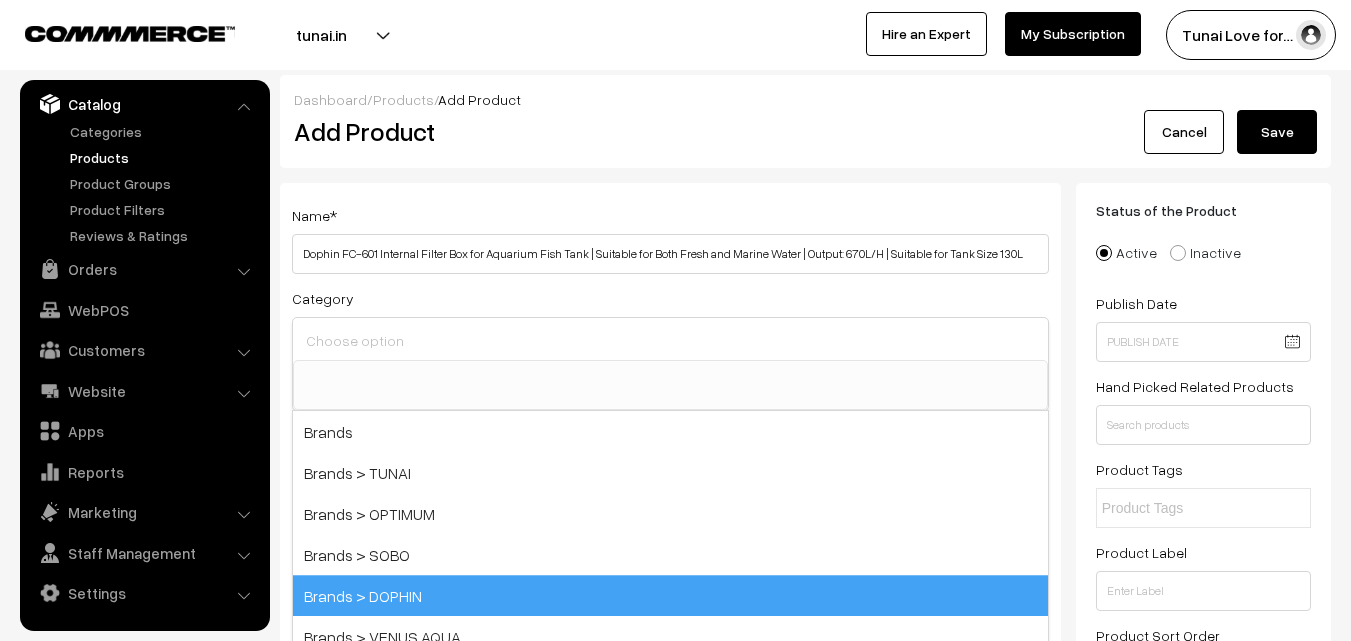 scroll, scrollTop: 17, scrollLeft: 0, axis: vertical 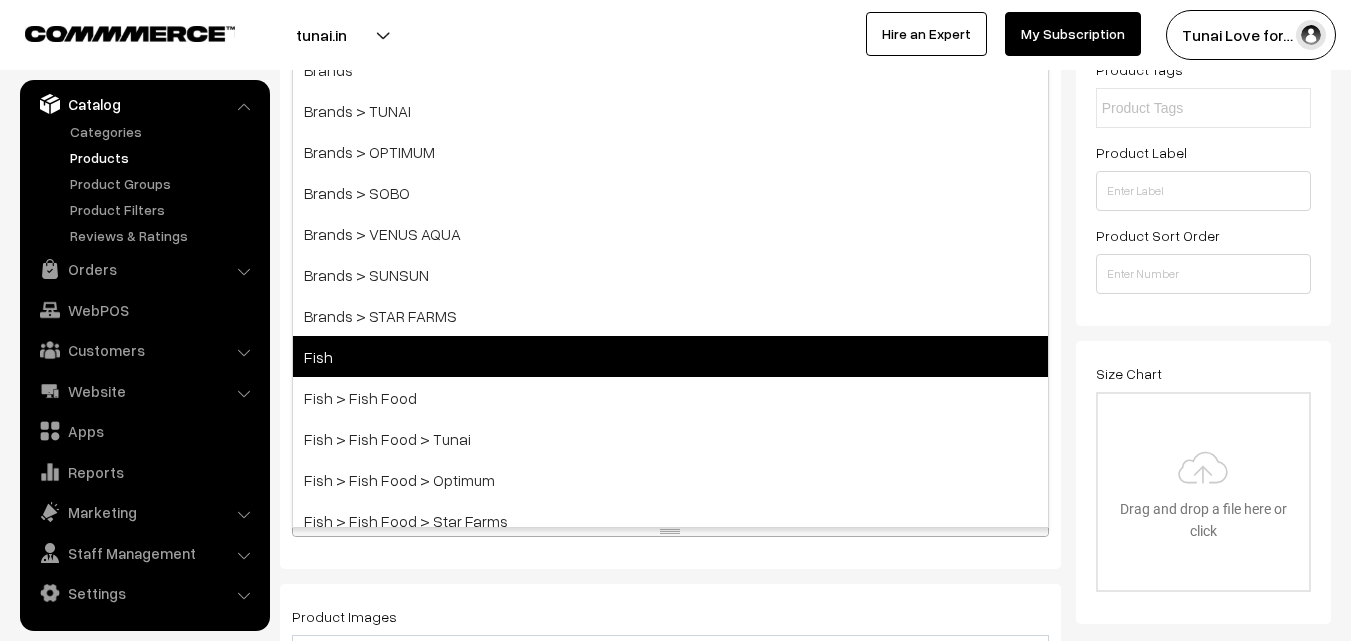 click on "Fish" at bounding box center (670, 356) 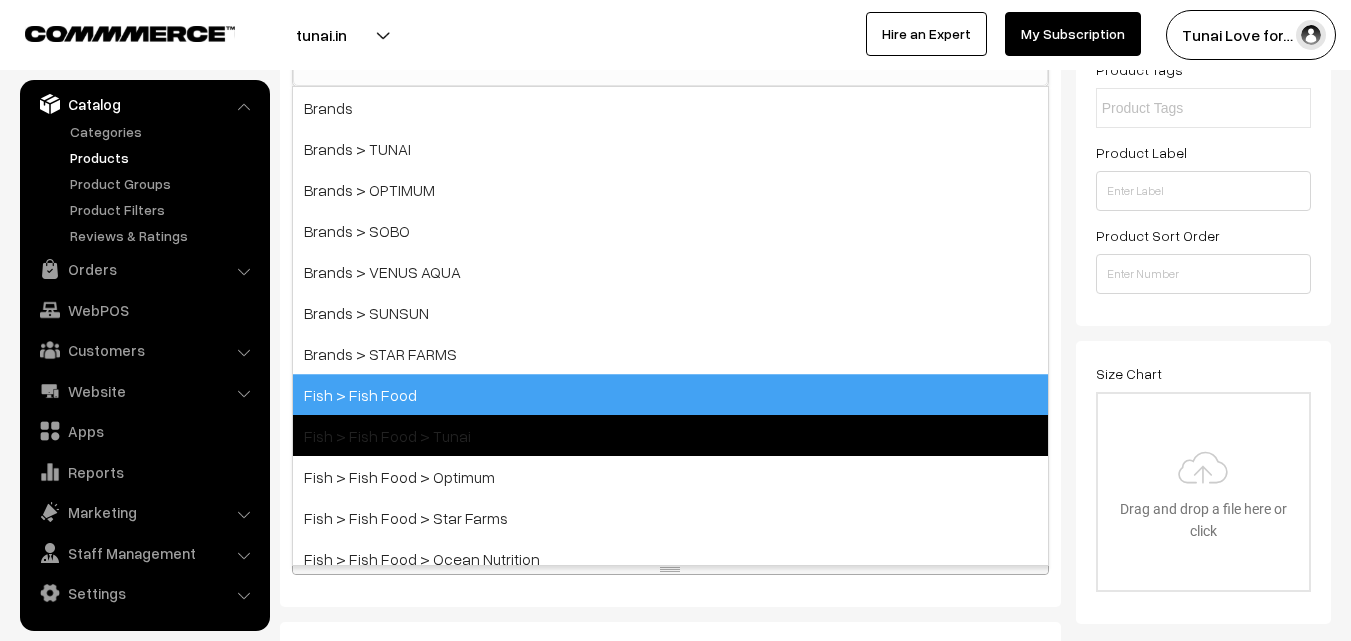 scroll, scrollTop: 438, scrollLeft: 0, axis: vertical 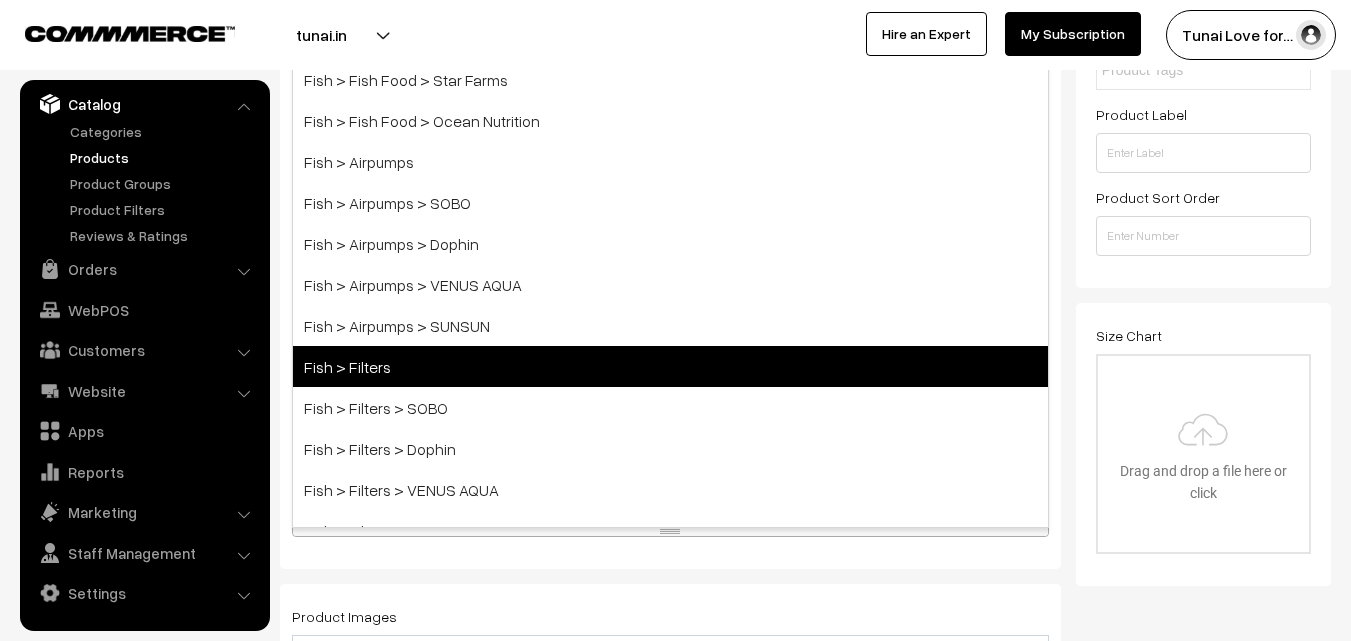 click on "Fish > Filters" at bounding box center [670, 366] 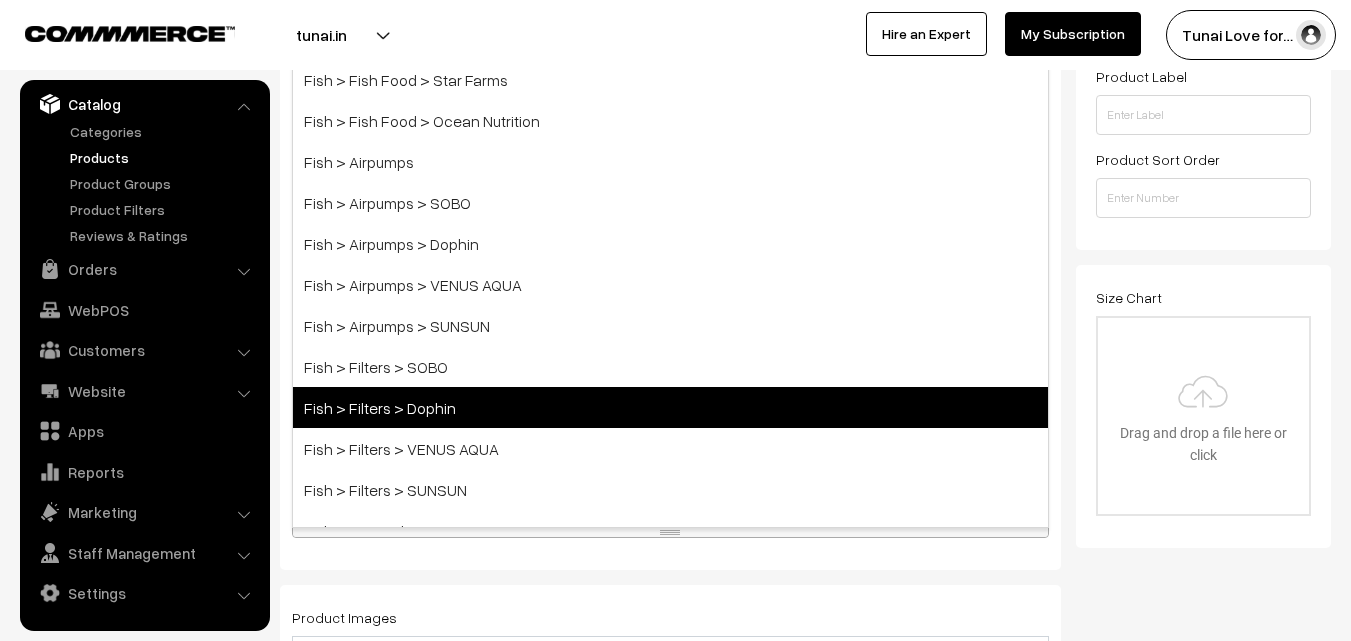 click on "Fish > Filters > Dophin" at bounding box center [670, 407] 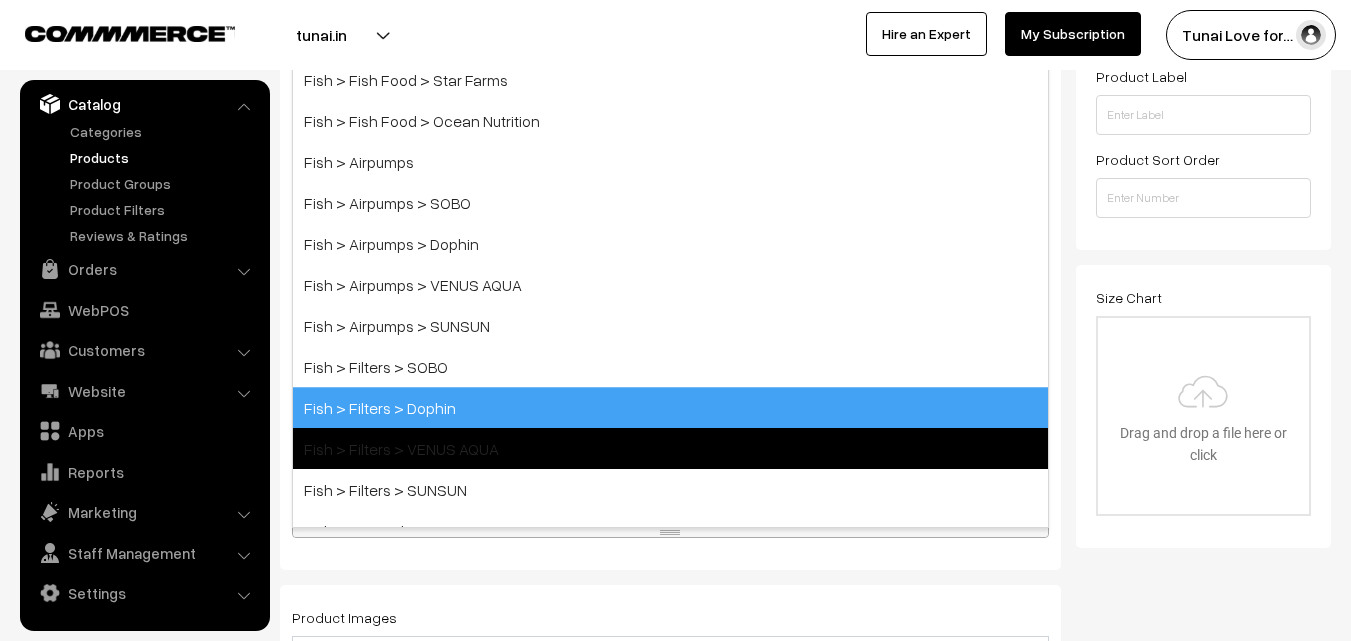 scroll, scrollTop: 515, scrollLeft: 0, axis: vertical 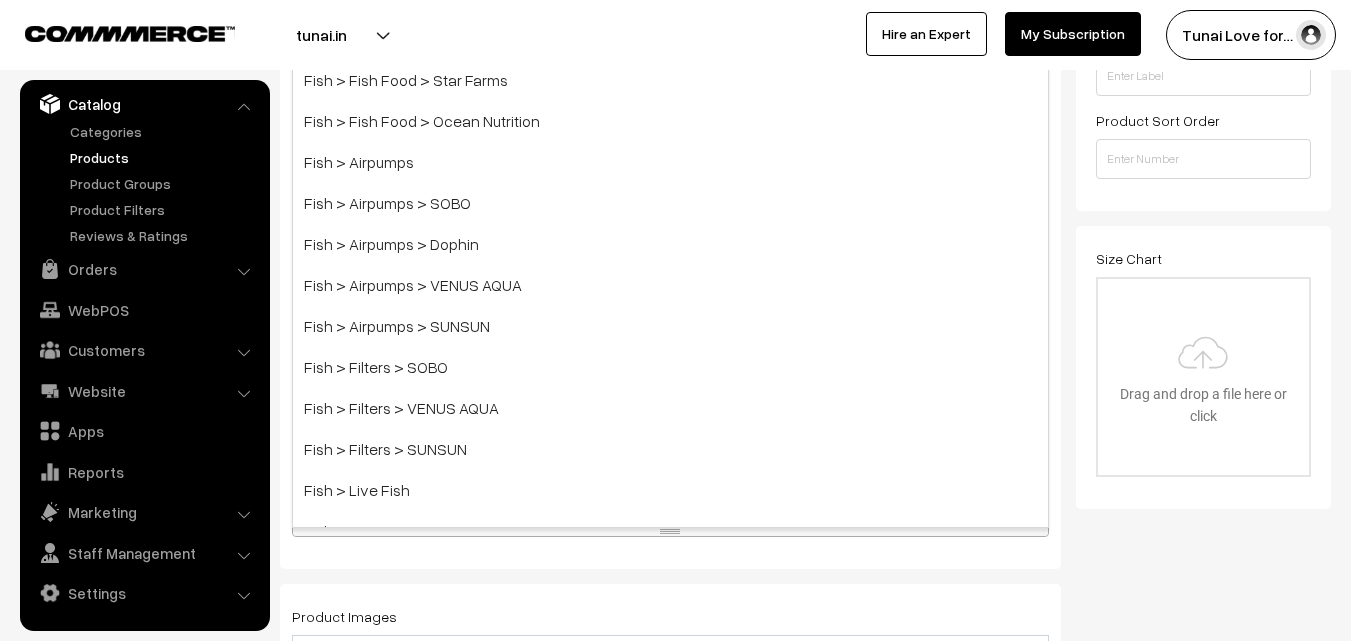 click on "Name  *
Dophin FC-601 Internal Filter Box for Aquarium Fish Tank | Suitable for Both Fresh and Marine Water | Output: 670L/H | Suitable for Tank Size 130L
Category
Brands > DOPHIN × Fish × Fish > Filters × Fish > Filters > Dophin ×
Brands
Brands > TUNAI
Brands > OPTIMUM
Brands > SOBO
Brands > DOPHIN
Brands > VENUS AQUA" at bounding box center (670, 1065) 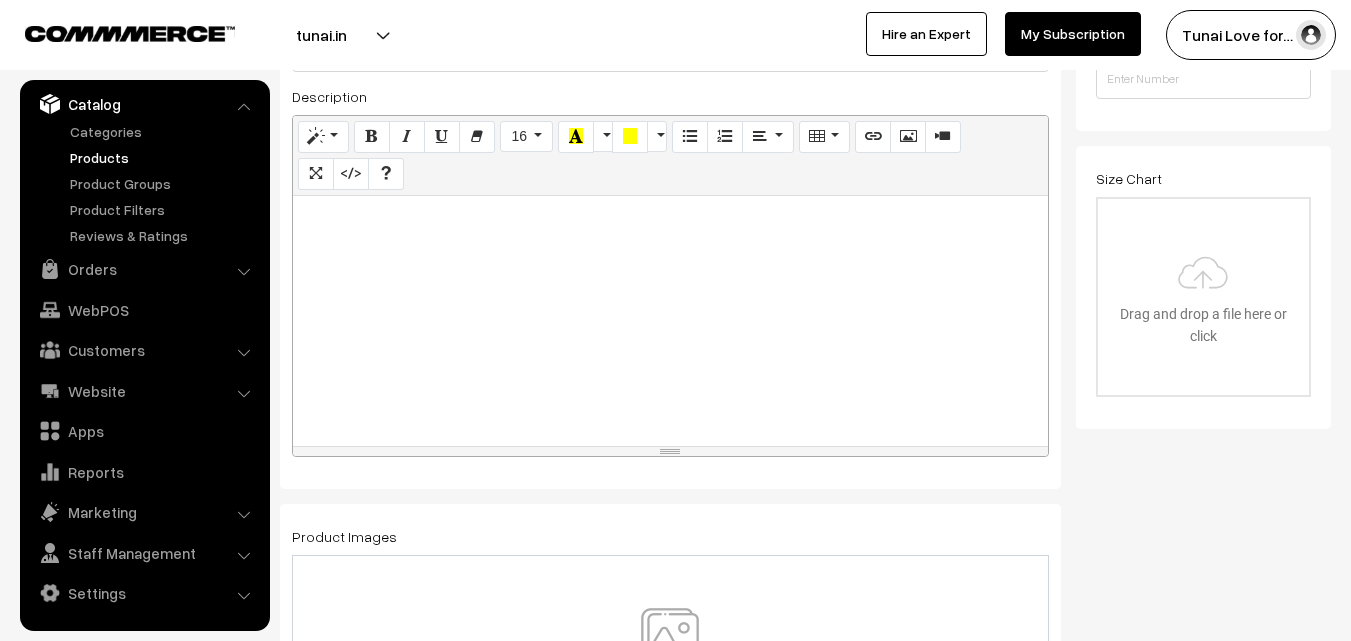 scroll, scrollTop: 715, scrollLeft: 0, axis: vertical 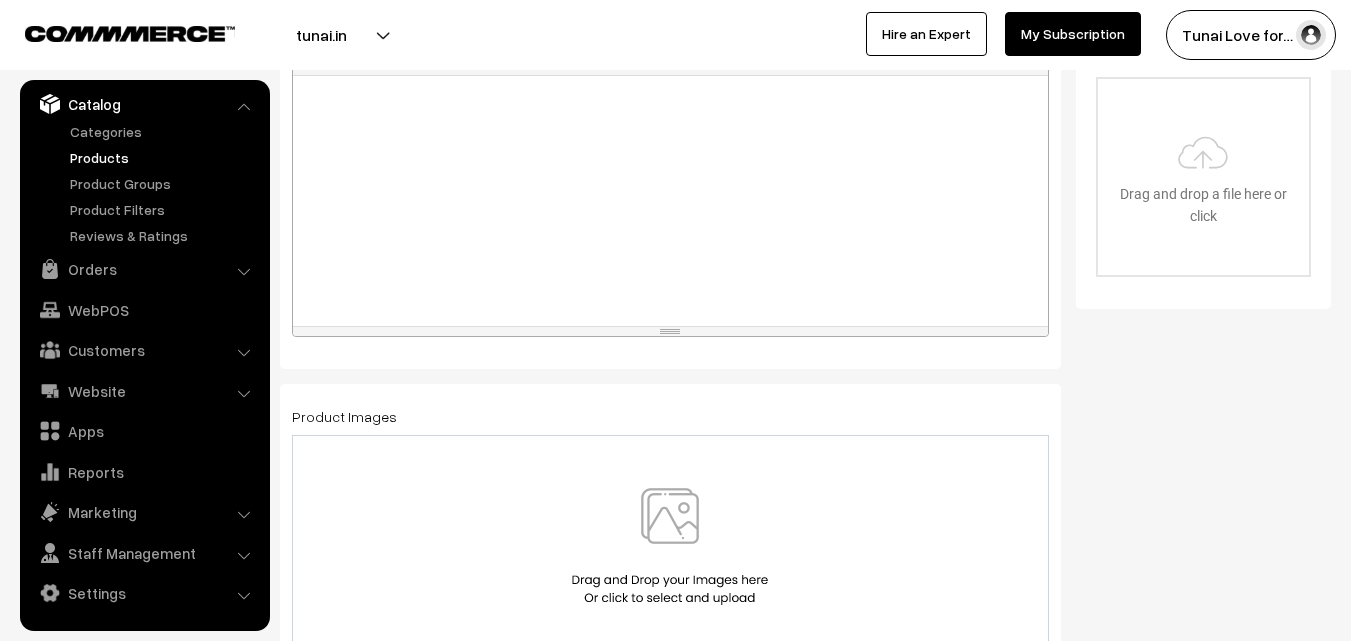 click at bounding box center (670, 201) 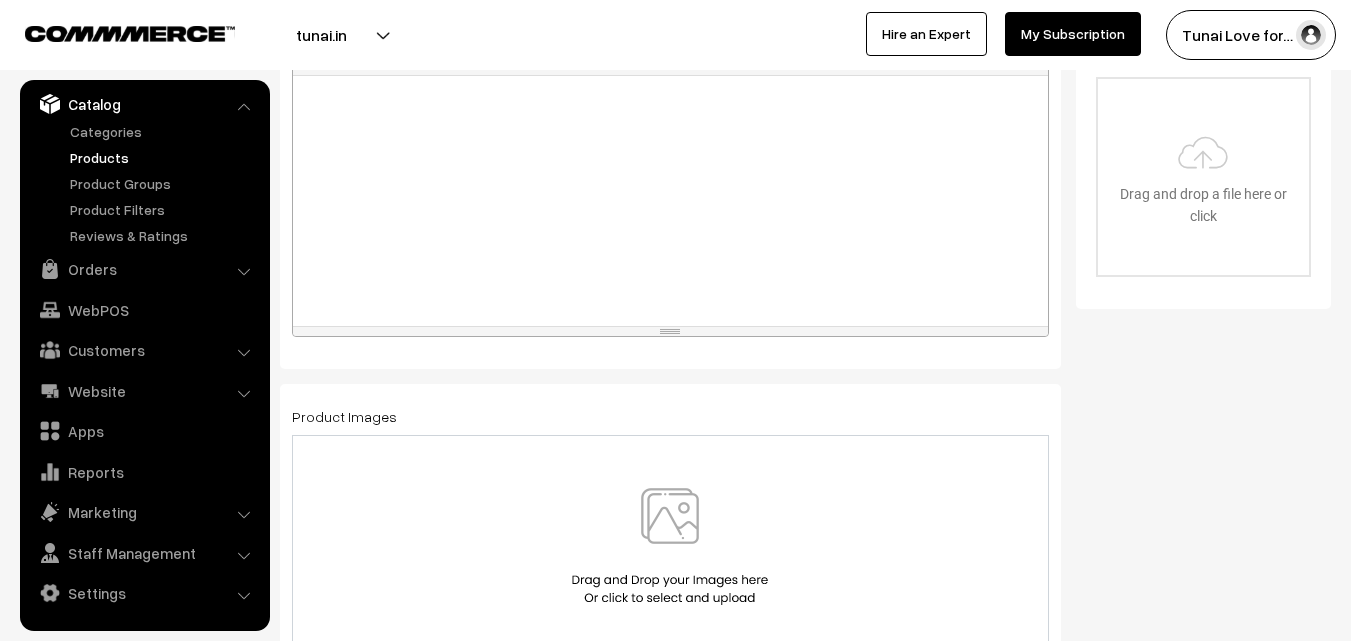 click at bounding box center [670, 201] 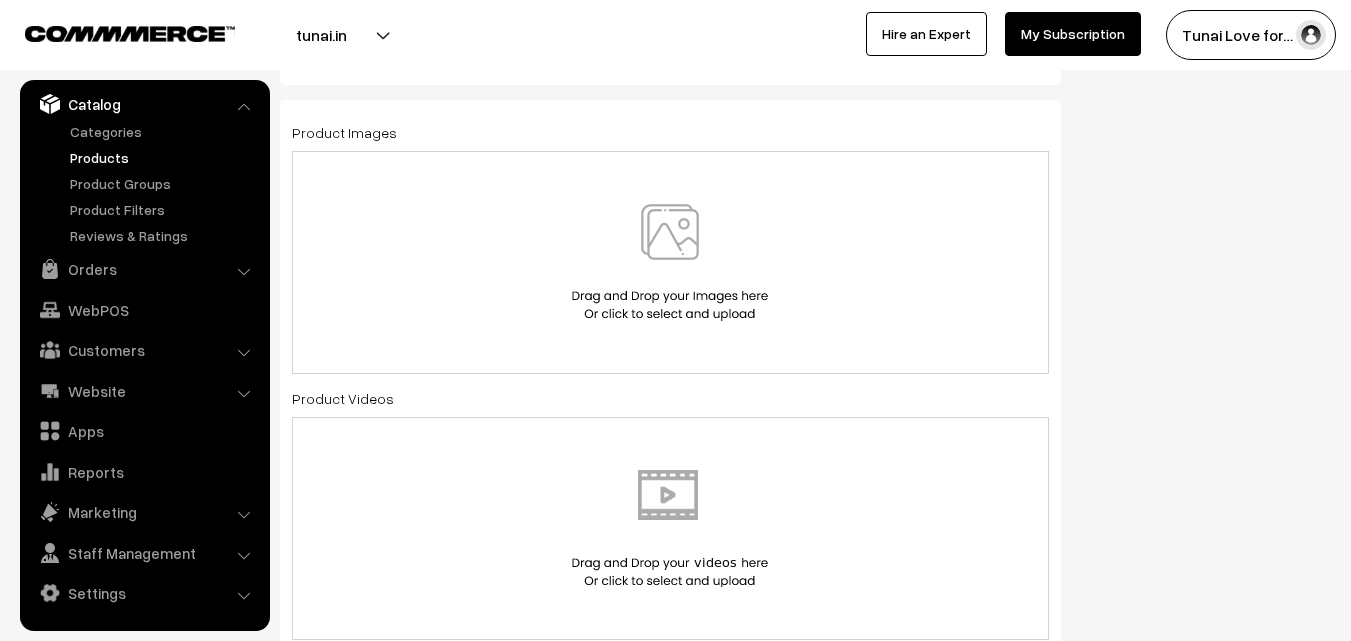 scroll, scrollTop: 1115, scrollLeft: 0, axis: vertical 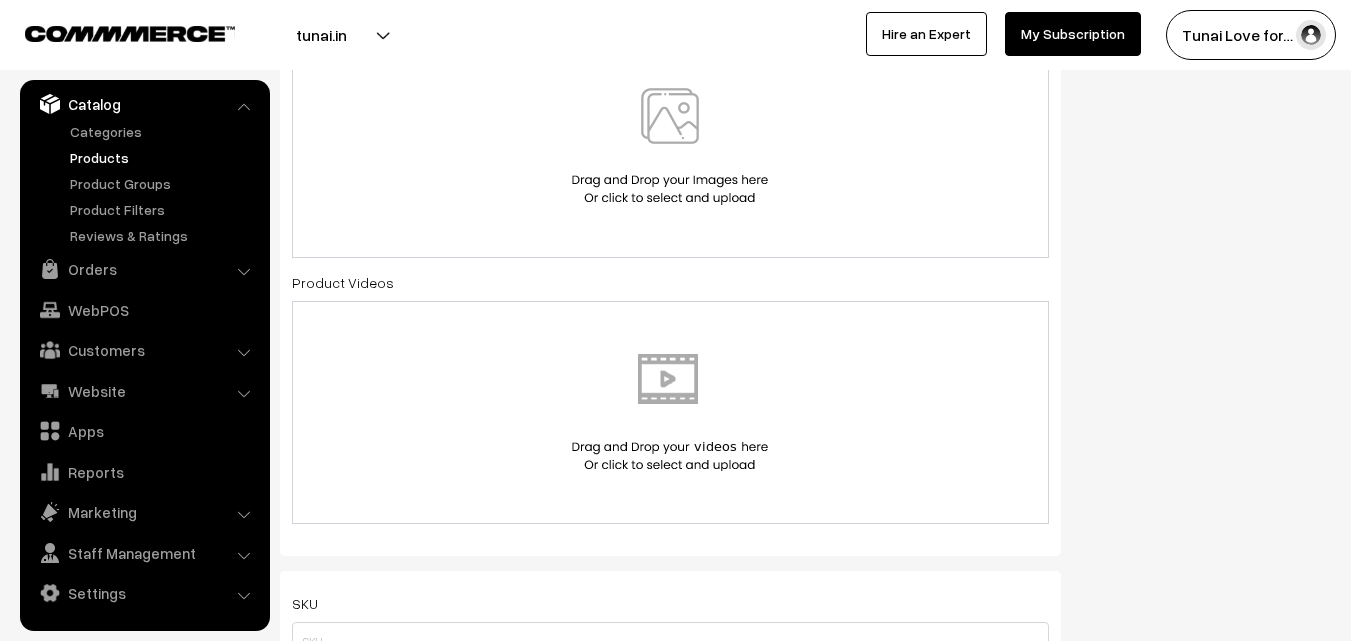 click at bounding box center [670, 146] 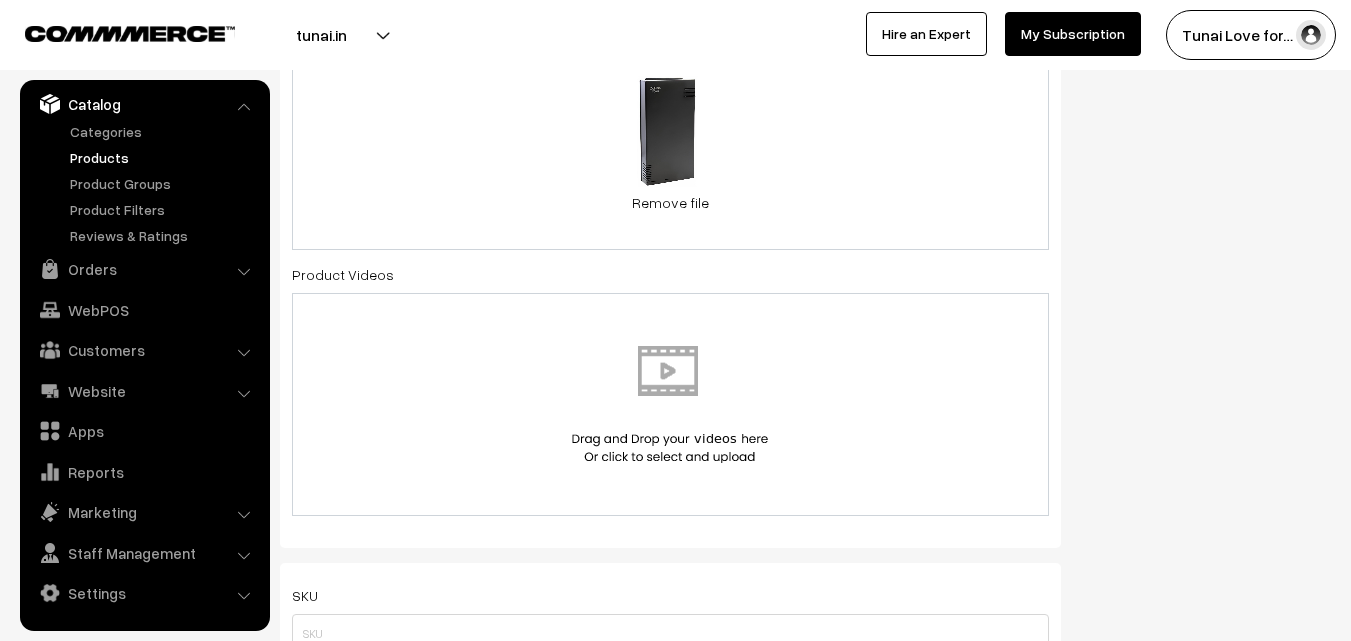 click on "34.3  KB      51fUxTcPgpL._SL1500_.jpg                         Check                                                      Error                                                           Remove file" at bounding box center [670, 142] 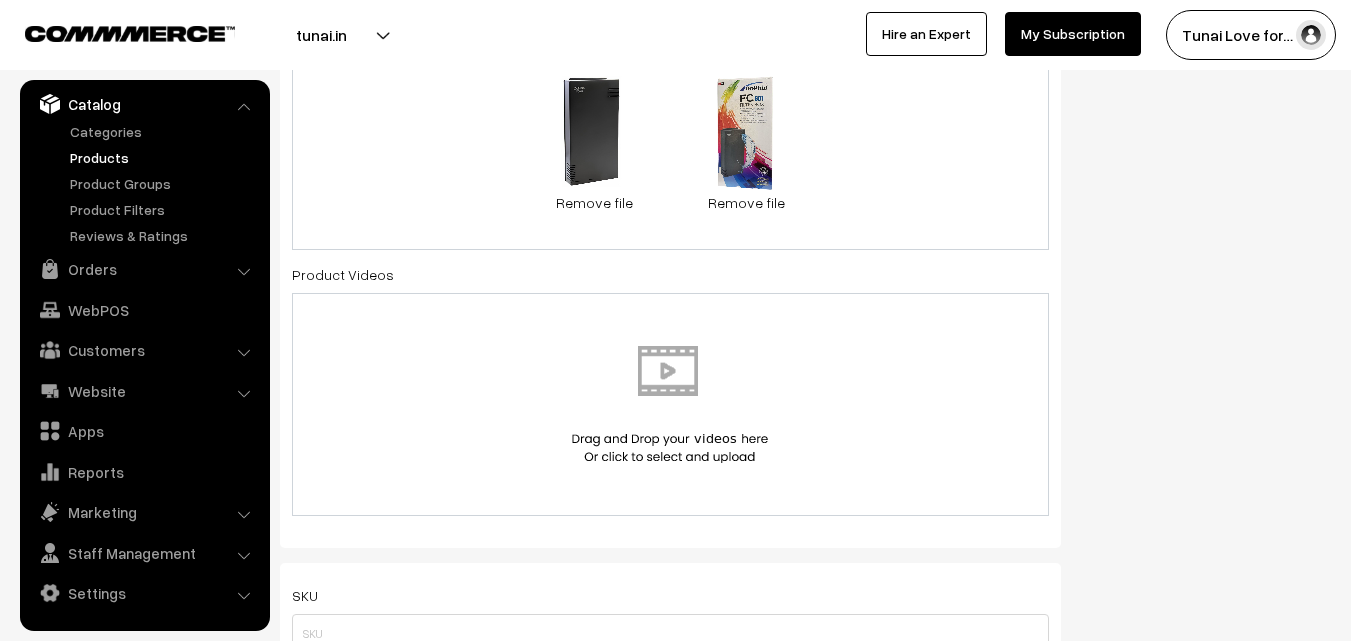click on "34.3  KB      51fUxTcPgpL._SL1500_.jpg                         Check                                                      Error                                                           Remove file            0.1  MB      618dIiPLSUL._SL1500_.jpg                         Check                                                      Error                                                           Remove file" at bounding box center (670, 142) 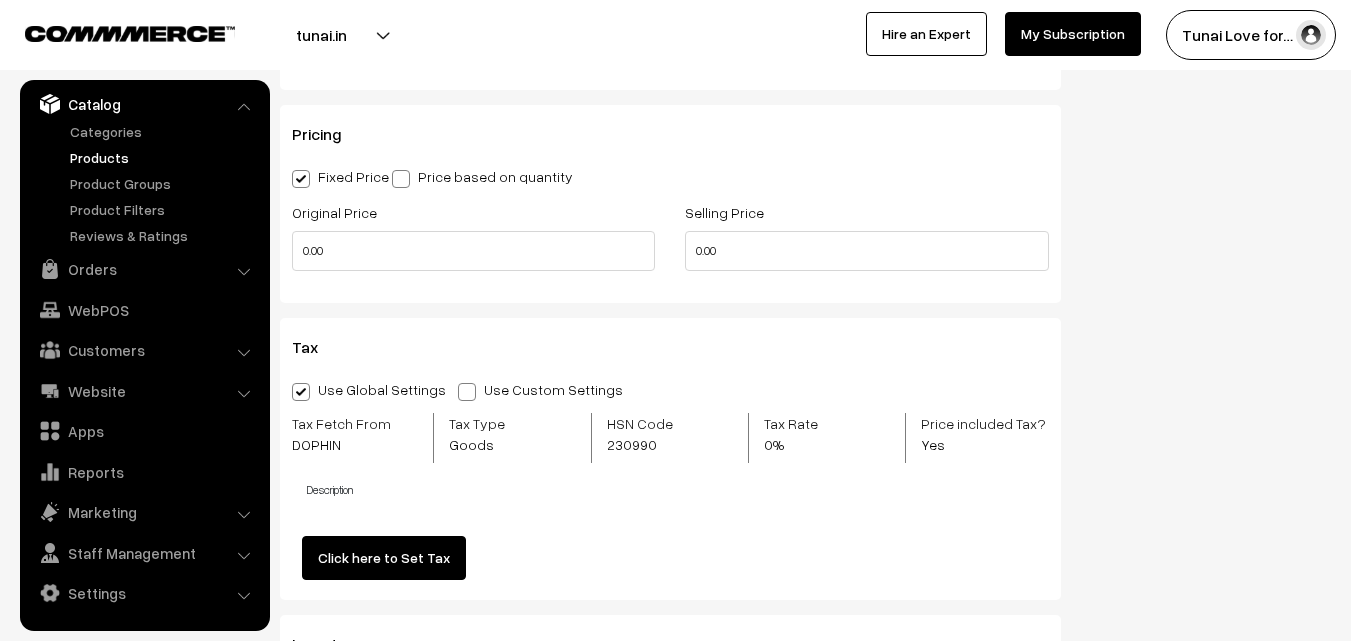 scroll, scrollTop: 1915, scrollLeft: 0, axis: vertical 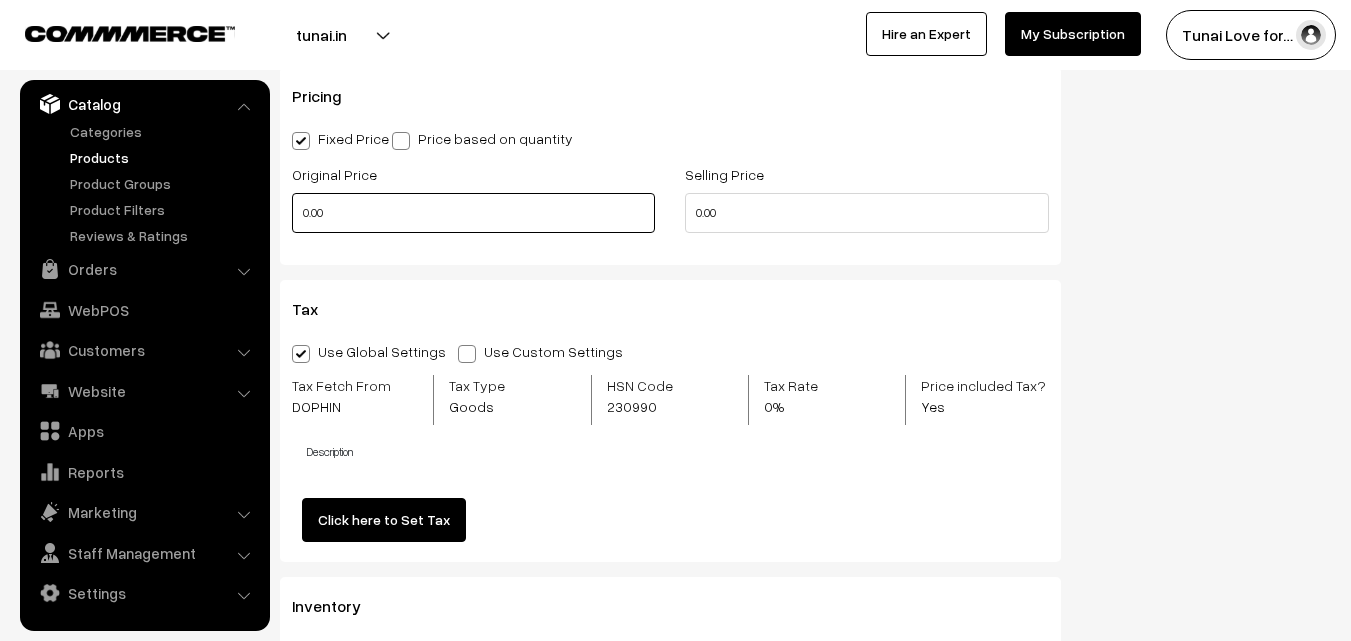 click on "0.00" at bounding box center [473, 213] 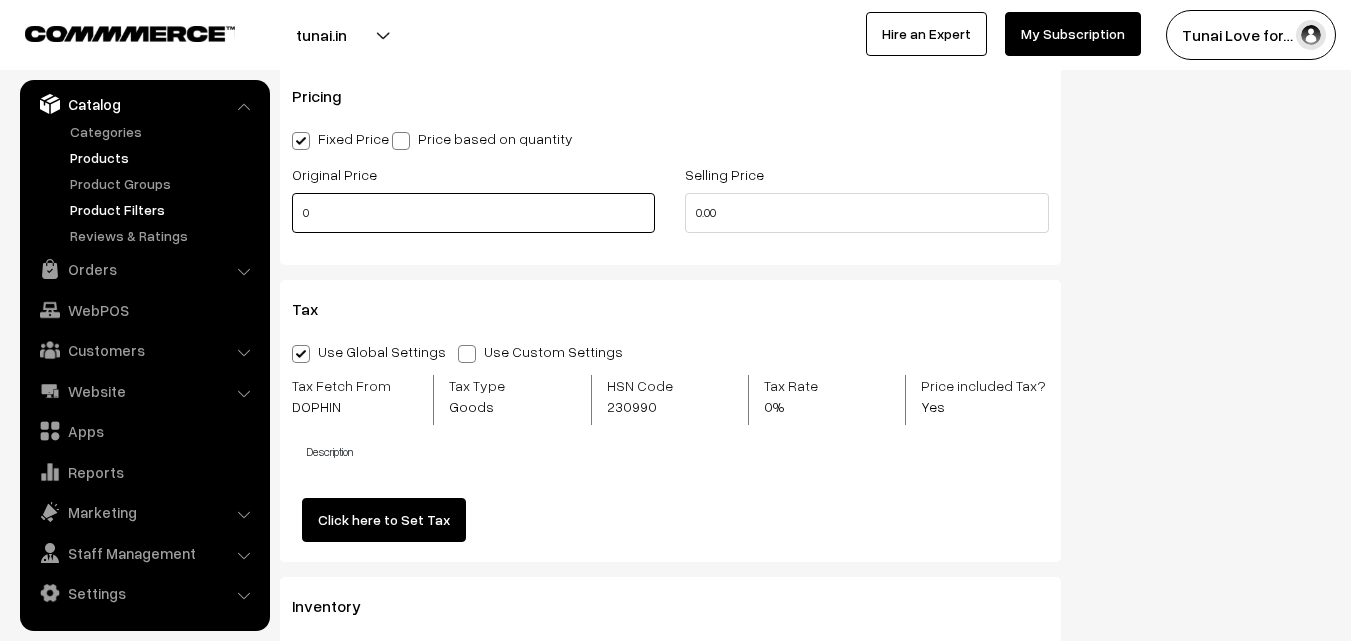 drag, startPoint x: 348, startPoint y: 209, endPoint x: 227, endPoint y: 206, distance: 121.037186 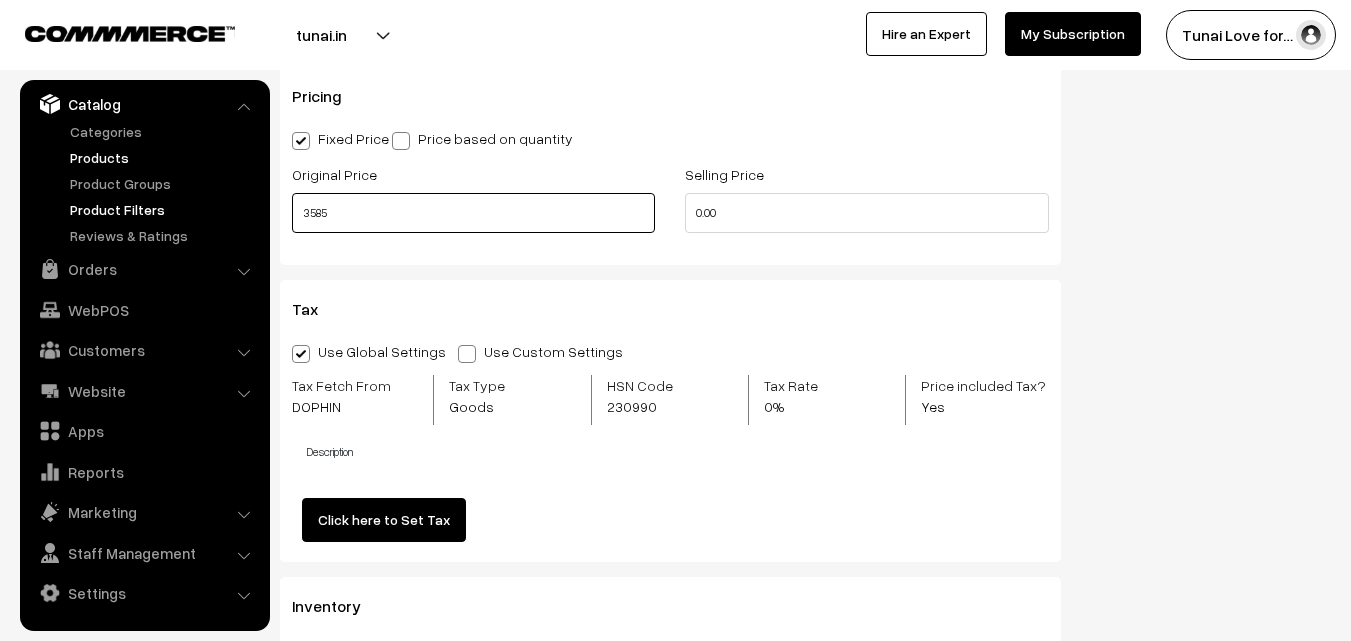 type on "3585" 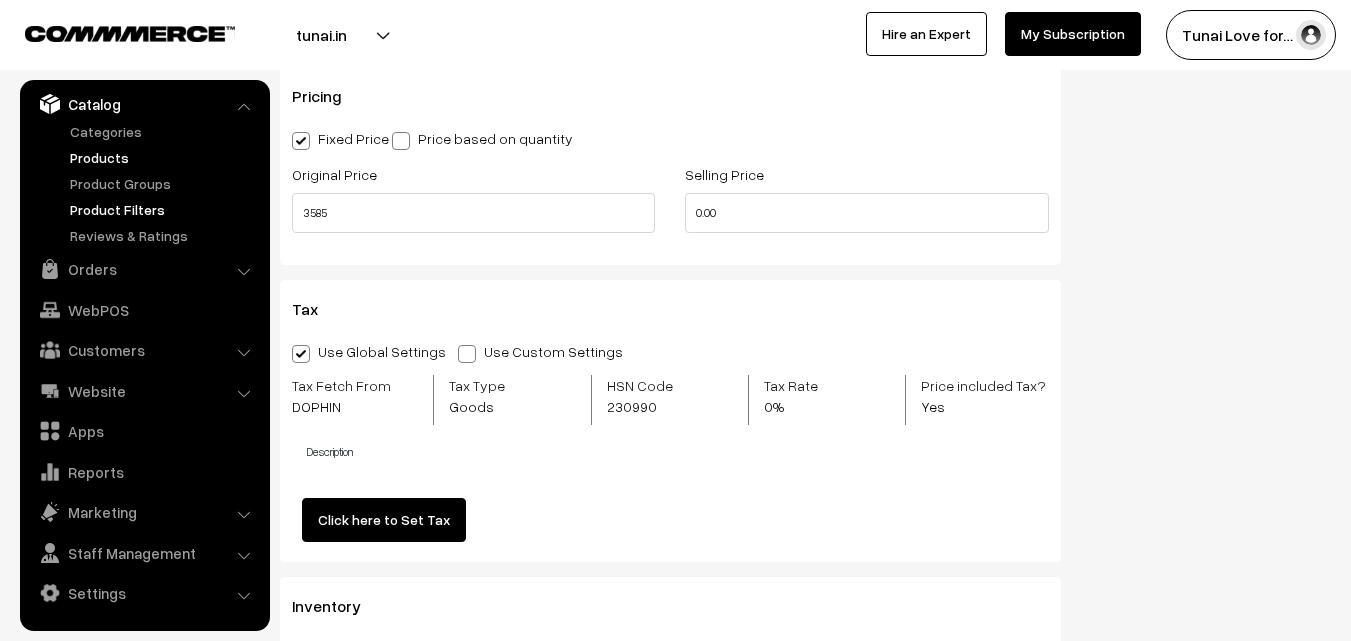 type on "0" 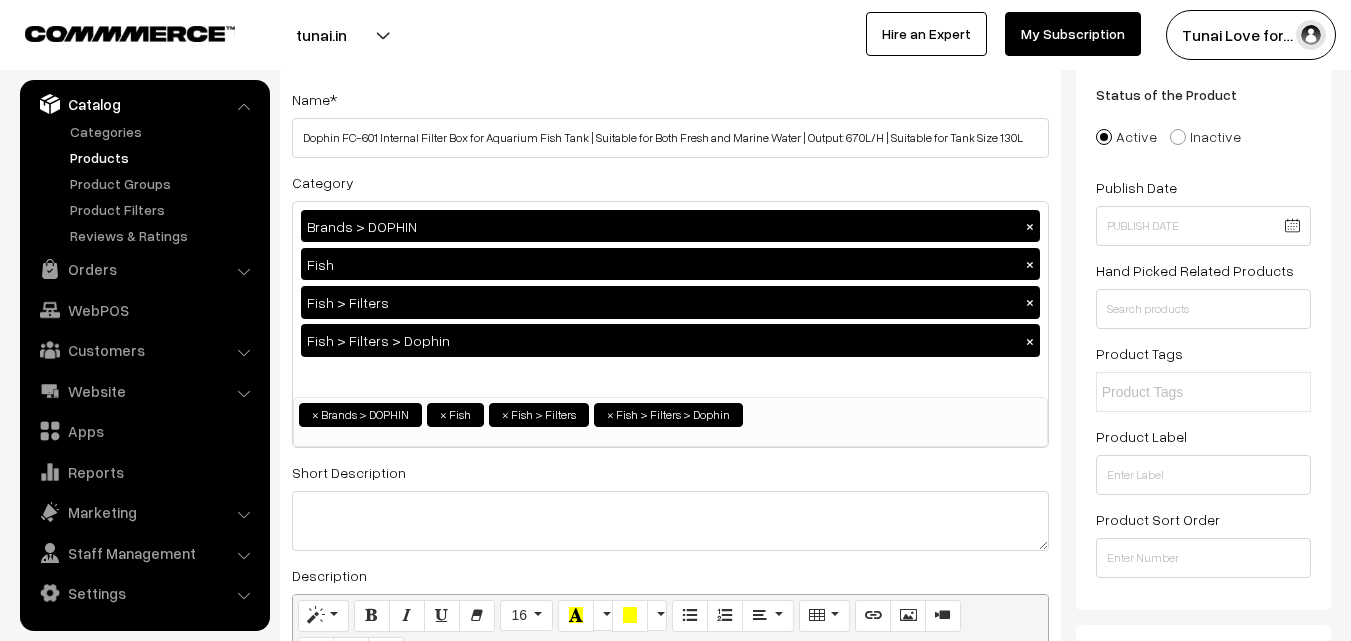 scroll, scrollTop: 0, scrollLeft: 0, axis: both 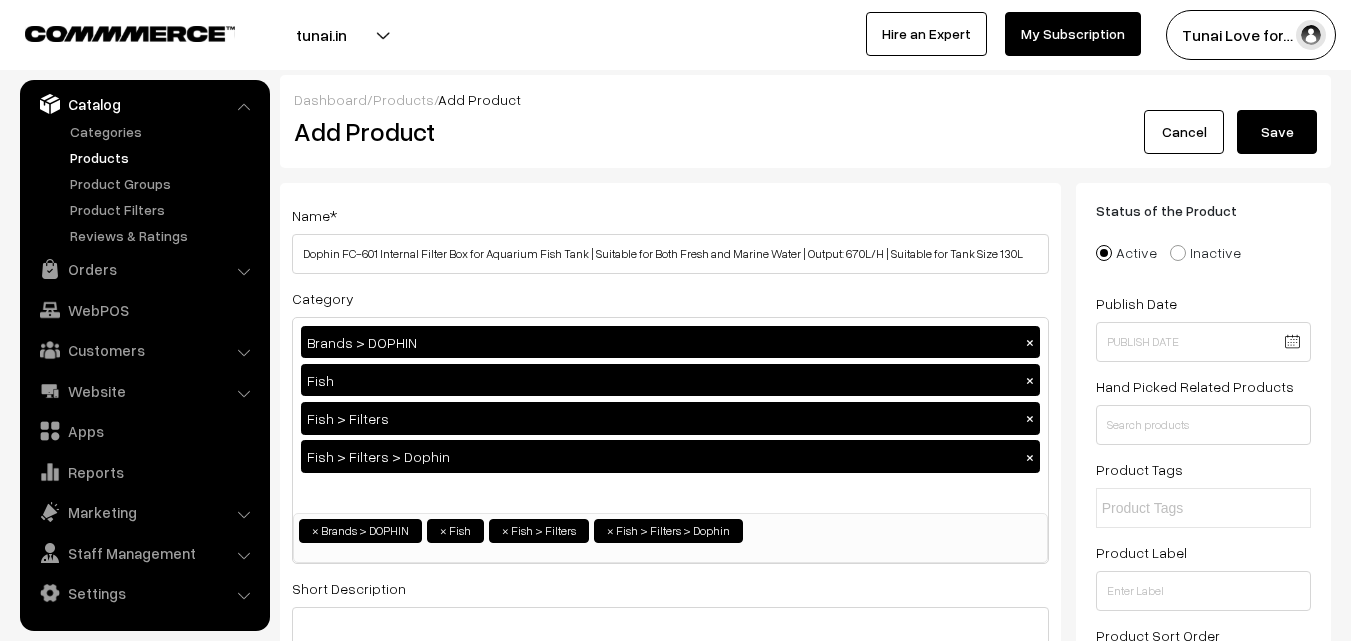 type on "2390" 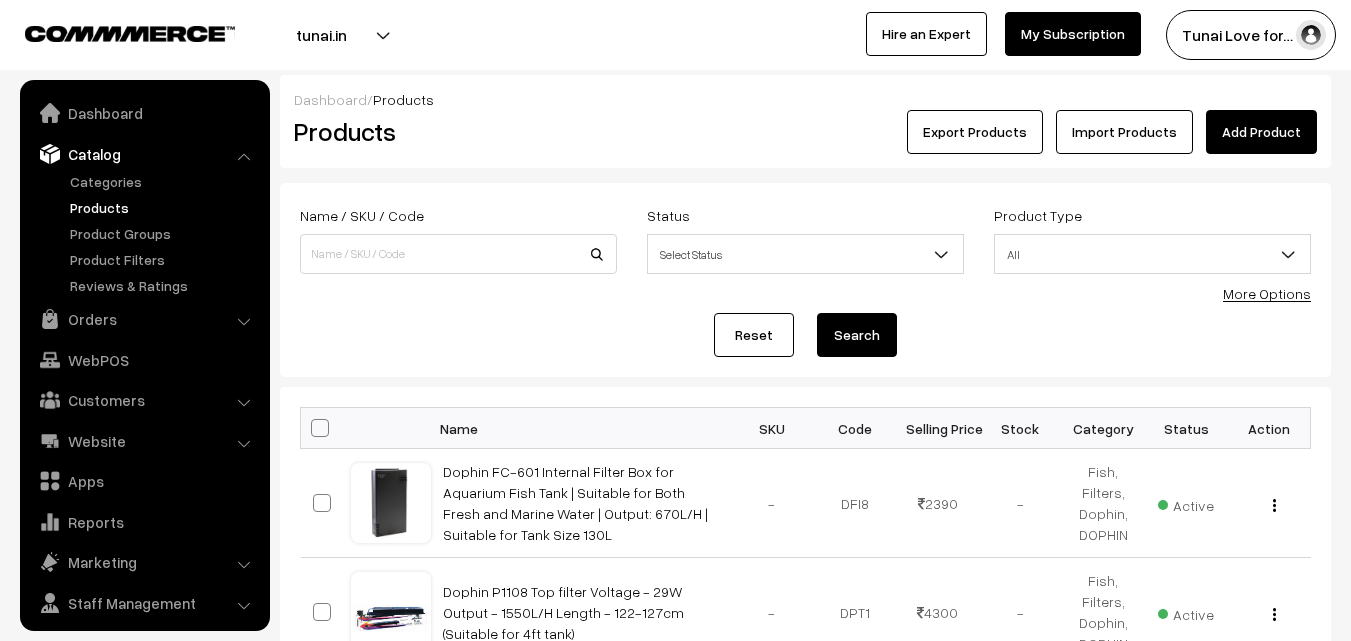 scroll, scrollTop: 0, scrollLeft: 0, axis: both 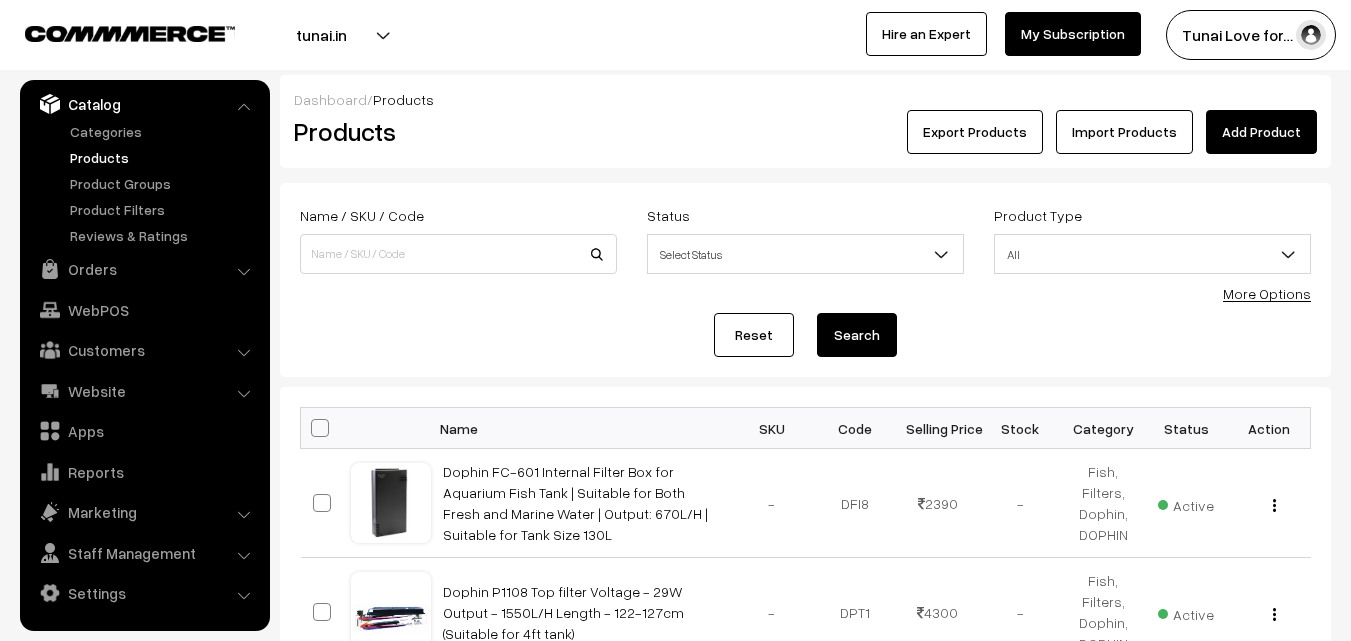 click on "Add Product" at bounding box center (1261, 132) 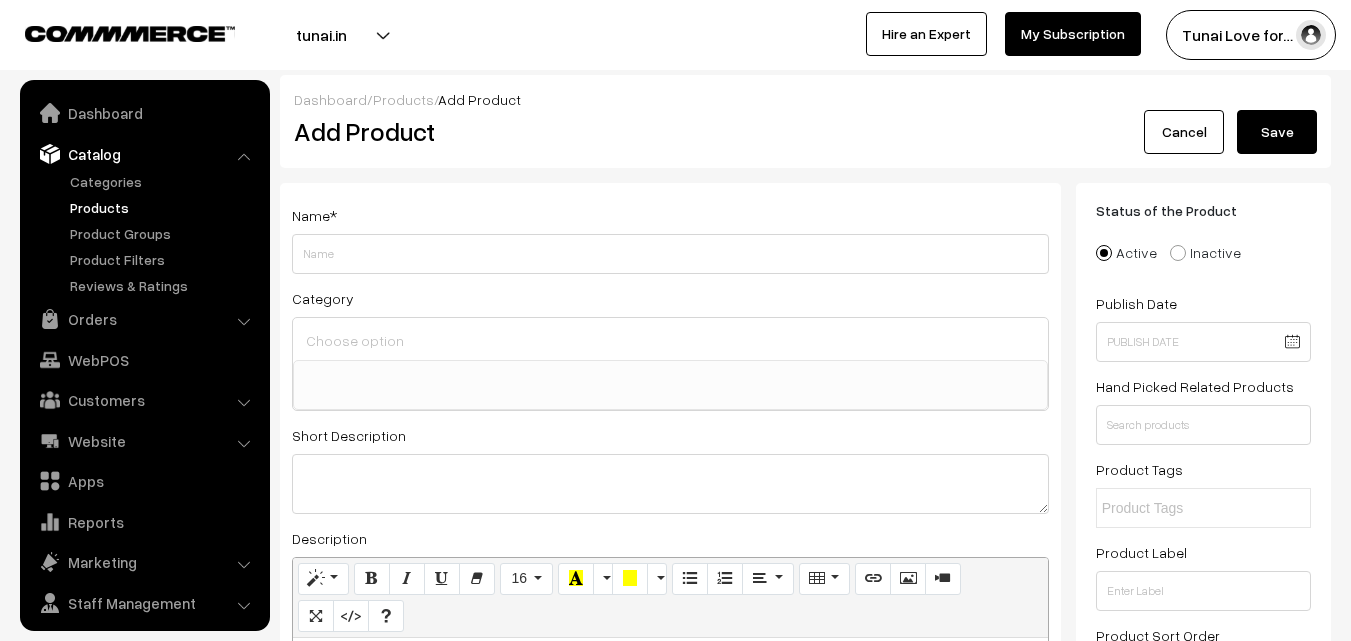 select 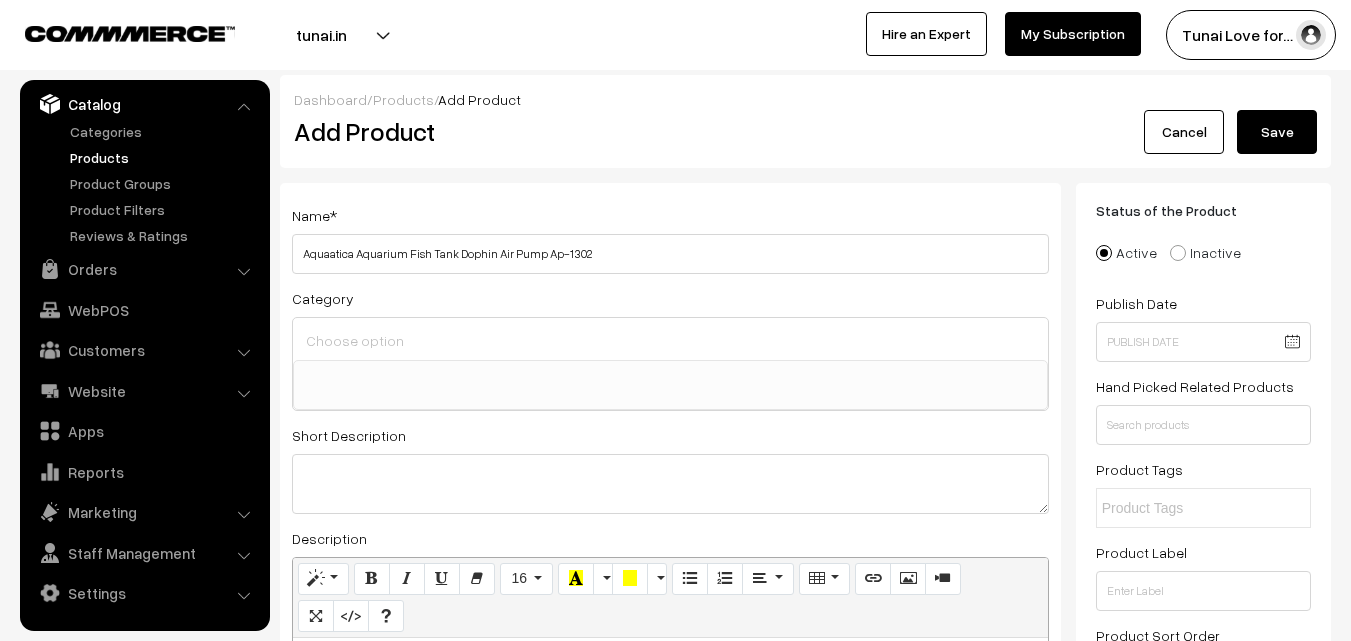 drag, startPoint x: 539, startPoint y: 253, endPoint x: 649, endPoint y: 253, distance: 110 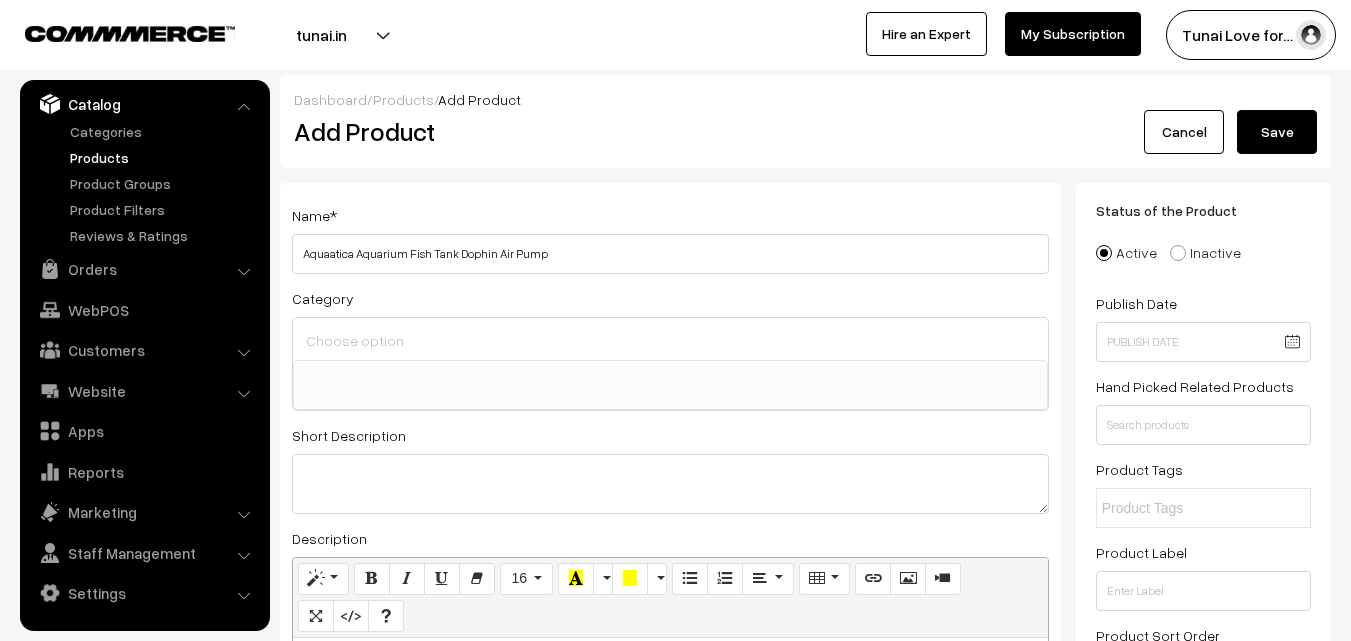 click on "Aquaatica Aquarium Fish Tank Dophin Air Pump" at bounding box center [670, 254] 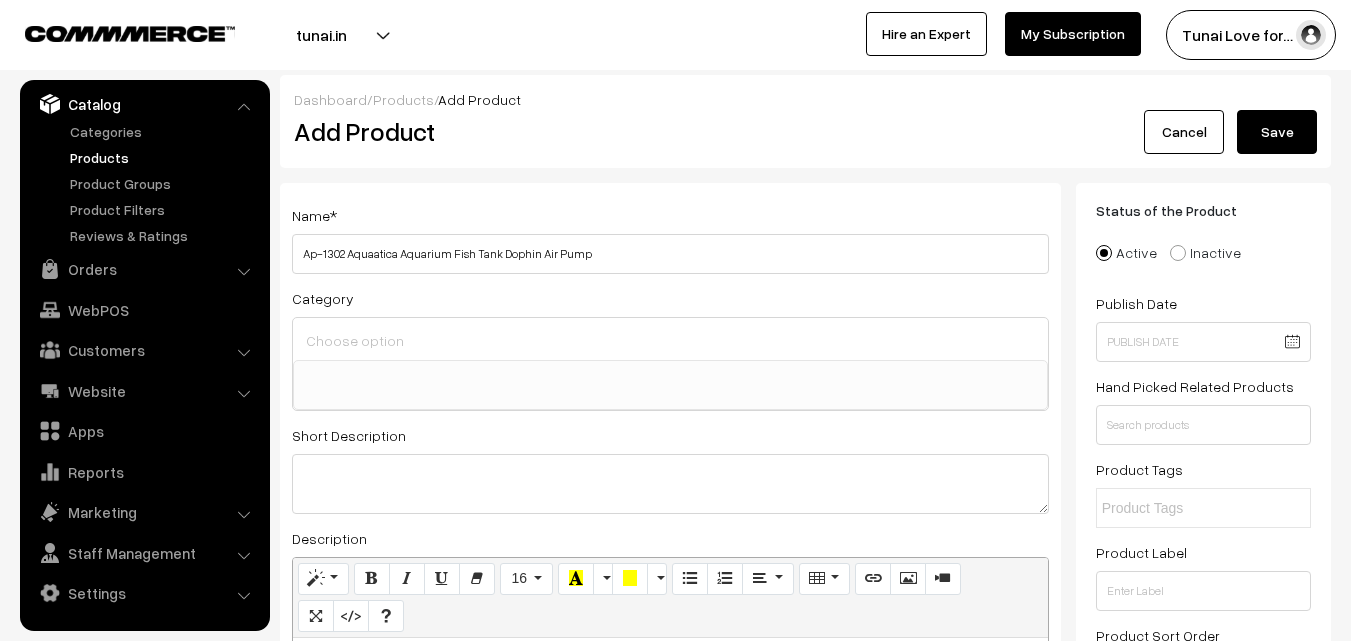 drag, startPoint x: 500, startPoint y: 254, endPoint x: 532, endPoint y: 256, distance: 32.06244 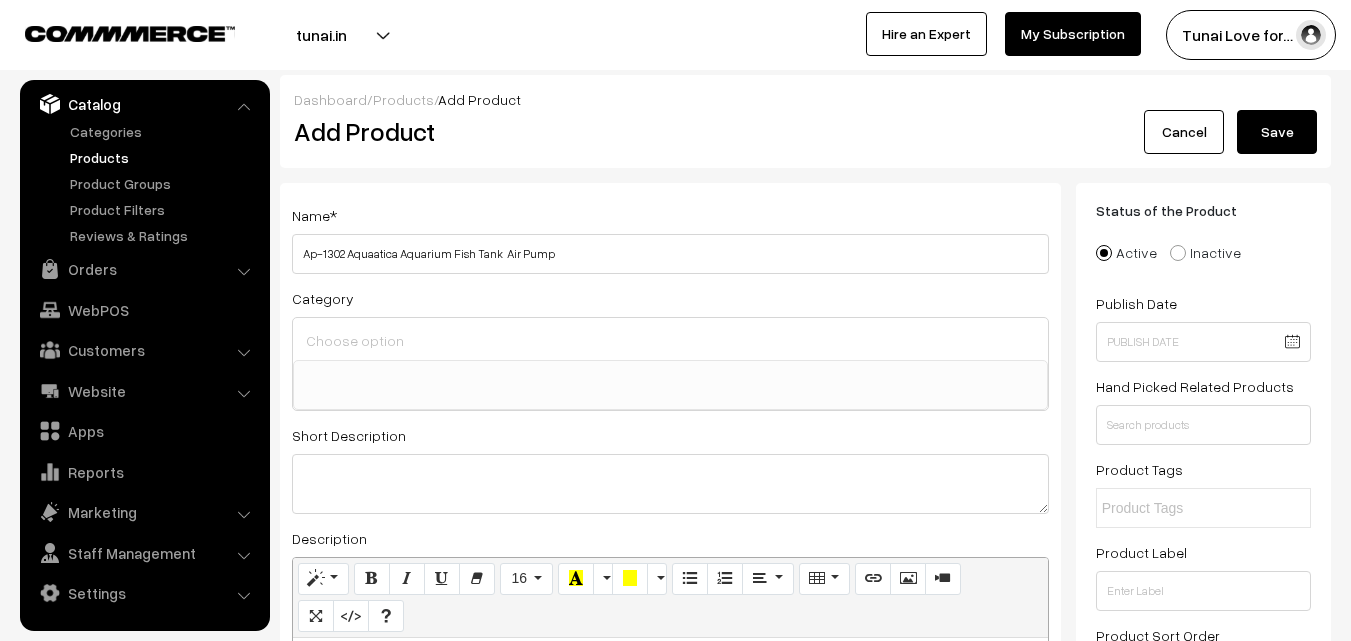 click on "Ap-1302 Aquaatica Aquarium Fish Tank  Air Pump" at bounding box center (670, 254) 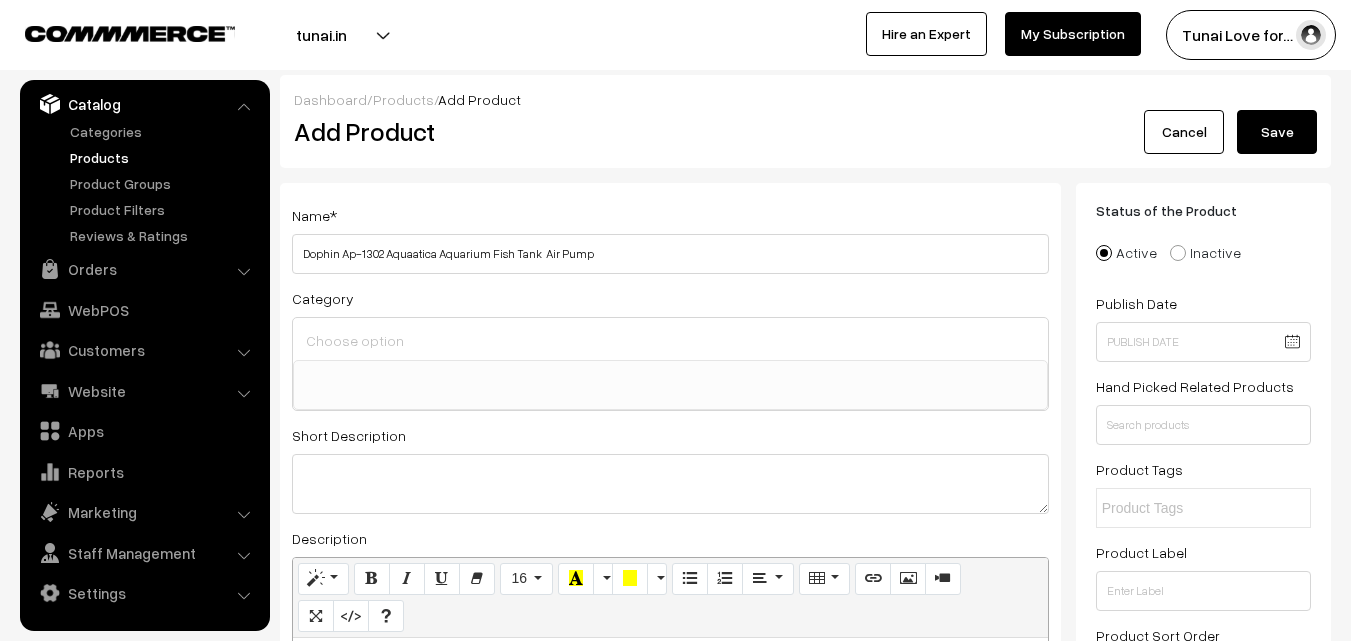 drag, startPoint x: 434, startPoint y: 250, endPoint x: 388, endPoint y: 247, distance: 46.09772 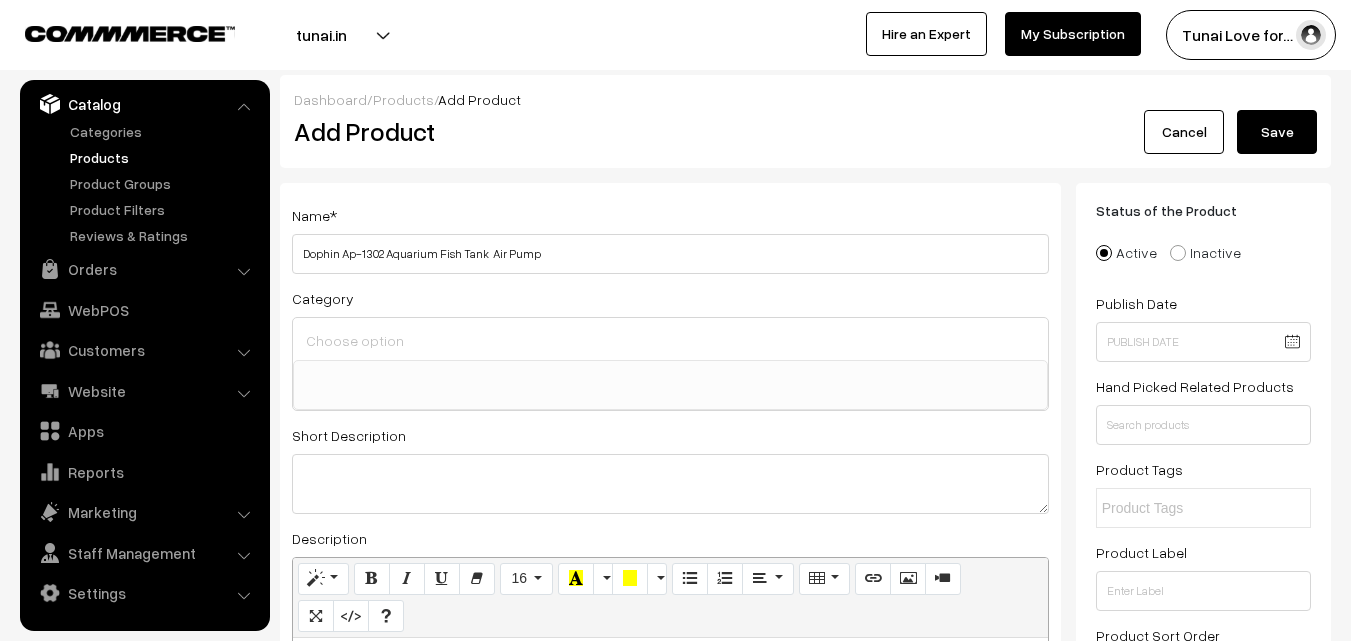 drag, startPoint x: 487, startPoint y: 248, endPoint x: 562, endPoint y: 243, distance: 75.16648 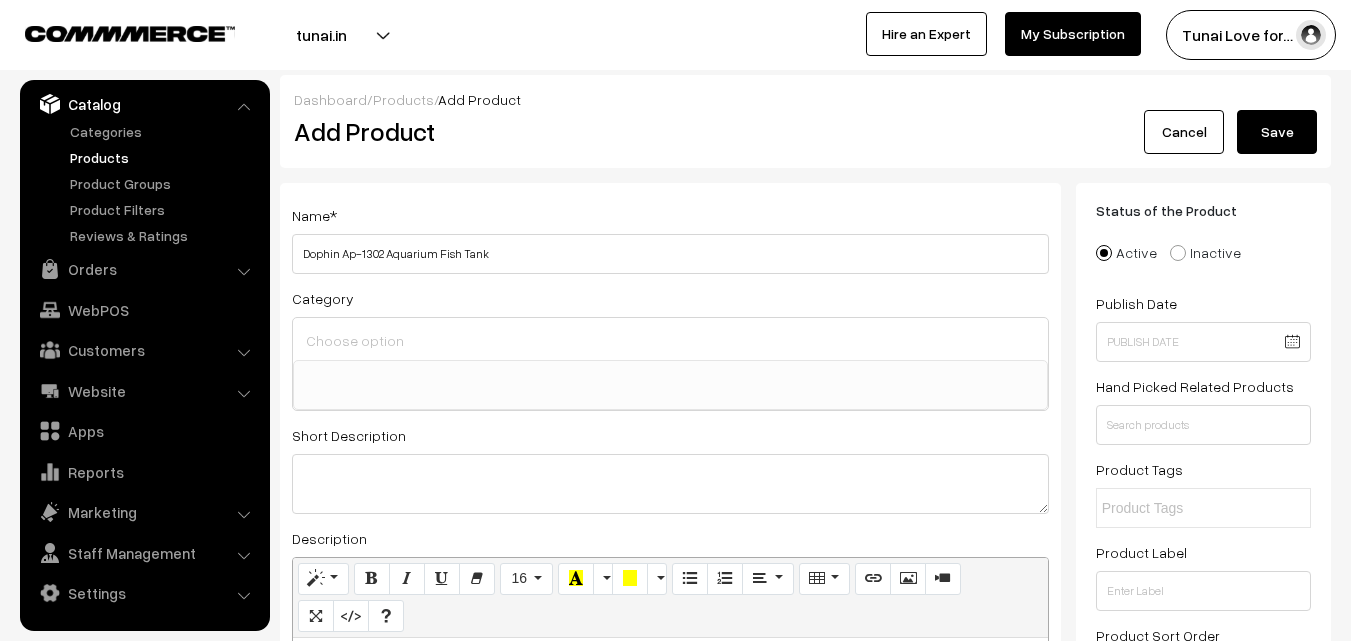 click on "Dophin Ap-1302 Aquarium Fish Tank" at bounding box center [670, 254] 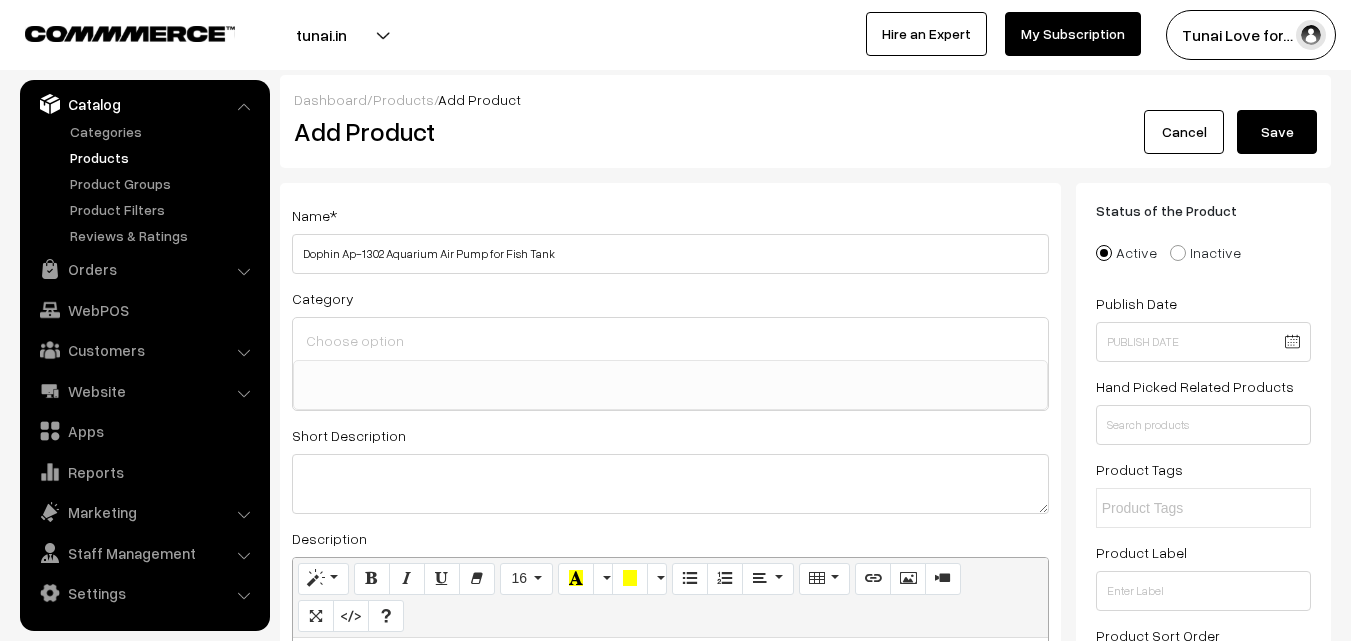 type on "Dophin Ap-1302 Aquarium Air Pump for Fish Tank" 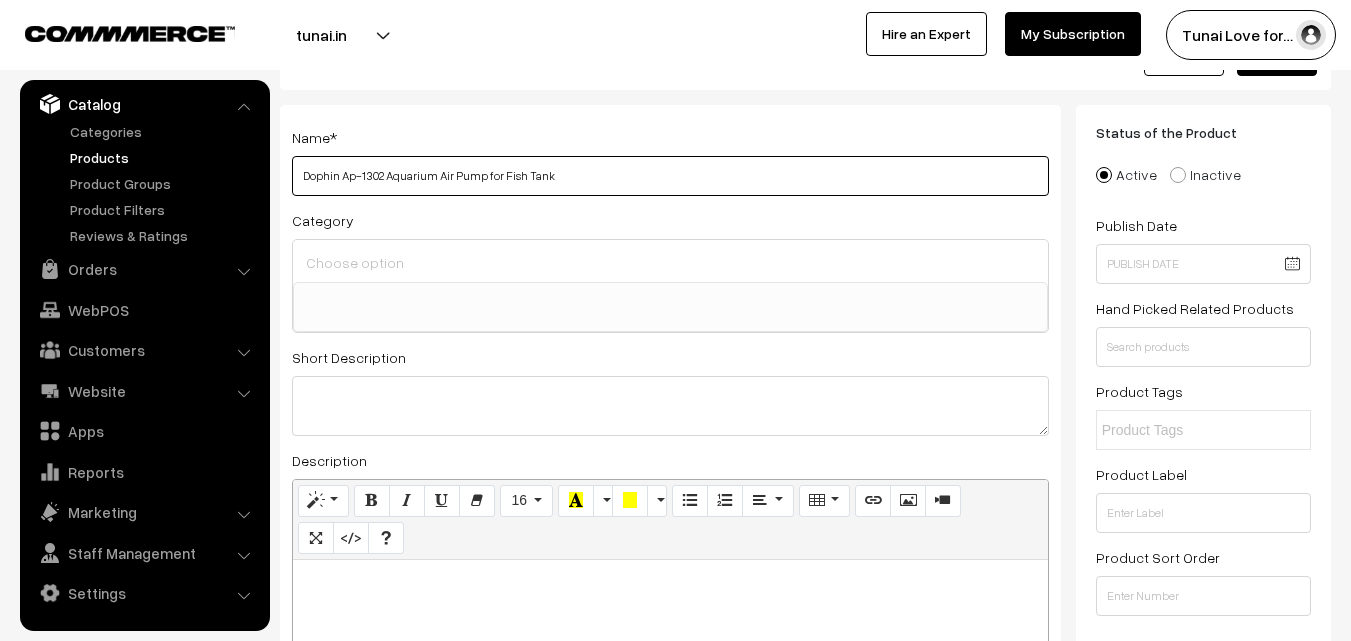 scroll, scrollTop: 200, scrollLeft: 0, axis: vertical 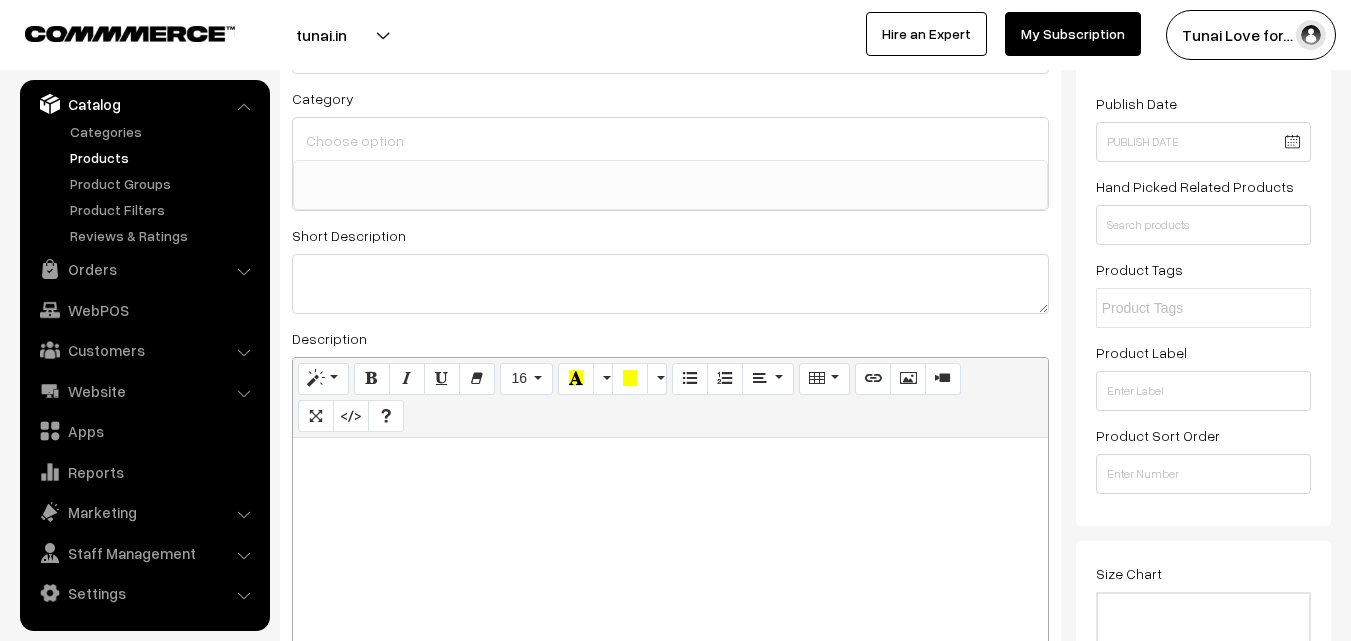 click at bounding box center (670, 563) 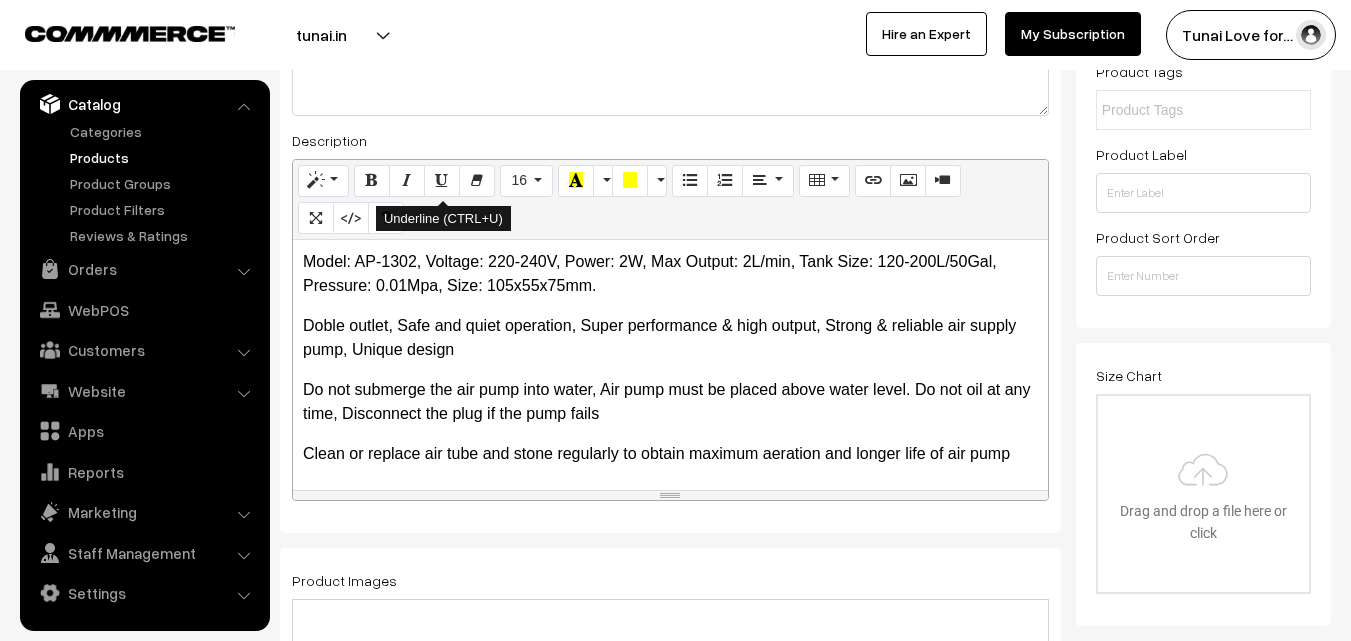 scroll, scrollTop: 400, scrollLeft: 0, axis: vertical 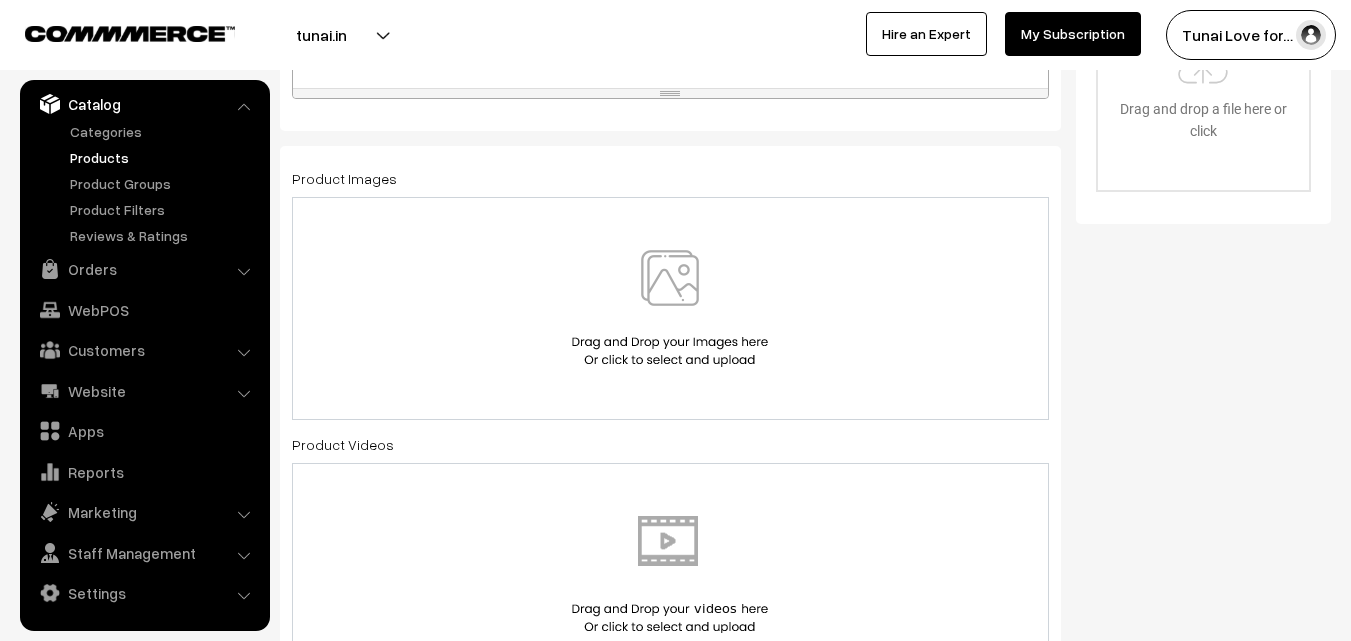 click at bounding box center (670, 308) 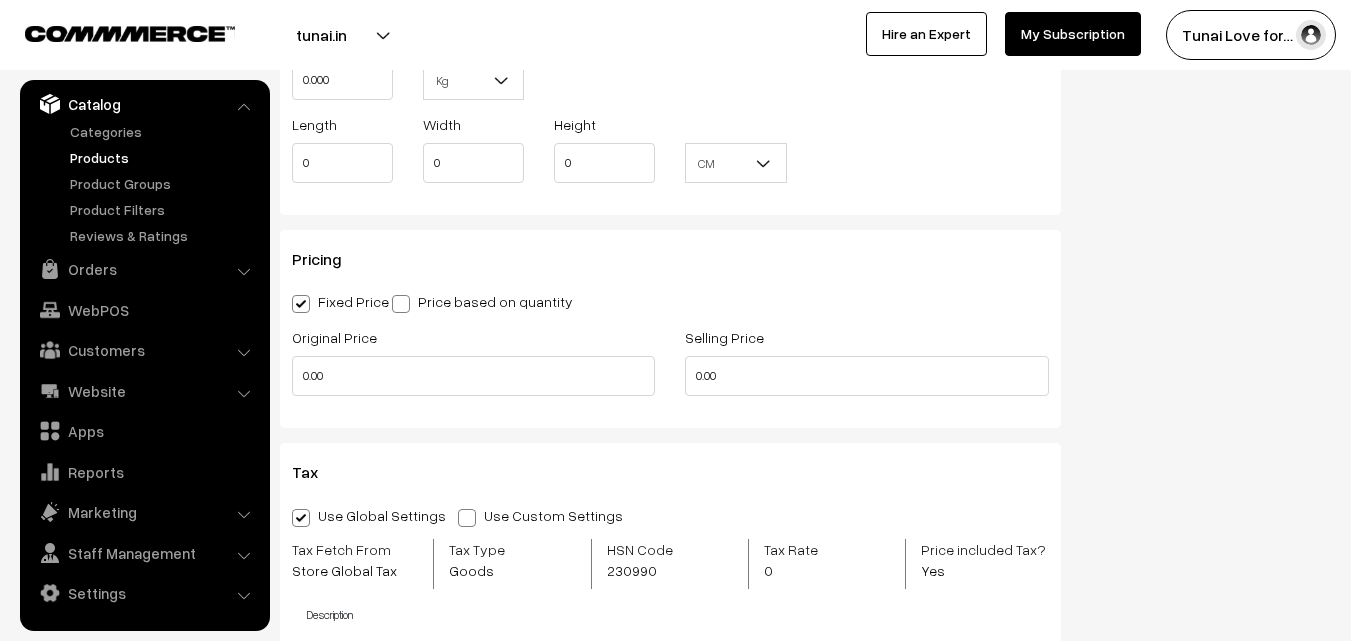 scroll, scrollTop: 1600, scrollLeft: 0, axis: vertical 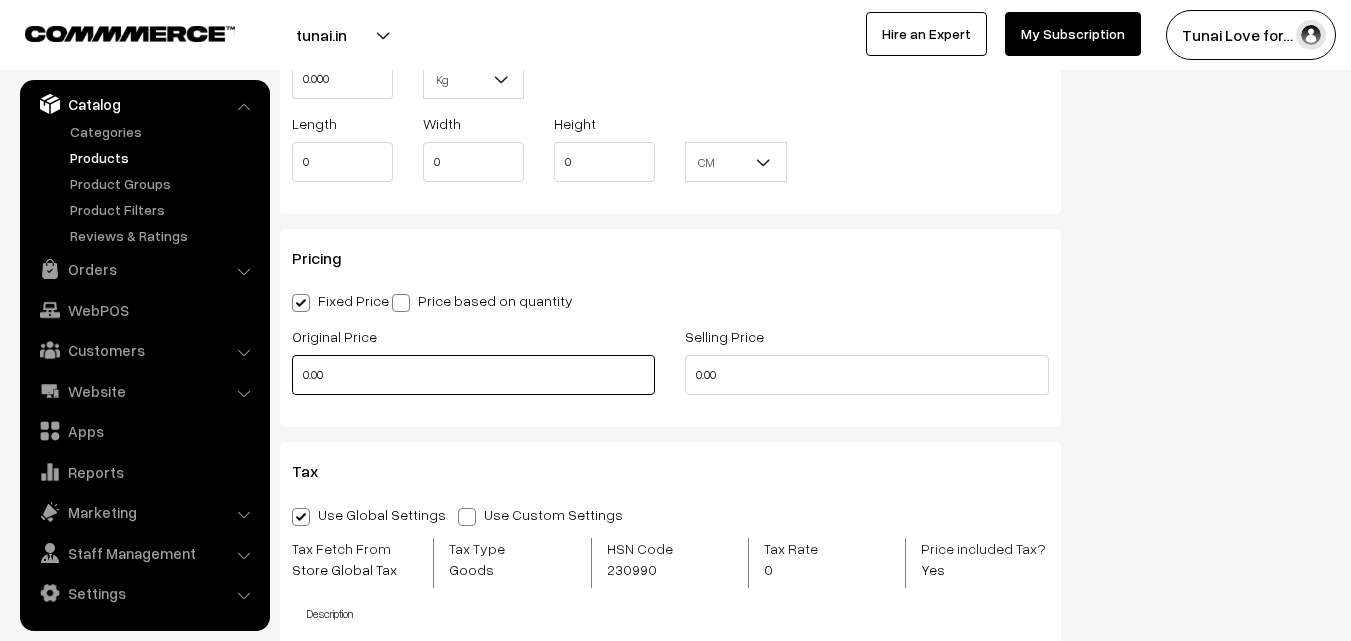 click on "0.00" at bounding box center (473, 375) 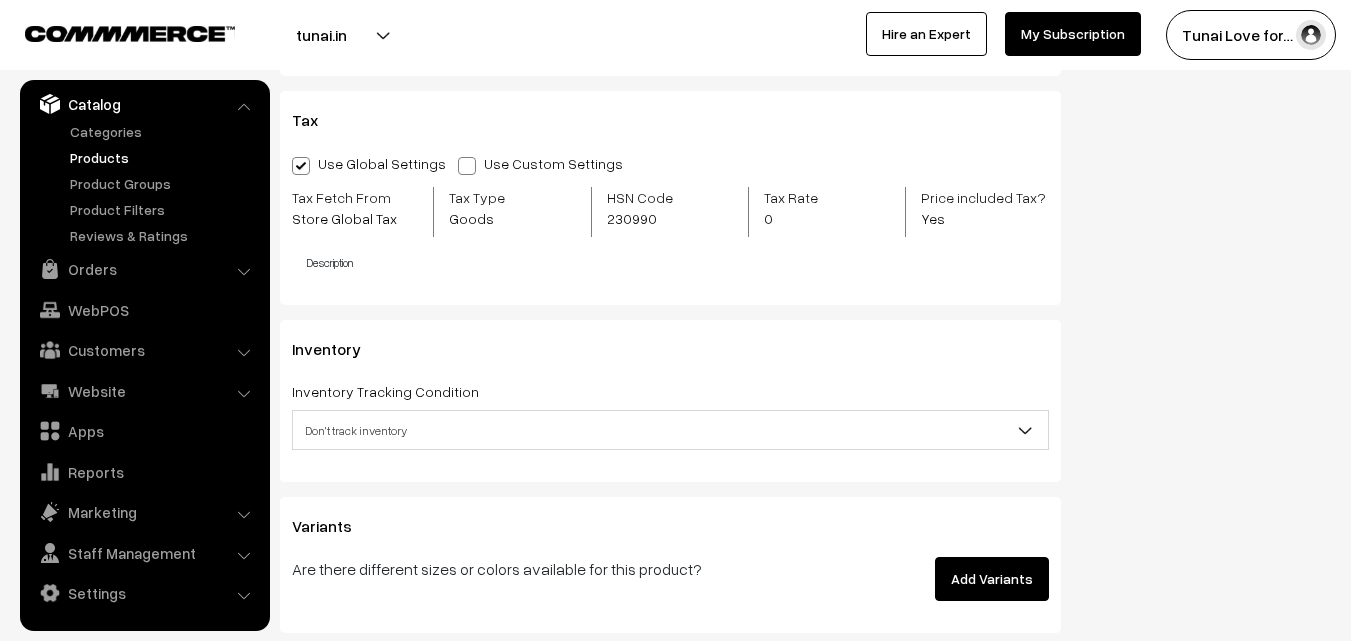 scroll, scrollTop: 1800, scrollLeft: 0, axis: vertical 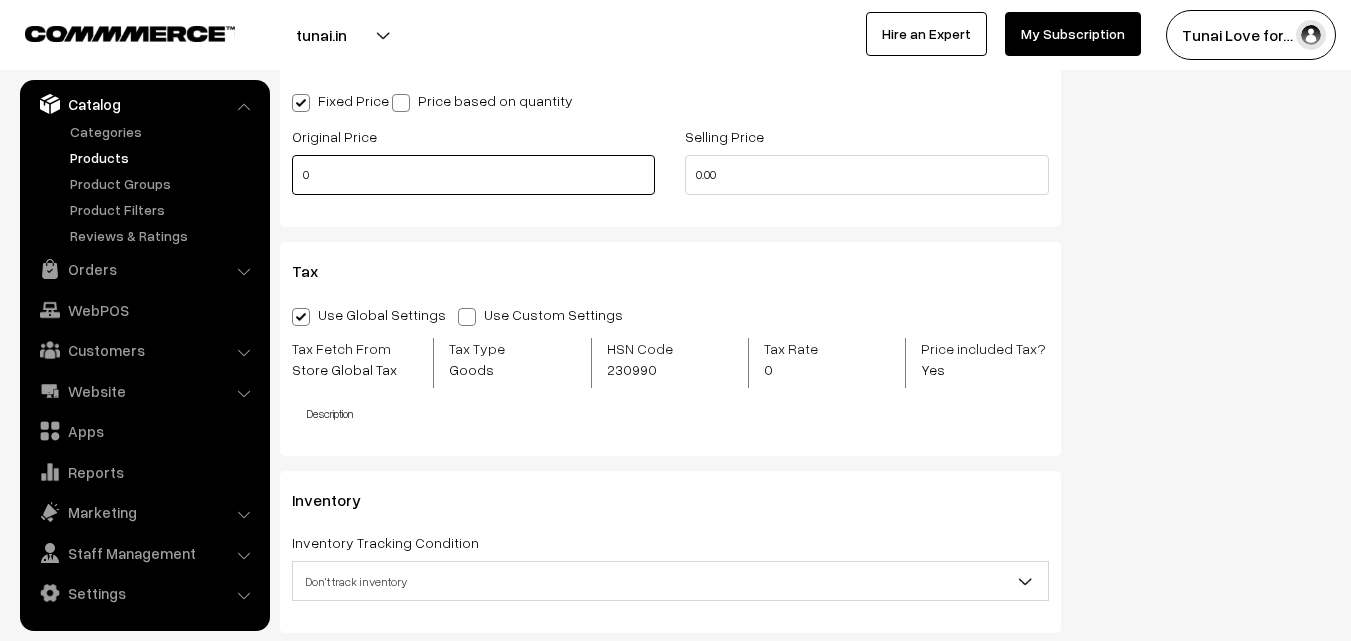 drag, startPoint x: 303, startPoint y: 174, endPoint x: 276, endPoint y: 178, distance: 27.294687 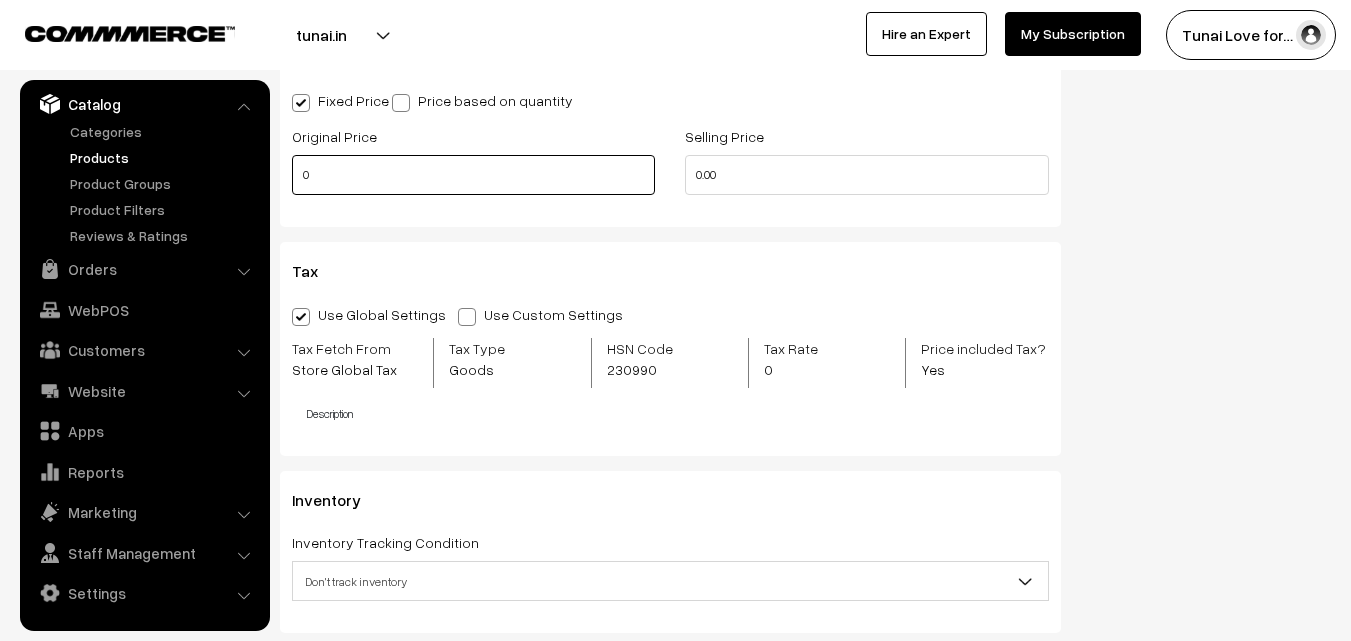 click on "Name  *
Dophin Ap-1302 Aquarium Air Pump for Fish Tank
Category
Brands
Brands > TUNAI
Brands > OPTIMUM
Brands > SOBO
Brands > DOPHIN
Brands > VENUS AQUA
Brands > SUNSUN
Brands > STAR FARMS
Fish Turtle" at bounding box center [670, -334] 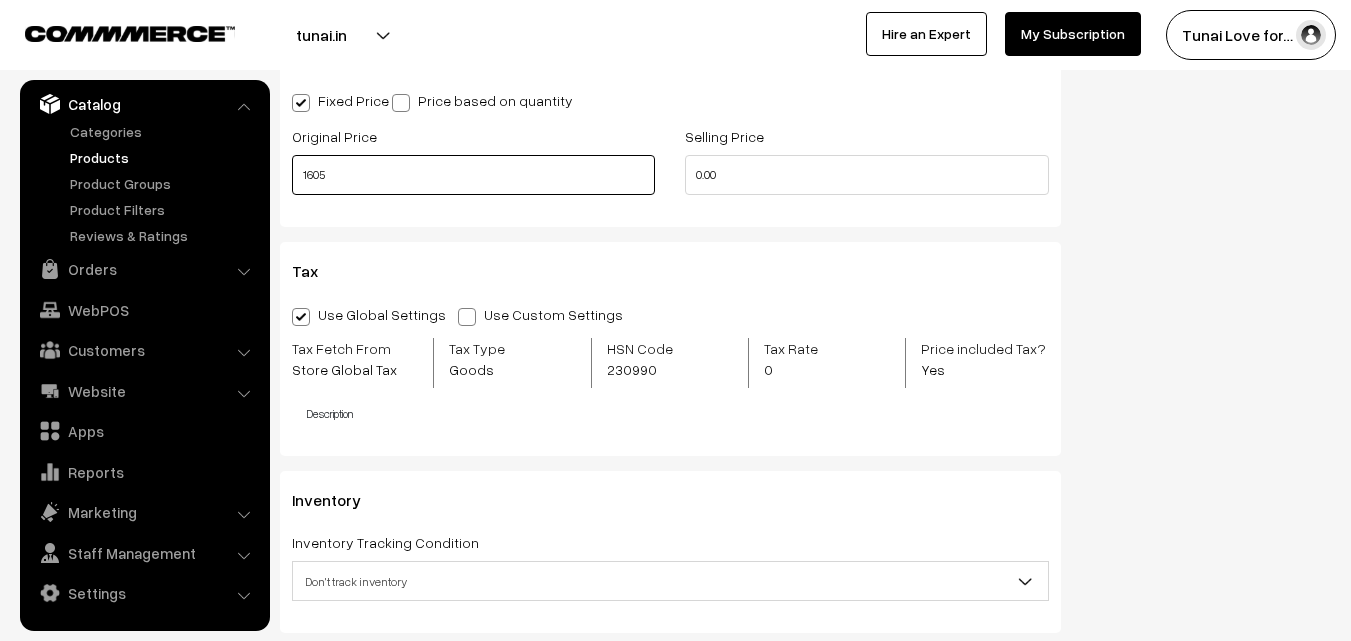 type on "1605" 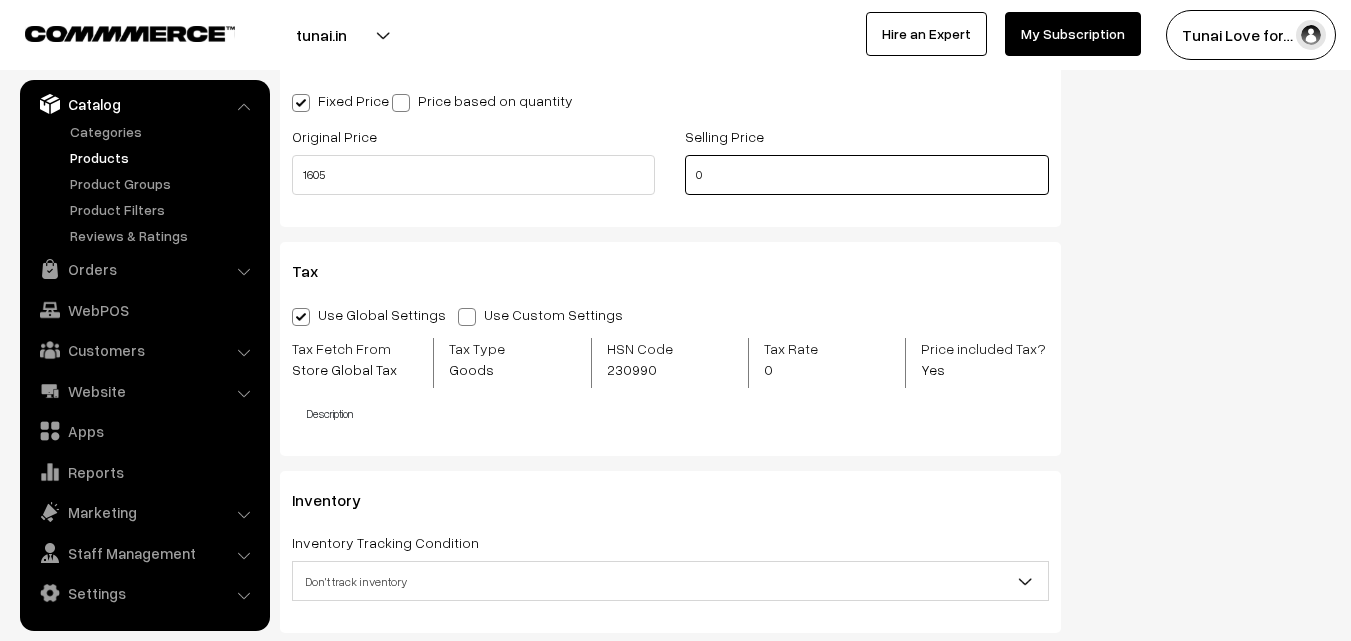 drag, startPoint x: 720, startPoint y: 176, endPoint x: 671, endPoint y: 174, distance: 49.0408 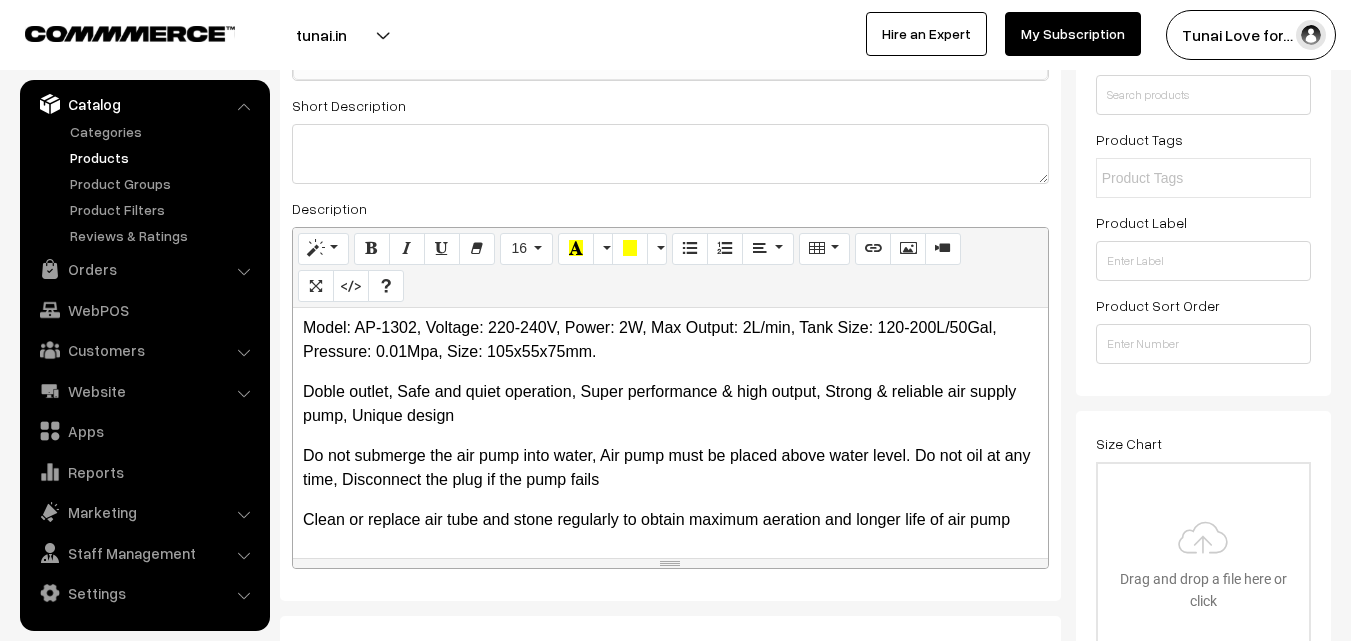 scroll, scrollTop: 0, scrollLeft: 0, axis: both 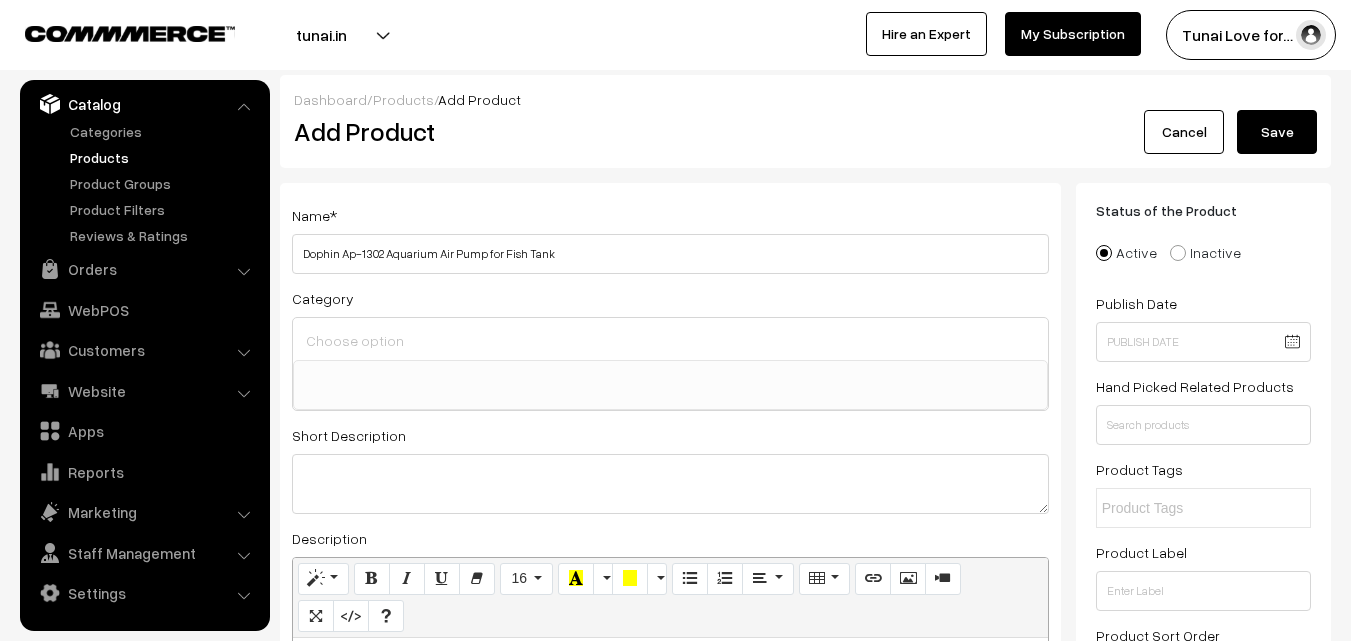 type on "1070" 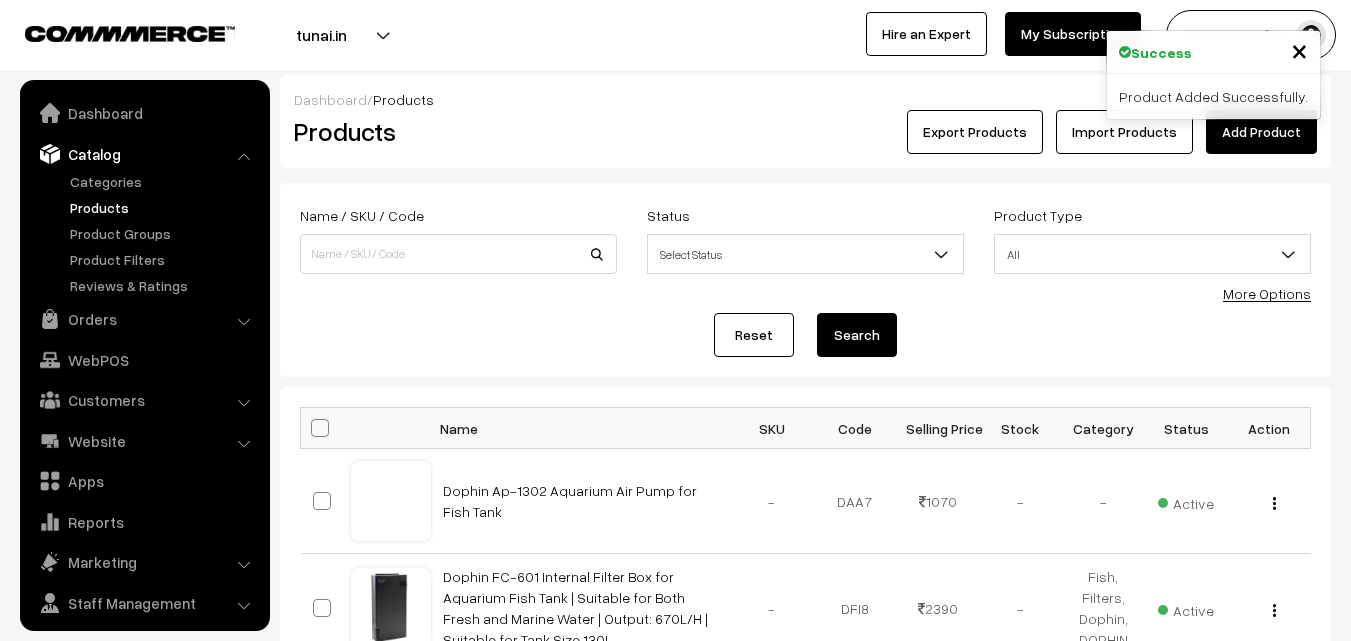 scroll, scrollTop: 0, scrollLeft: 0, axis: both 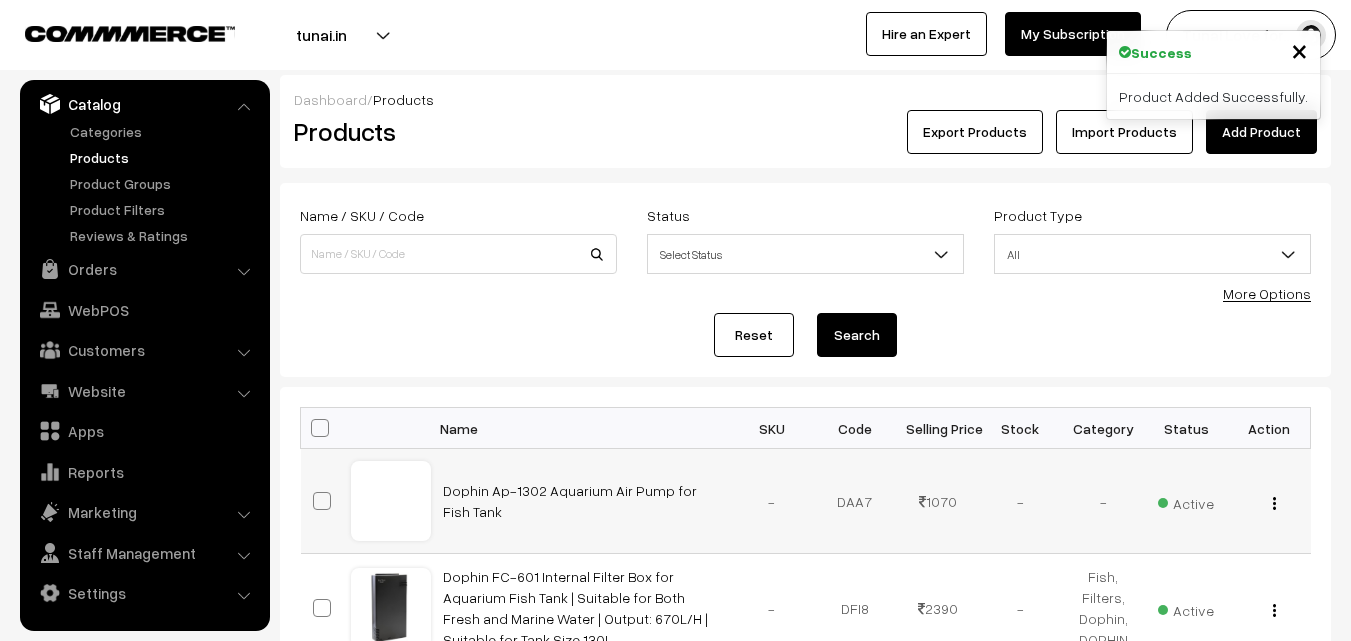 drag, startPoint x: 1275, startPoint y: 497, endPoint x: 1201, endPoint y: 507, distance: 74.672615 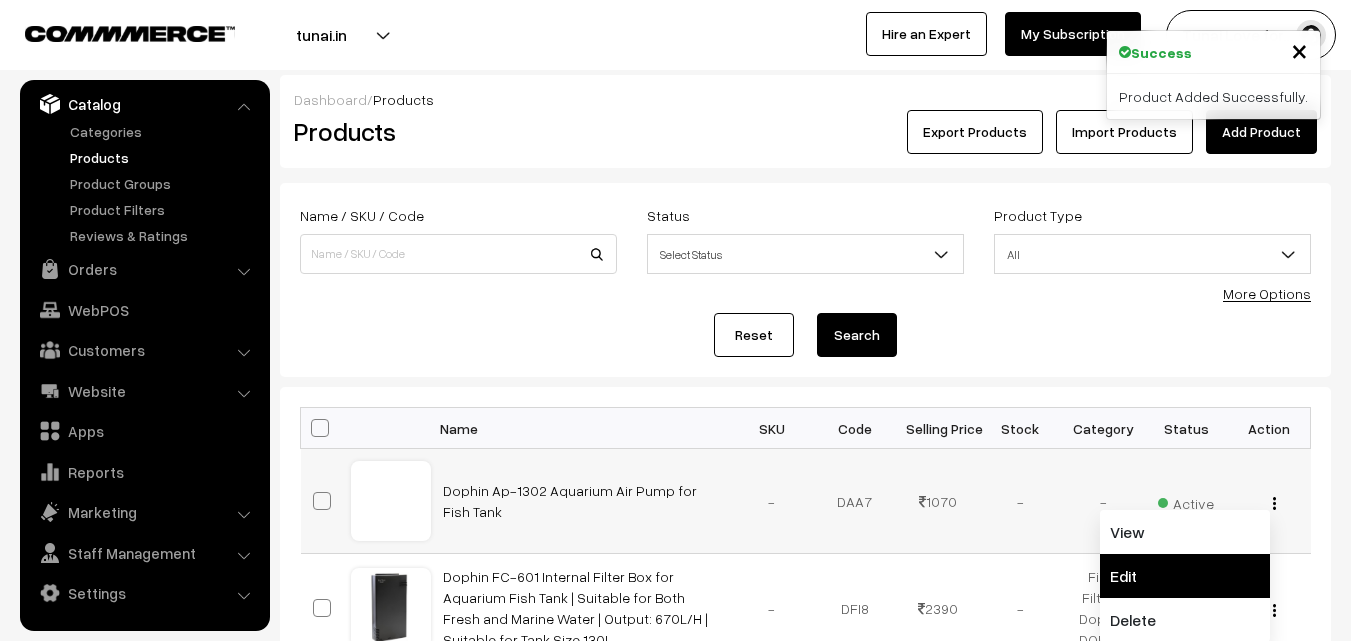 click on "Edit" at bounding box center (1185, 576) 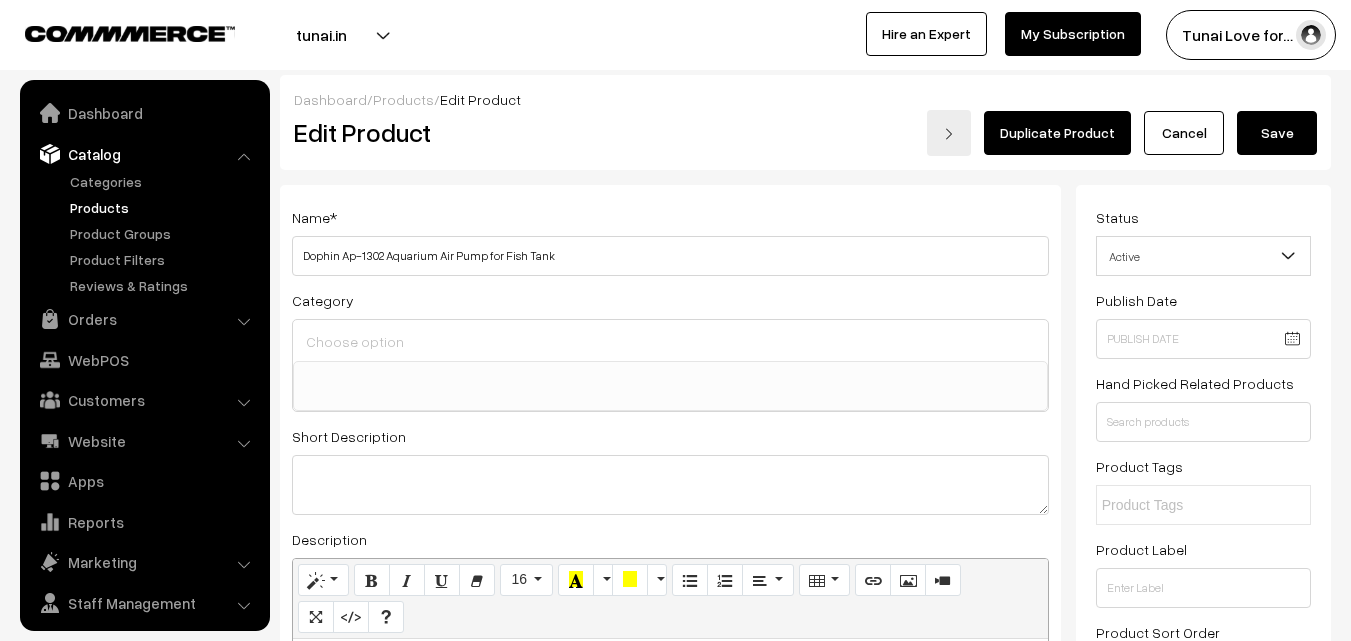 scroll, scrollTop: 0, scrollLeft: 0, axis: both 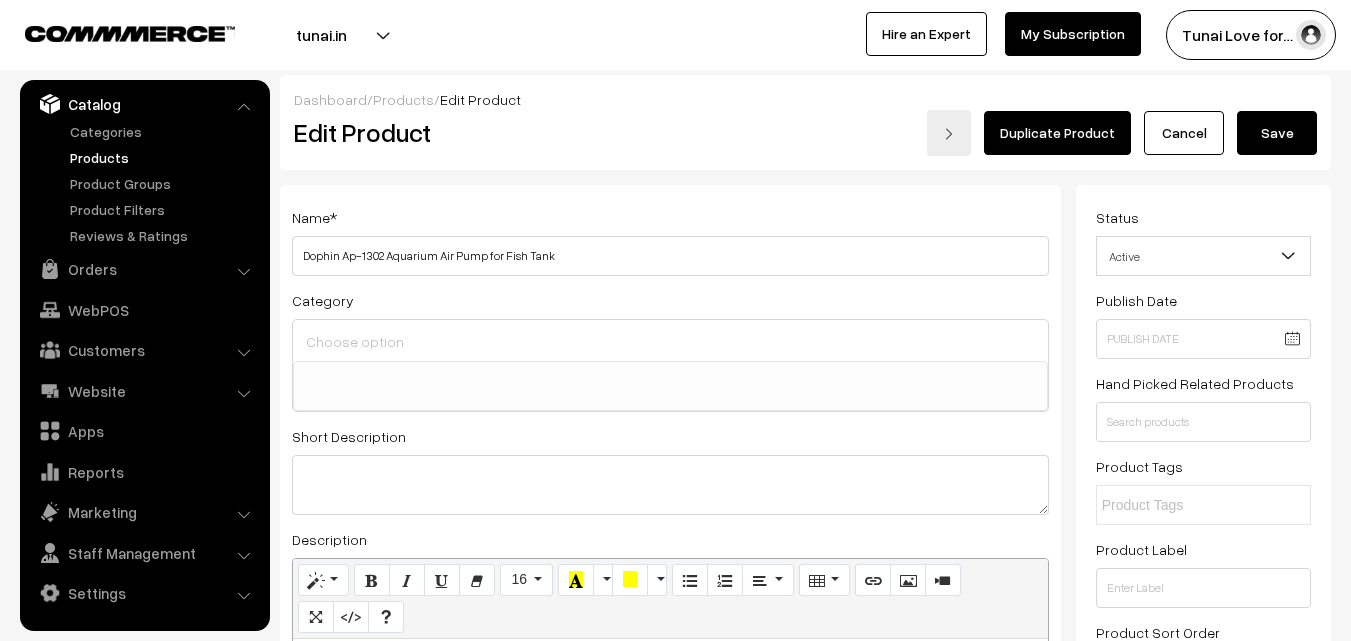 click at bounding box center [670, 342] 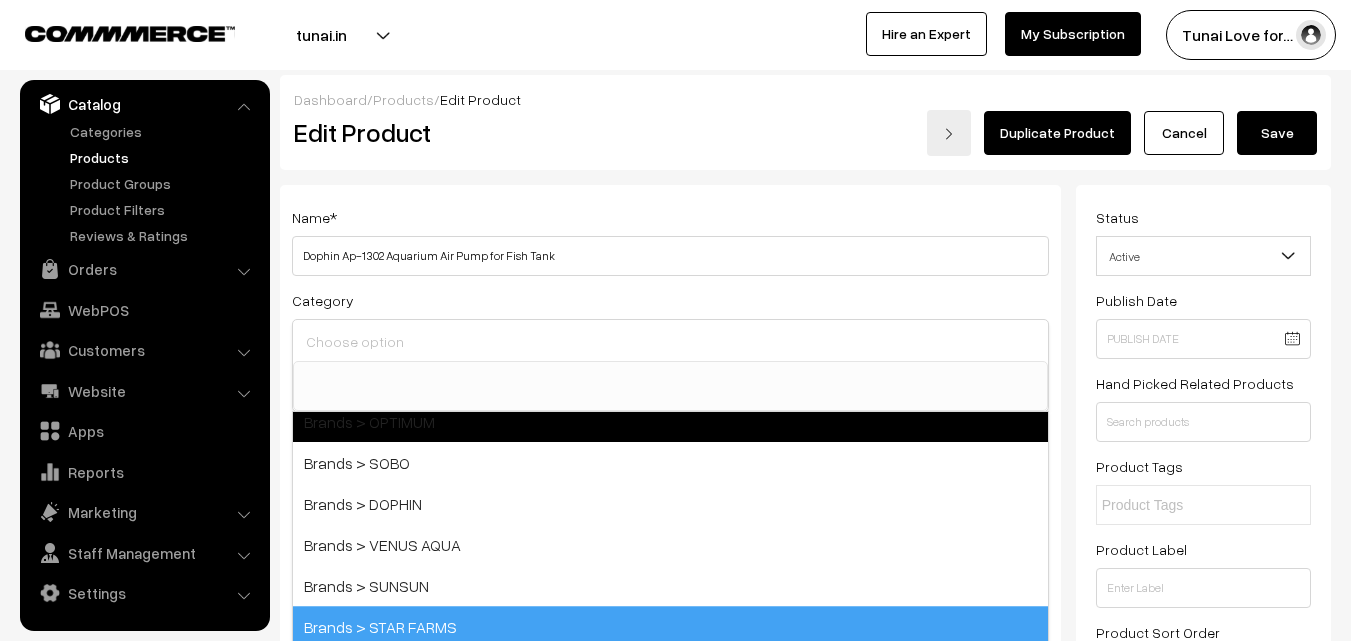 scroll, scrollTop: 0, scrollLeft: 0, axis: both 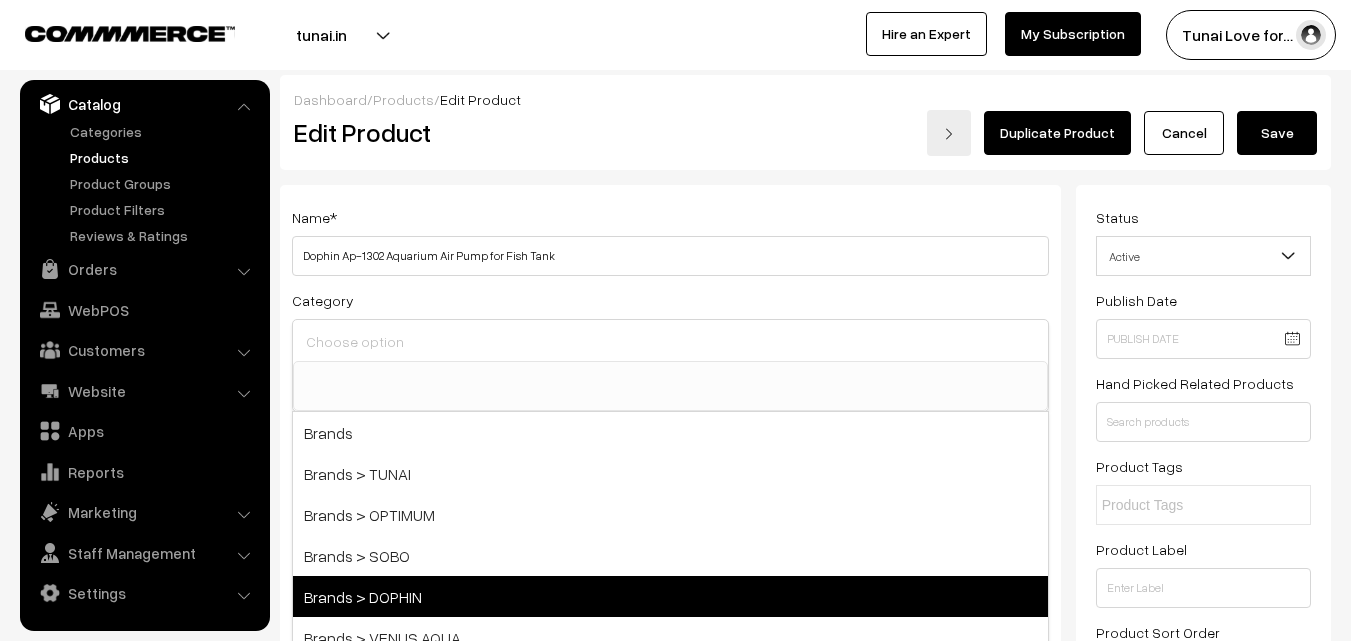 click on "Brands > DOPHIN" at bounding box center (670, 596) 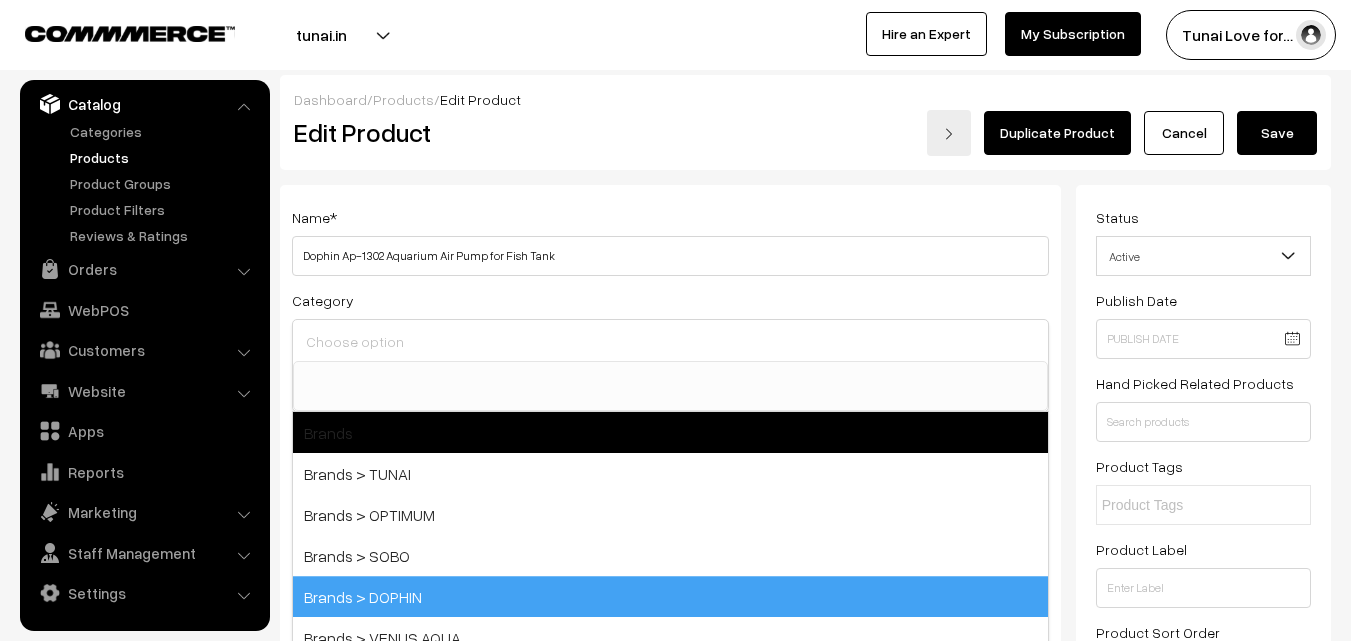 scroll, scrollTop: 17, scrollLeft: 0, axis: vertical 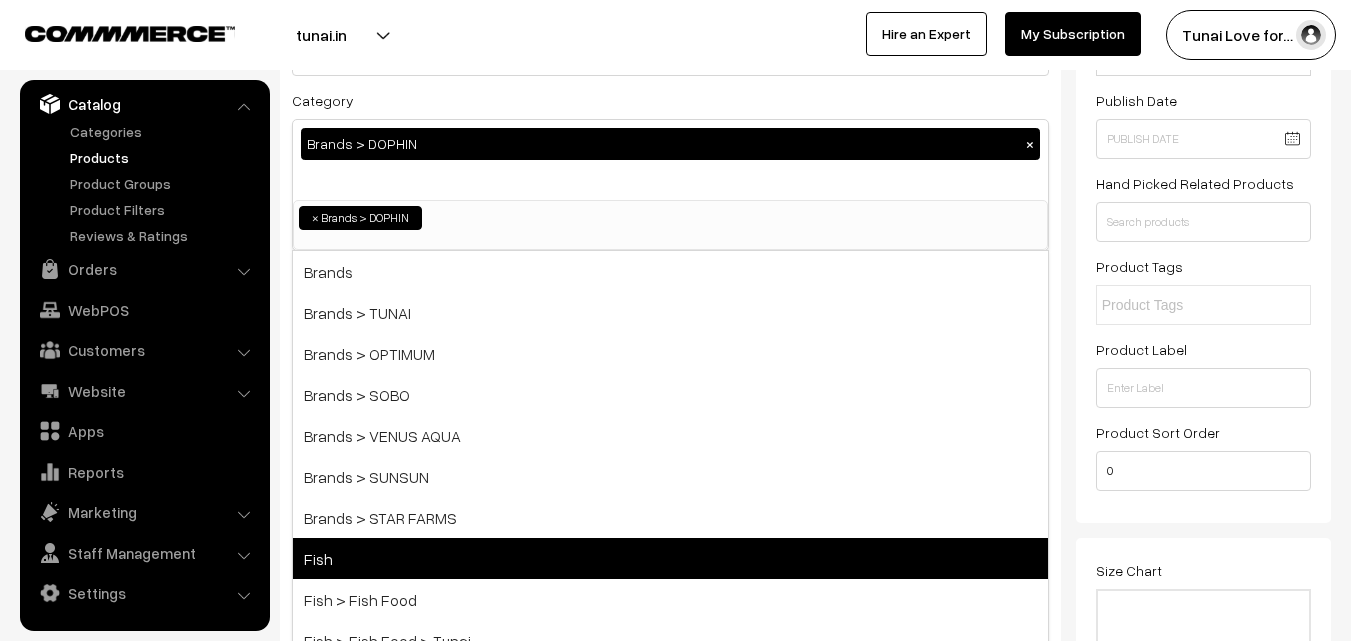 click on "Fish" at bounding box center (670, 558) 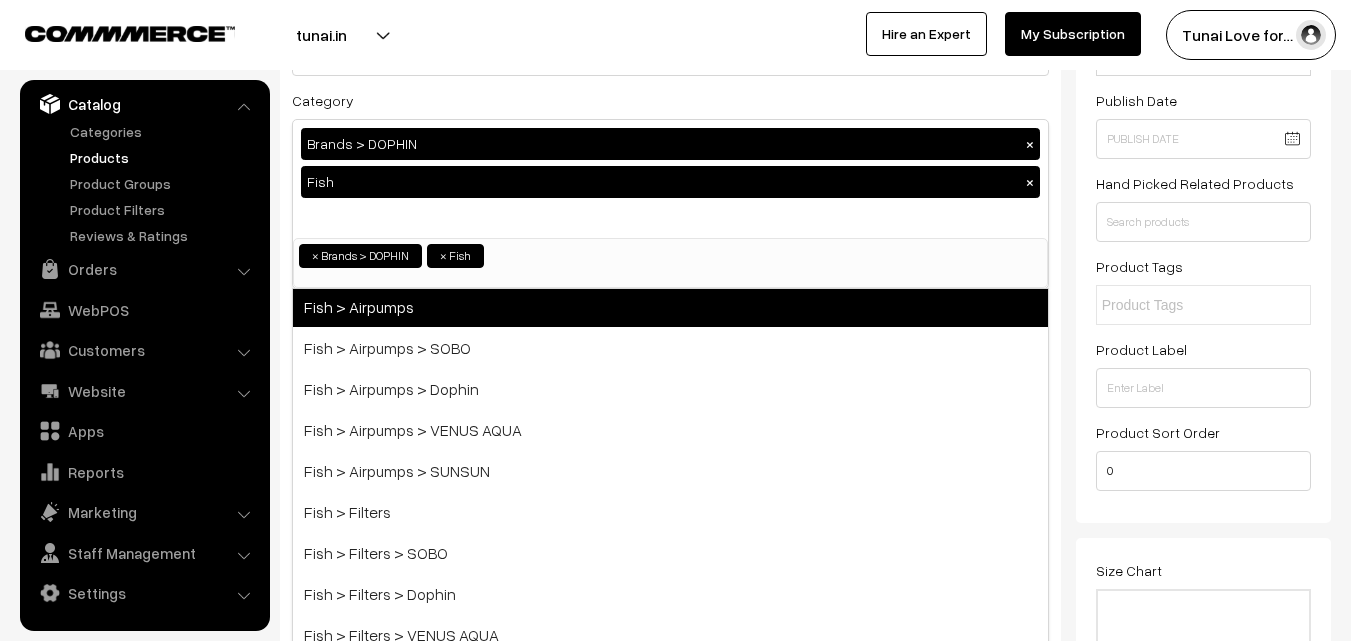 scroll, scrollTop: 500, scrollLeft: 0, axis: vertical 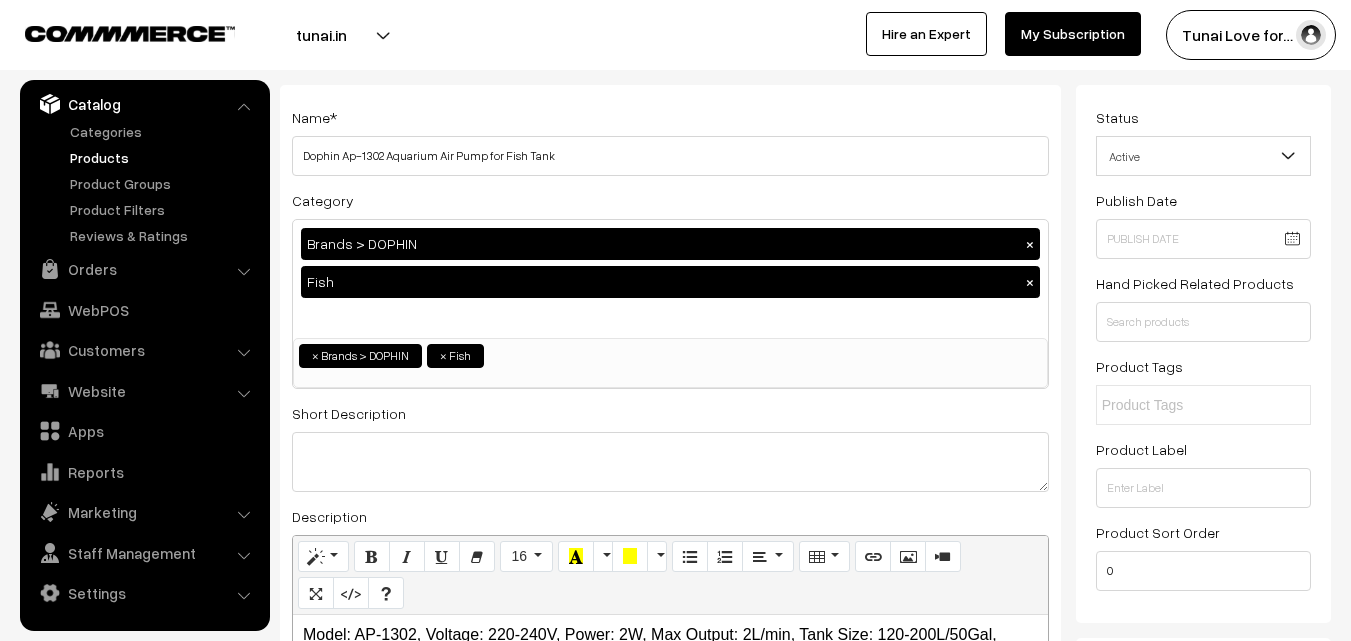 click on "× Brands > DOPHIN × Fish" at bounding box center [670, 353] 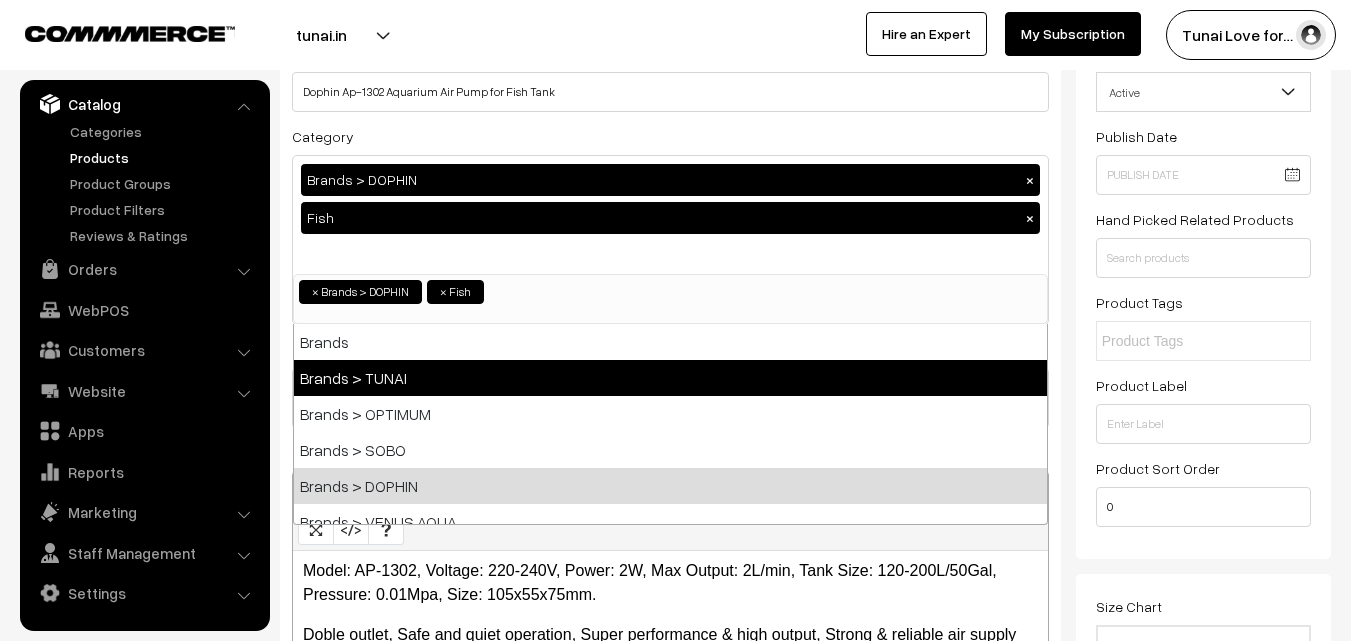 scroll, scrollTop: 200, scrollLeft: 0, axis: vertical 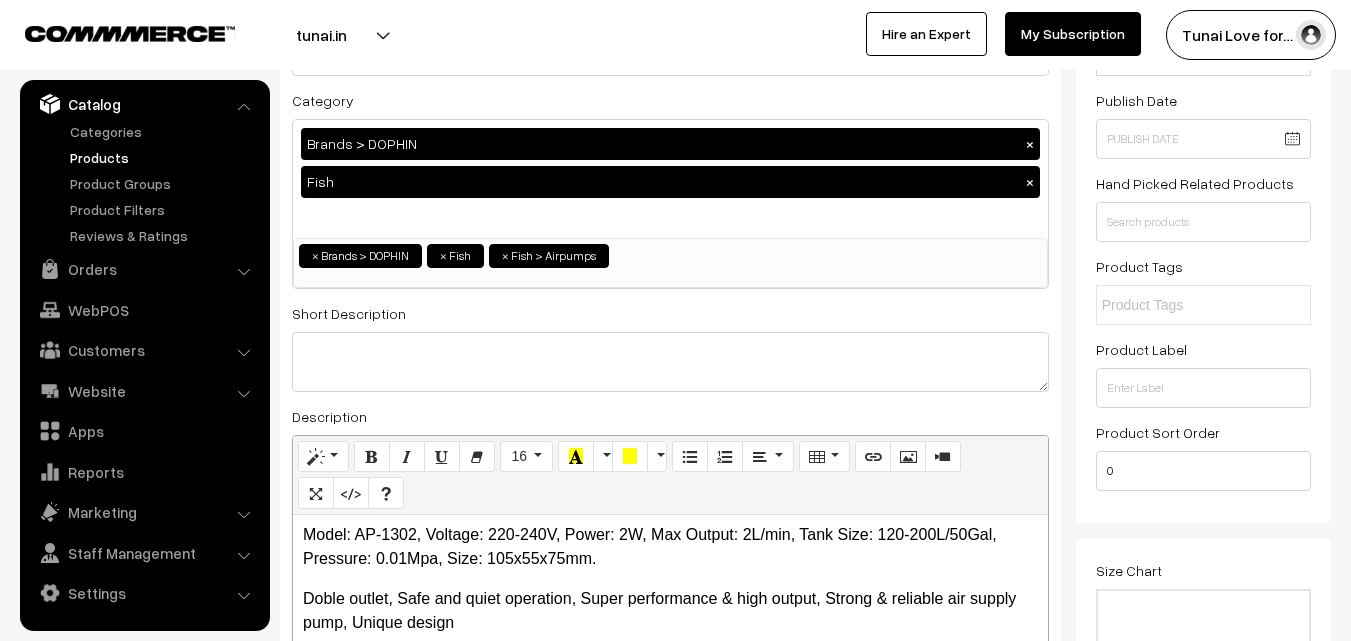 click on "× Brands > DOPHIN × Fish × Fish > Airpumps" at bounding box center (670, 263) 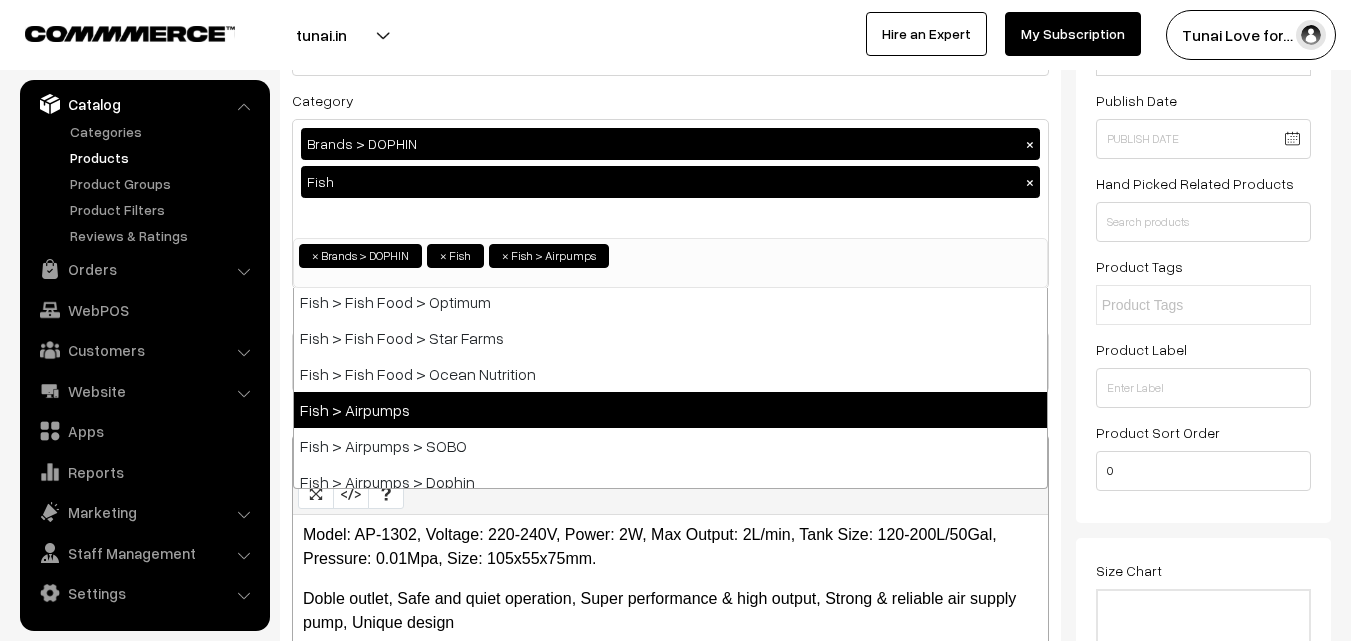 scroll, scrollTop: 500, scrollLeft: 0, axis: vertical 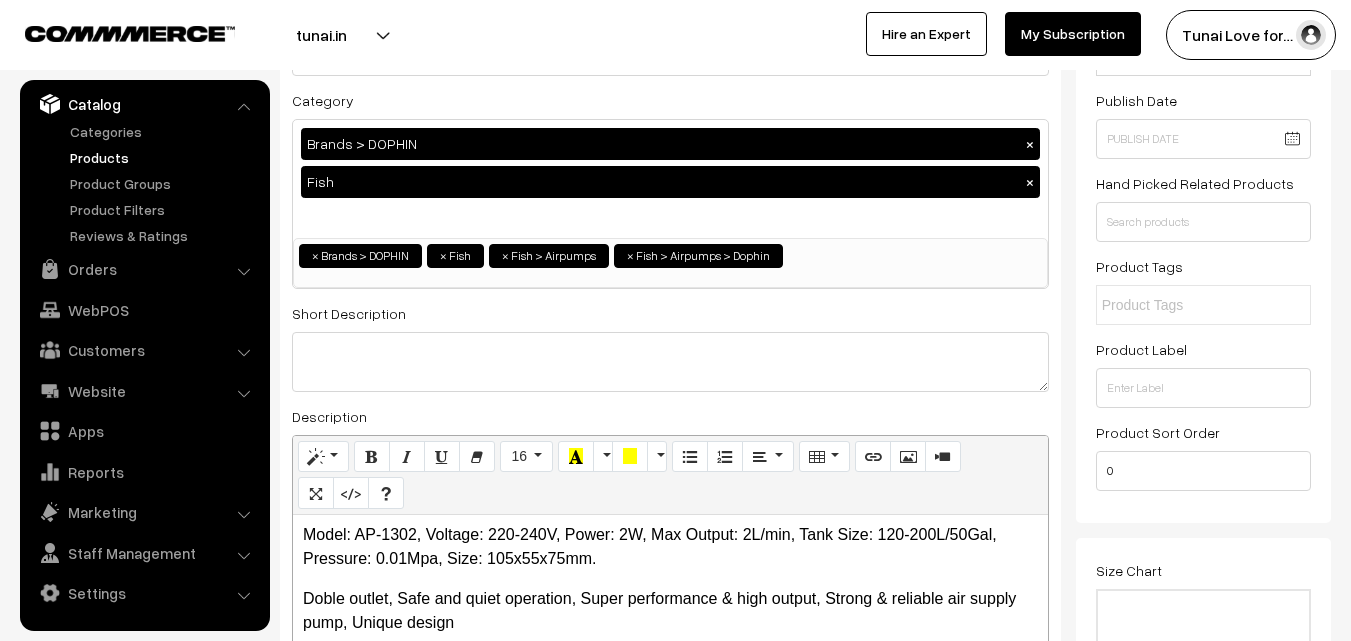 click on "Name  *
Dophin Ap-1302 Aquarium Air Pump for Fish Tank
Category
Brands > DOPHIN × Fish ×
Brands
Brands > TUNAI
Brands > OPTIMUM
Brands > SOBO
Brands > DOPHIN
Brands > VENUS AQUA
Brands > SUNSUN
Brands > STAR FARMS Fish Turtle" at bounding box center (670, 1367) 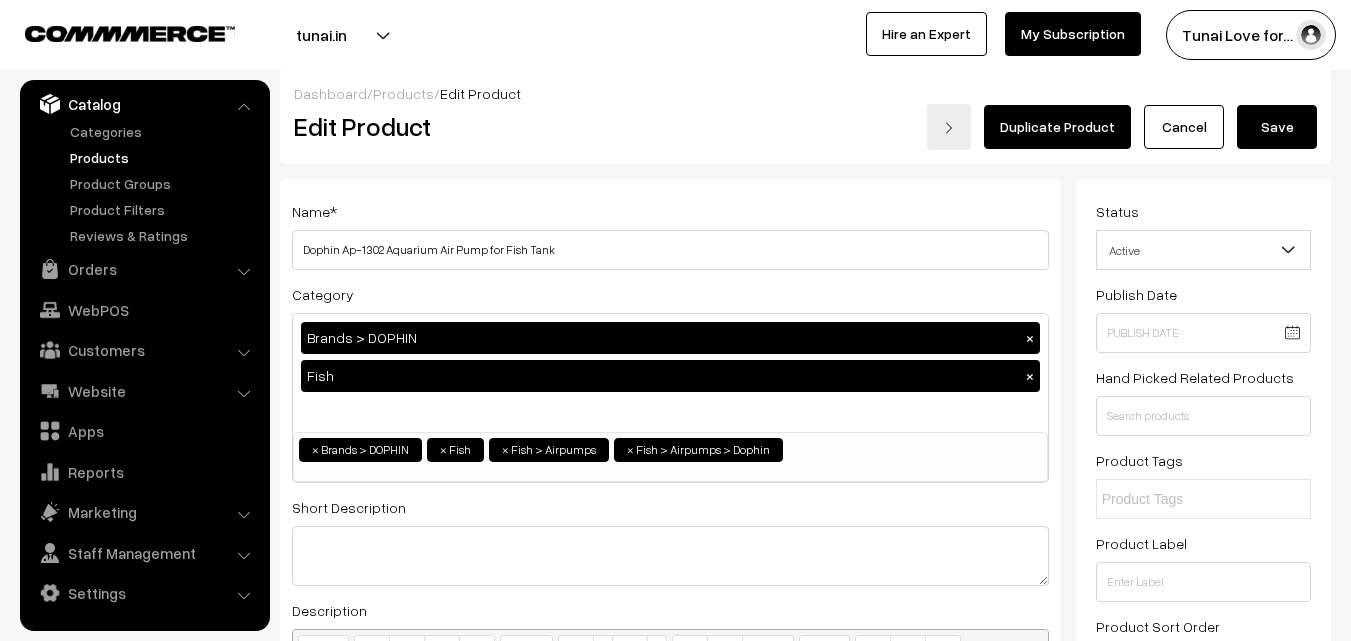 scroll, scrollTop: 0, scrollLeft: 0, axis: both 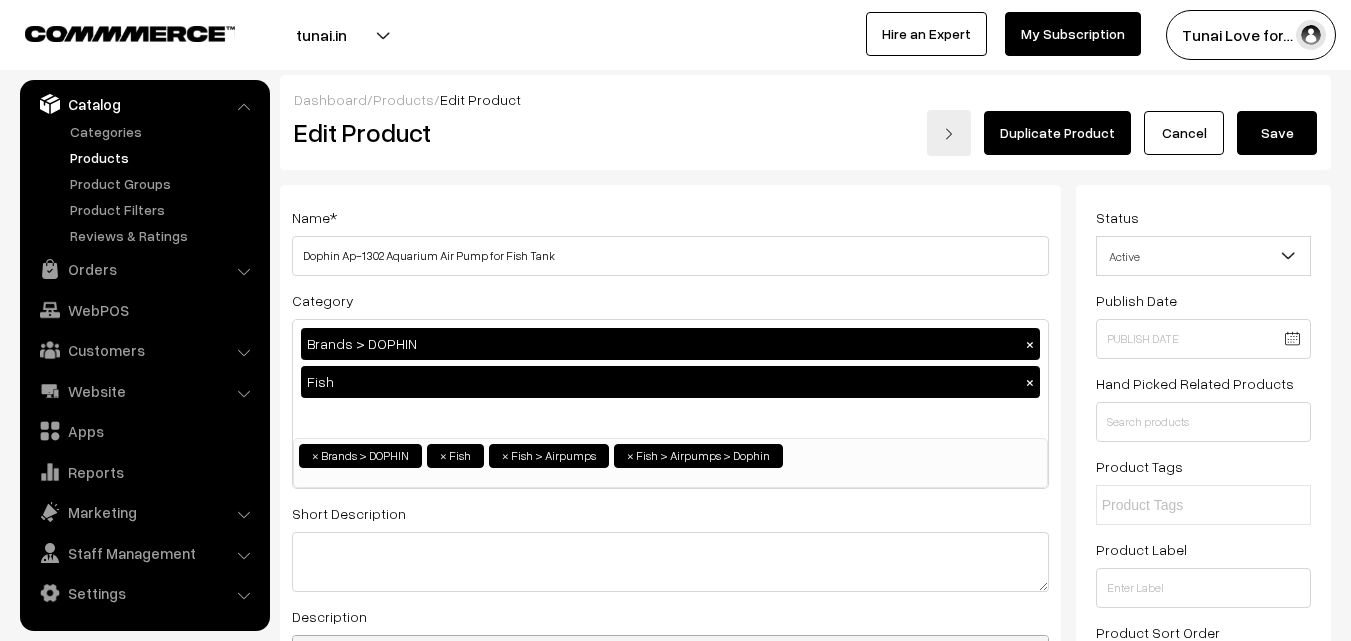 click on "Save" at bounding box center (1277, 133) 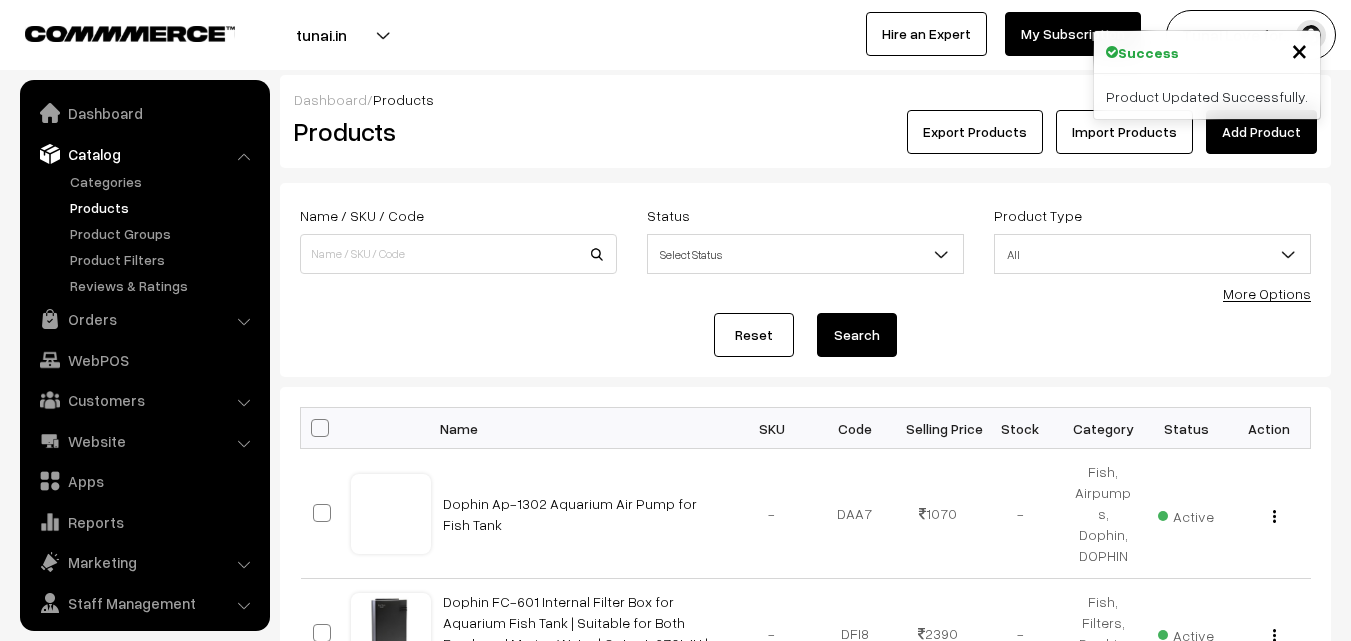 scroll, scrollTop: 0, scrollLeft: 0, axis: both 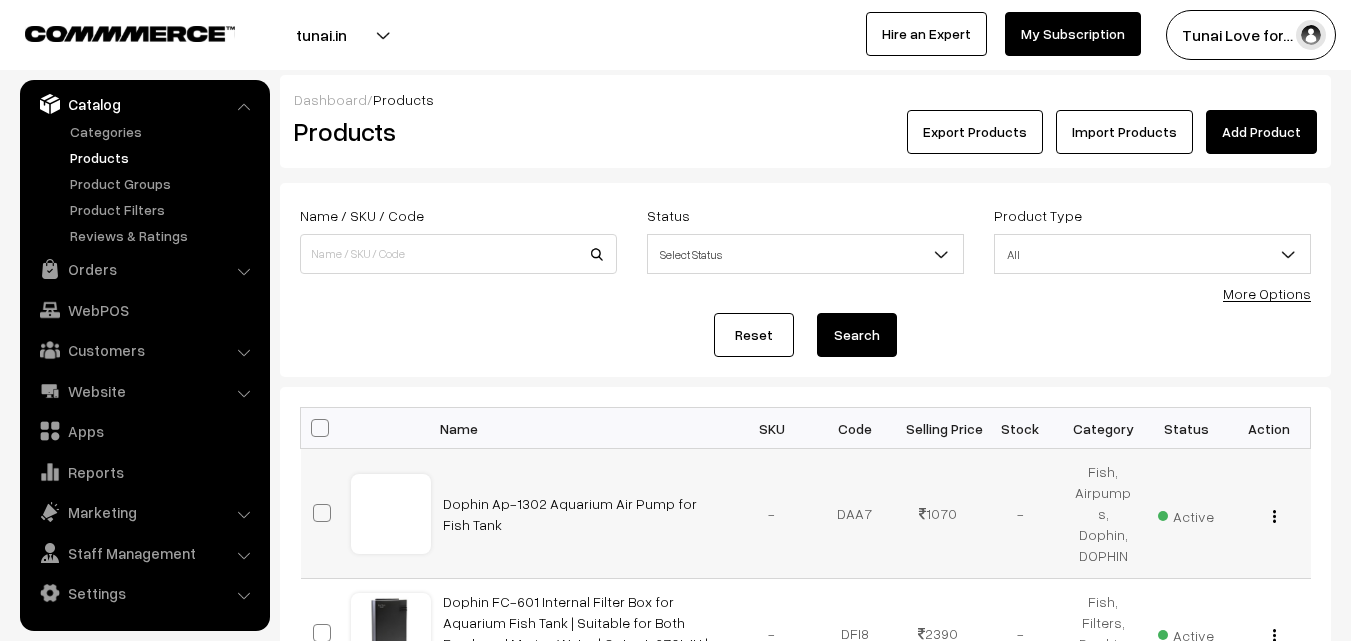 click at bounding box center [1274, 516] 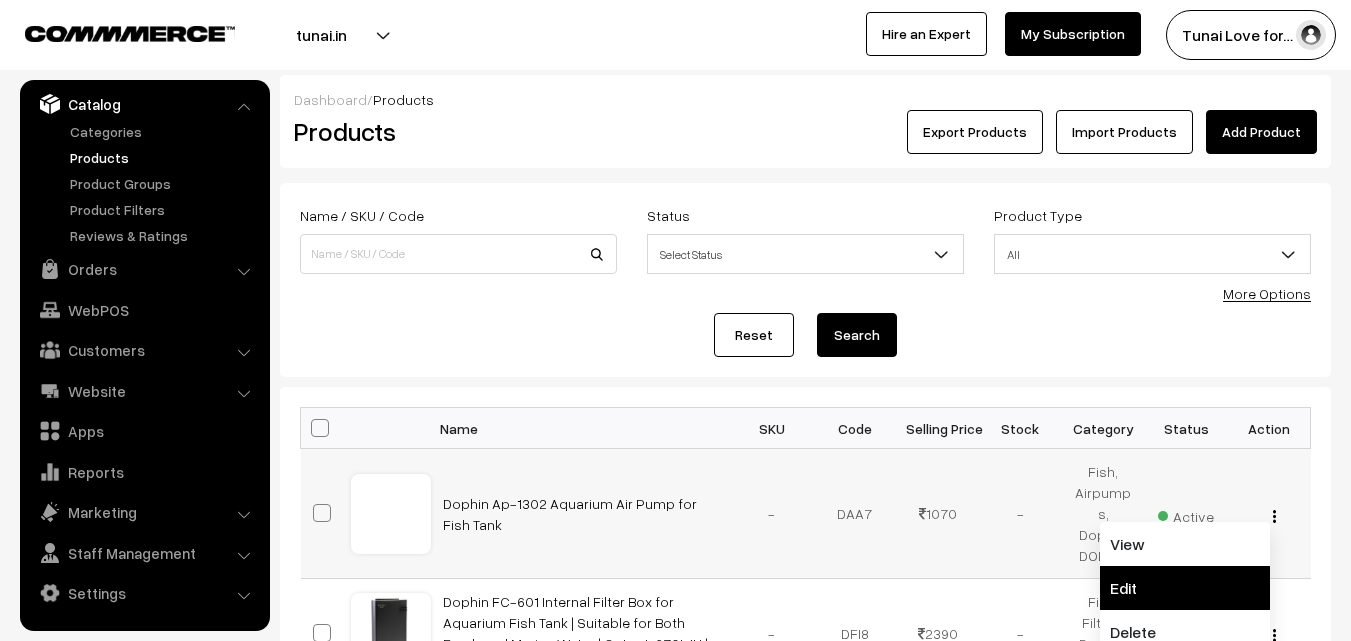 click on "Edit" at bounding box center [1185, 588] 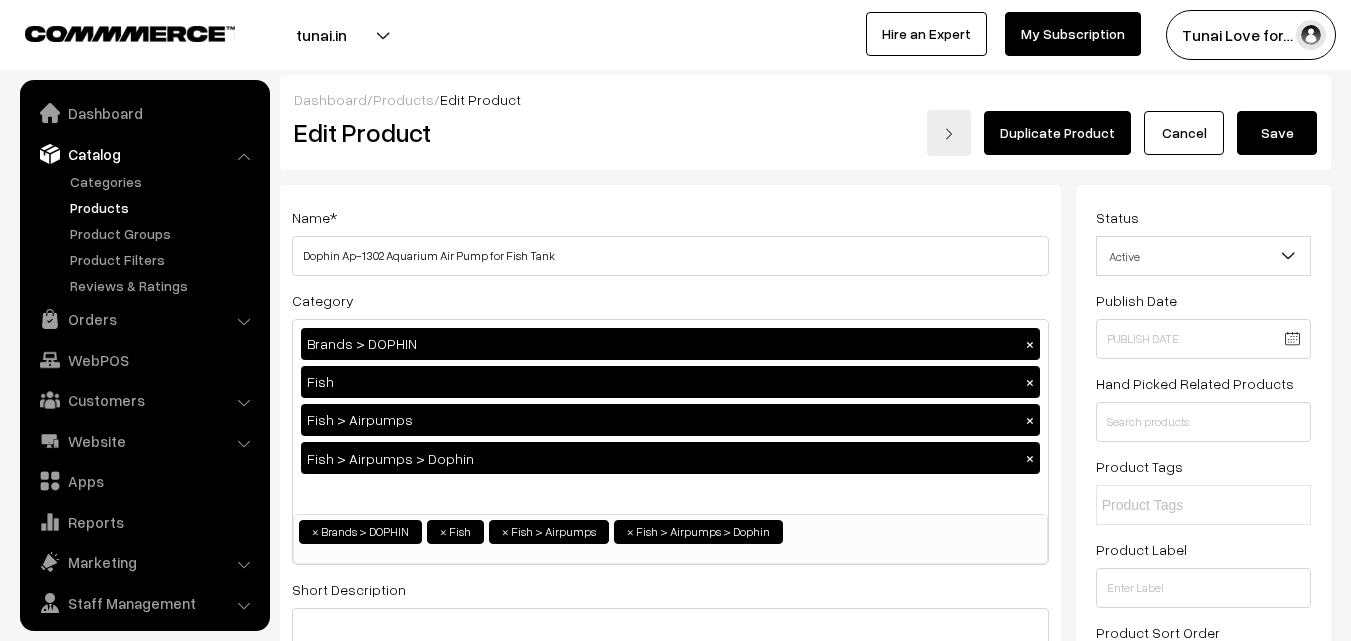 scroll, scrollTop: 0, scrollLeft: 0, axis: both 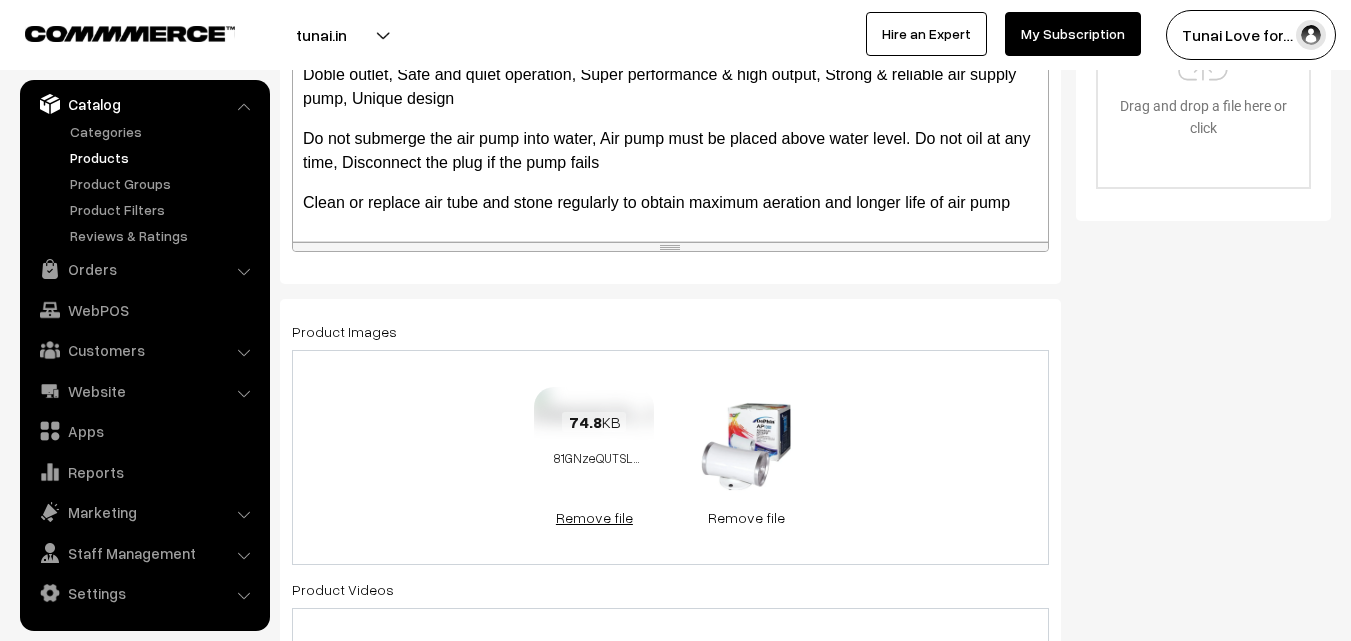 click on "Remove file" at bounding box center (594, 517) 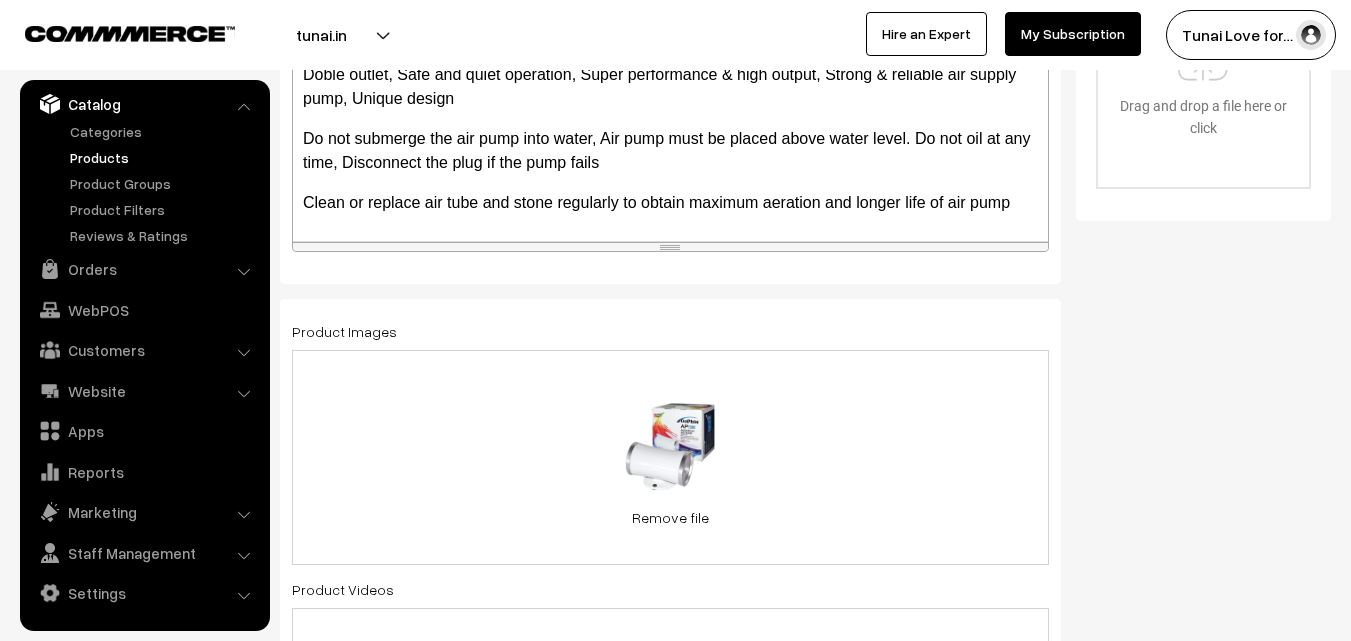click on "41.8  KB      Air_Pump_Dophin_AP-1302.webp                         Check                                                      Error                                                           Remove file" at bounding box center [670, 457] 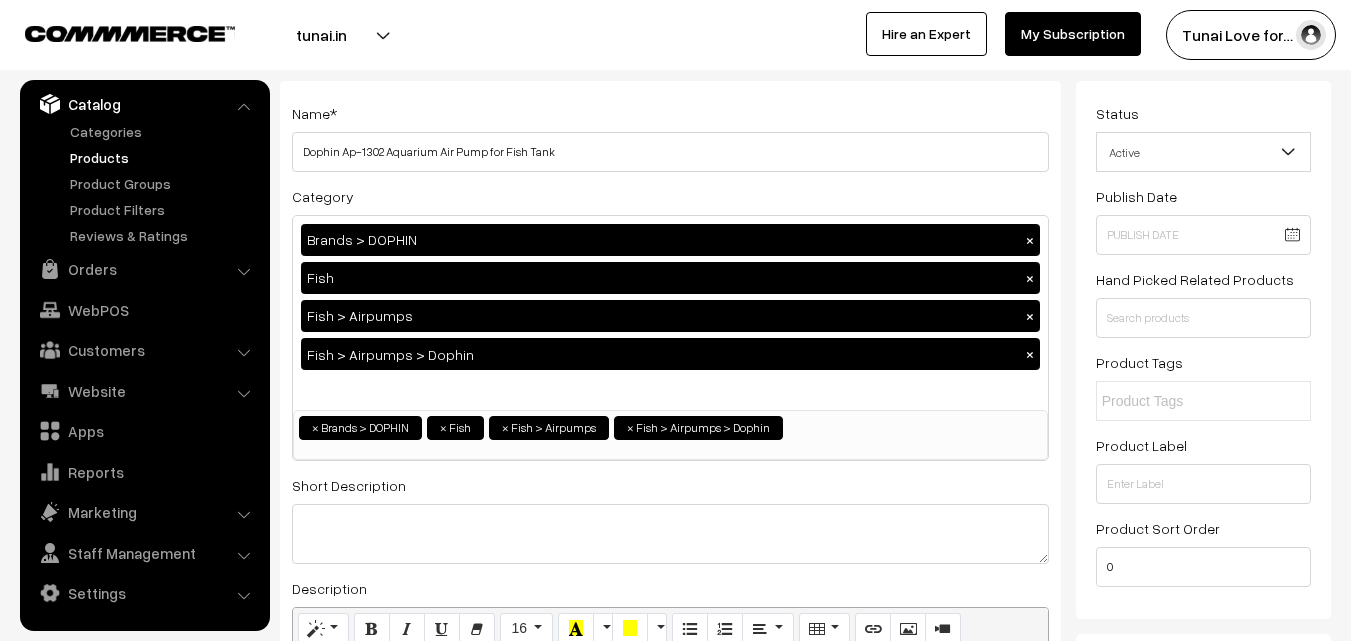 scroll, scrollTop: 0, scrollLeft: 0, axis: both 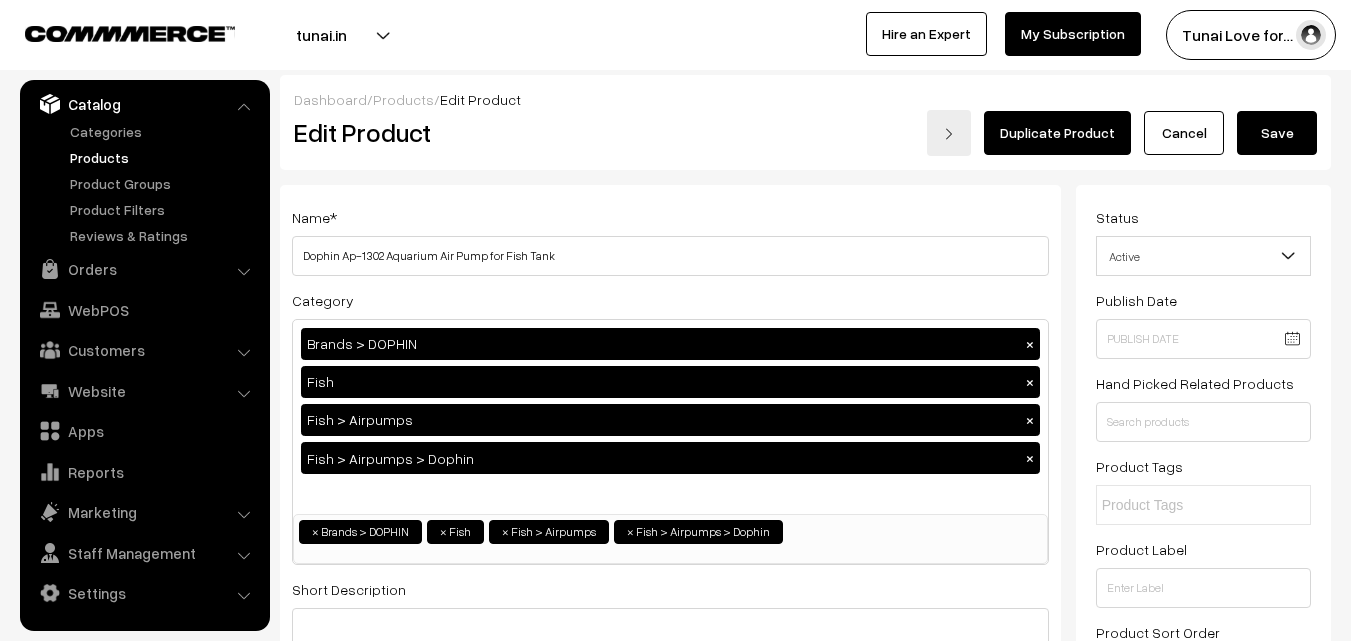 click on "Save" at bounding box center [1277, 133] 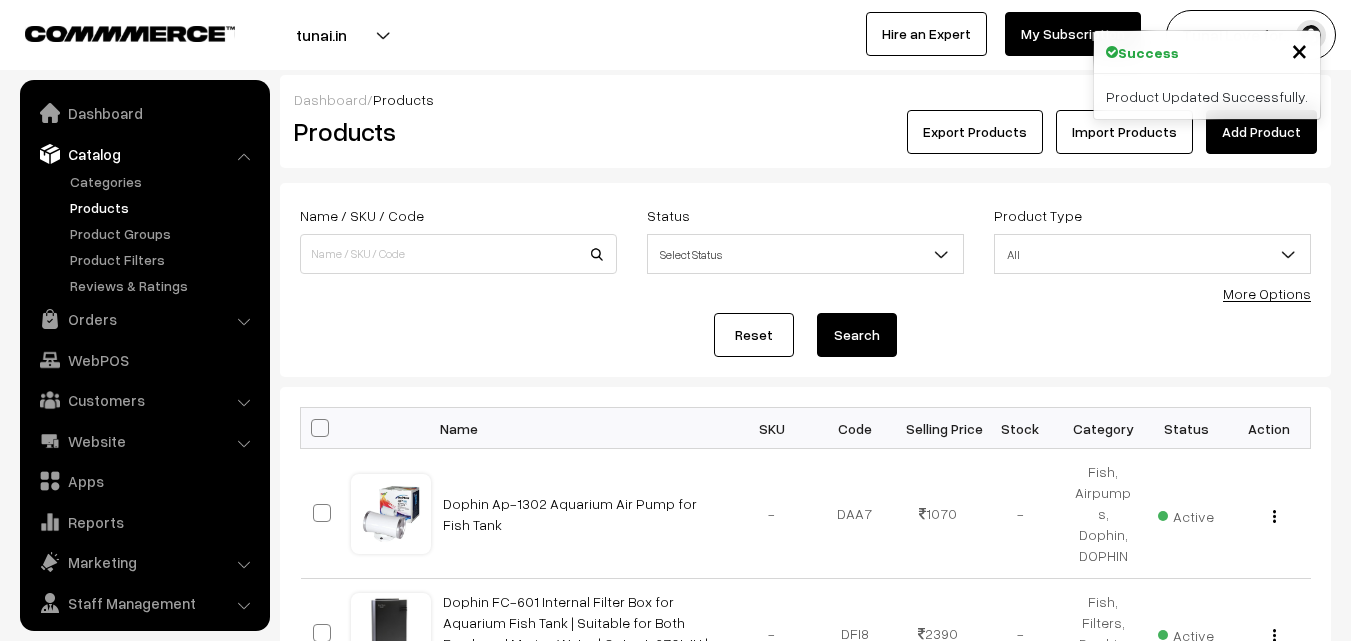 scroll, scrollTop: 0, scrollLeft: 0, axis: both 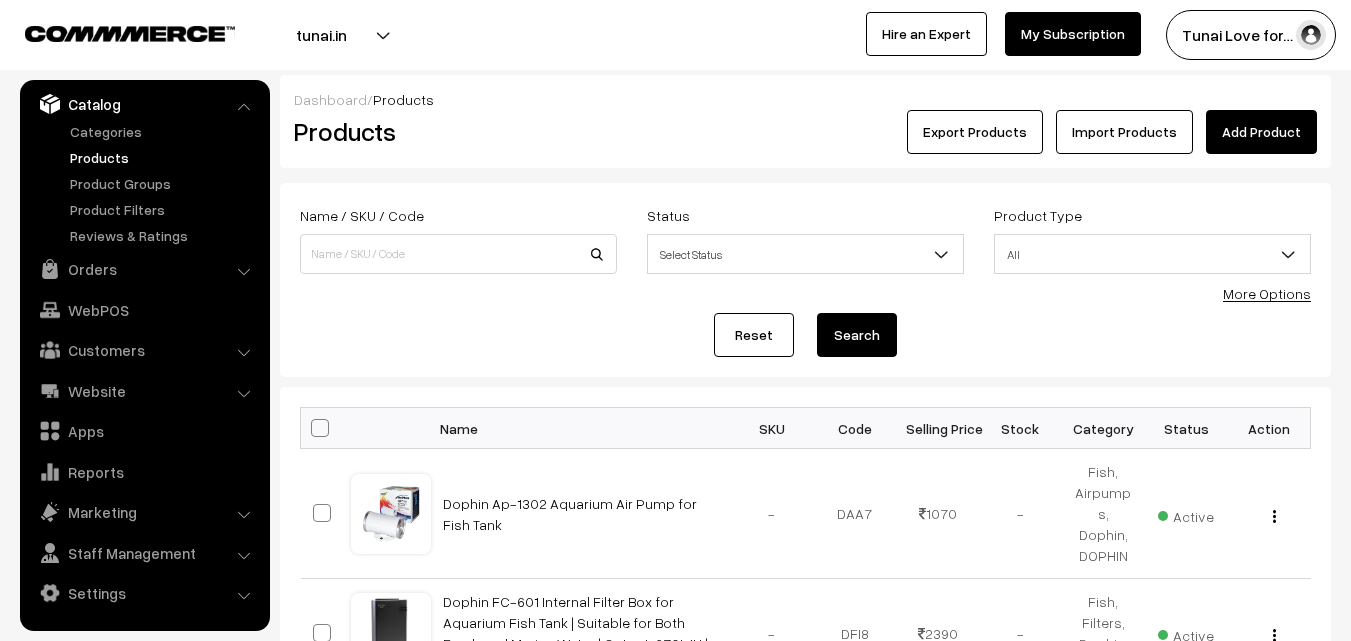 click on "Add Product" at bounding box center [1261, 132] 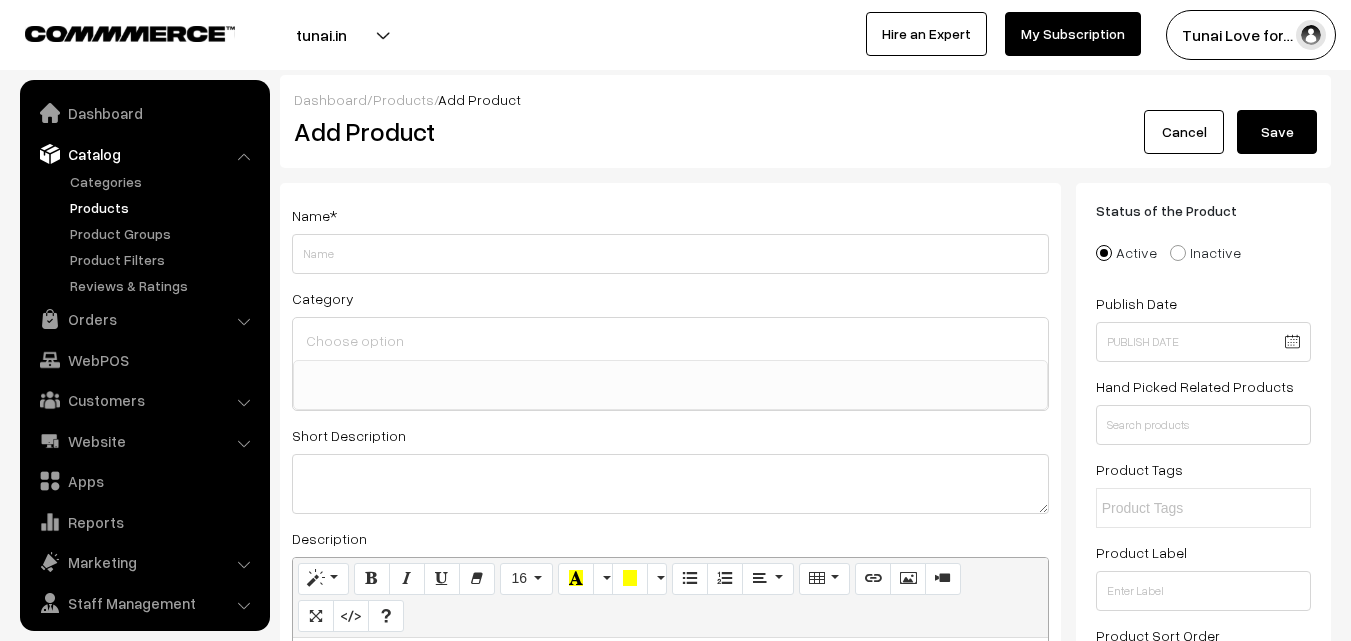 select 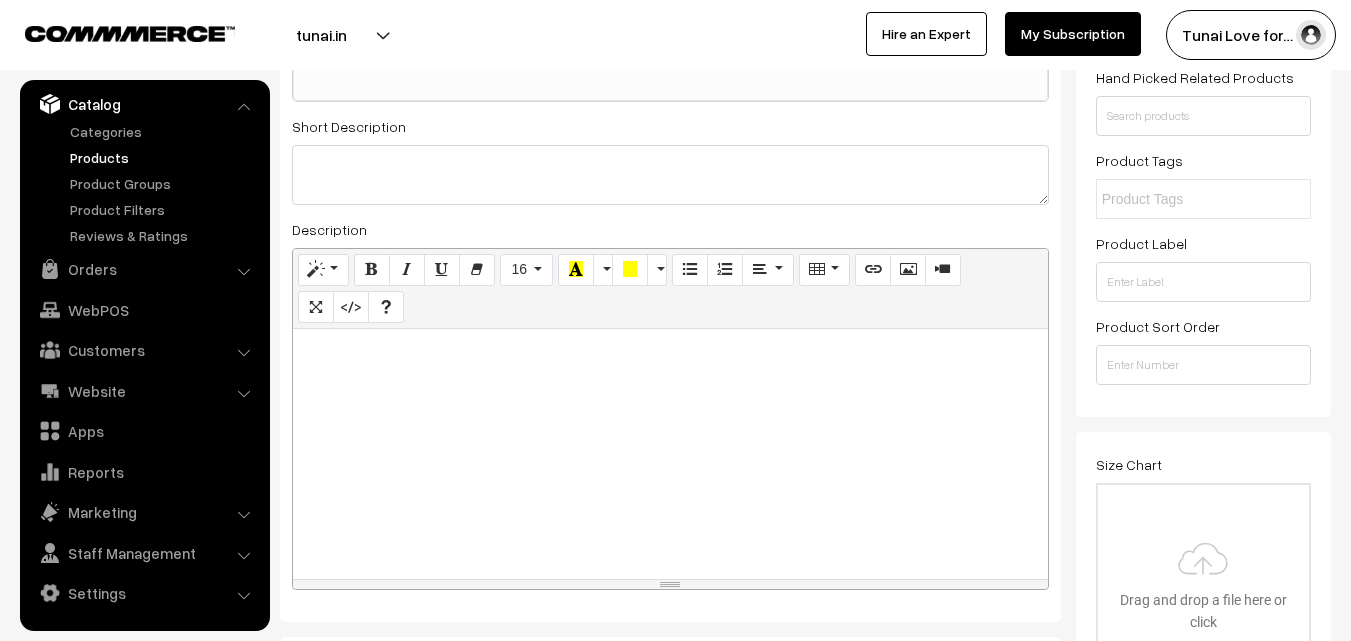 scroll, scrollTop: 400, scrollLeft: 0, axis: vertical 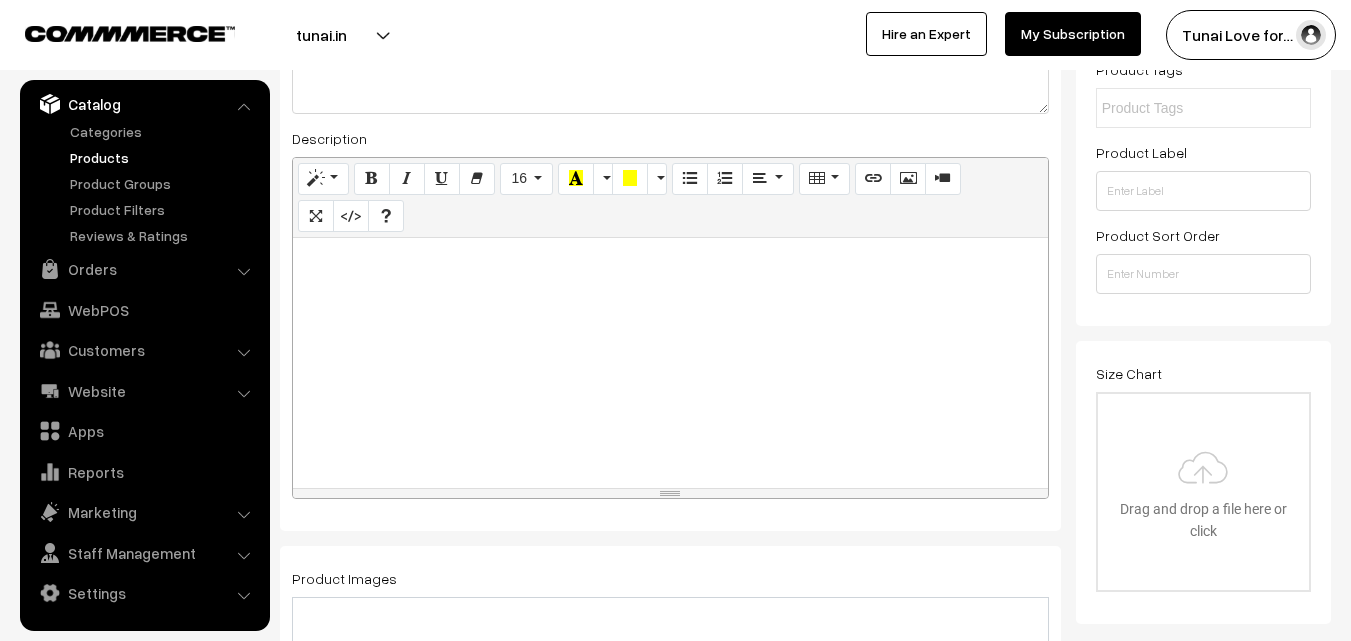 click at bounding box center [670, 363] 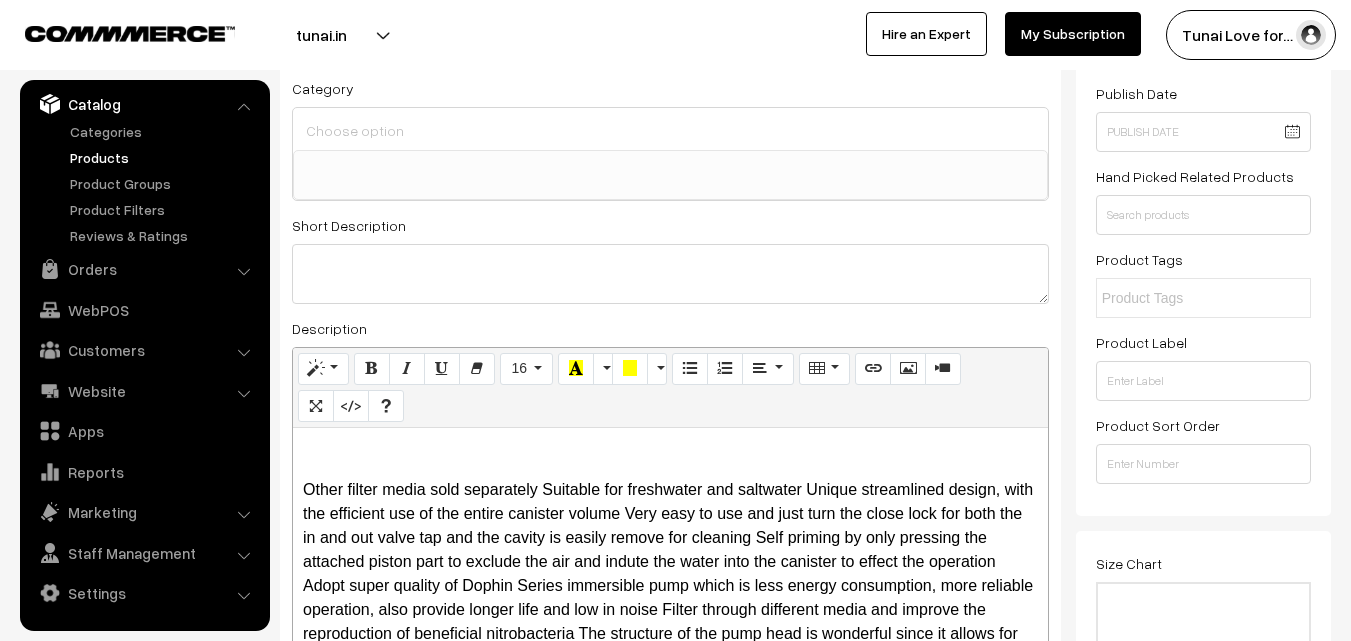 scroll, scrollTop: 0, scrollLeft: 0, axis: both 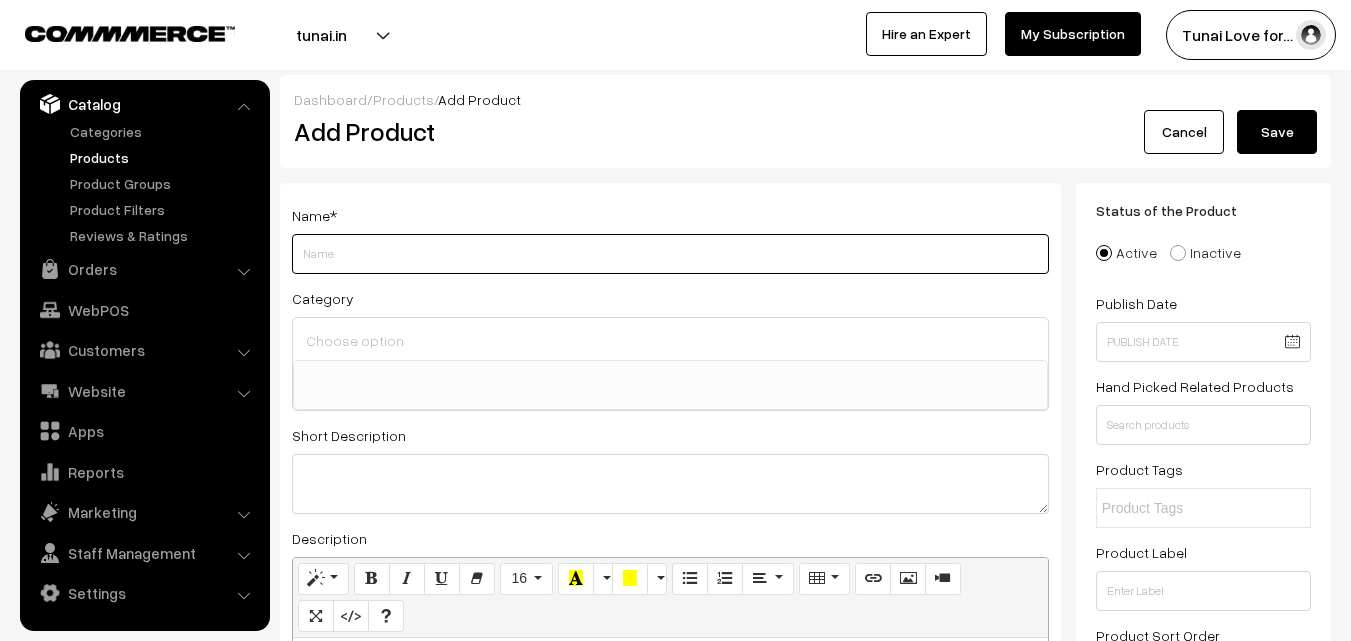 click on "Weight" at bounding box center (670, 254) 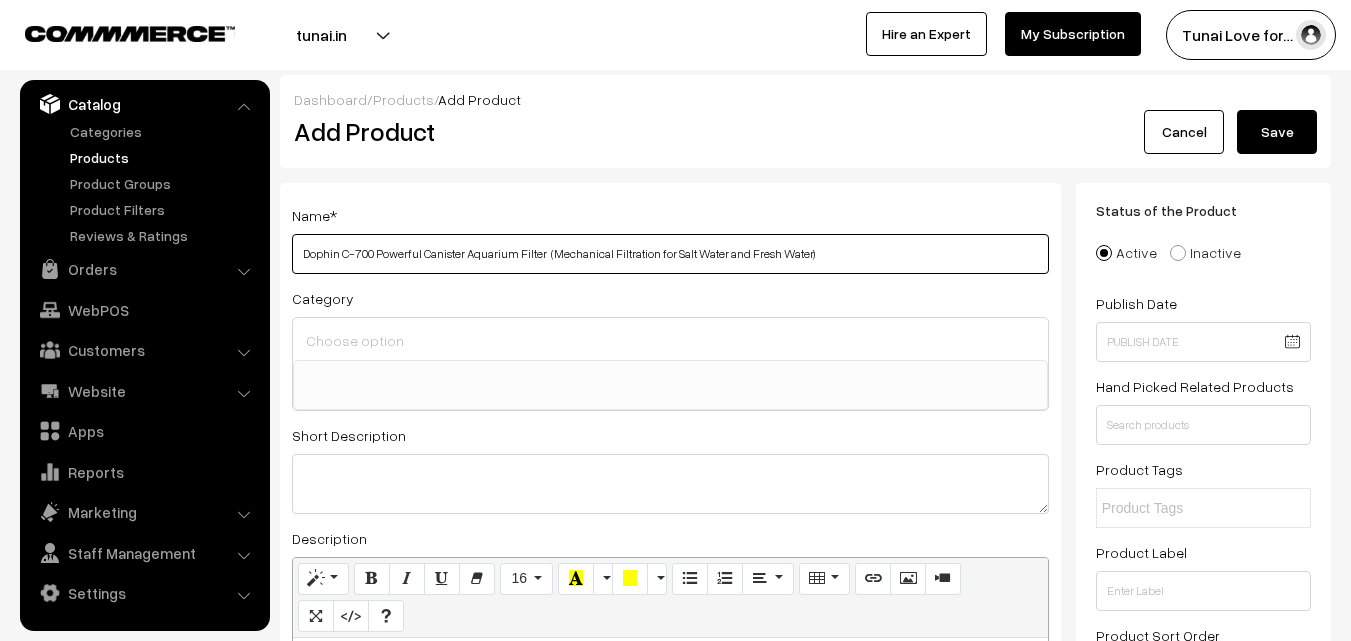 type on "Dophin C-700 Powerful Canister Aquarium Filter  (Mechanical Filtration for Salt Water and Fresh Water)" 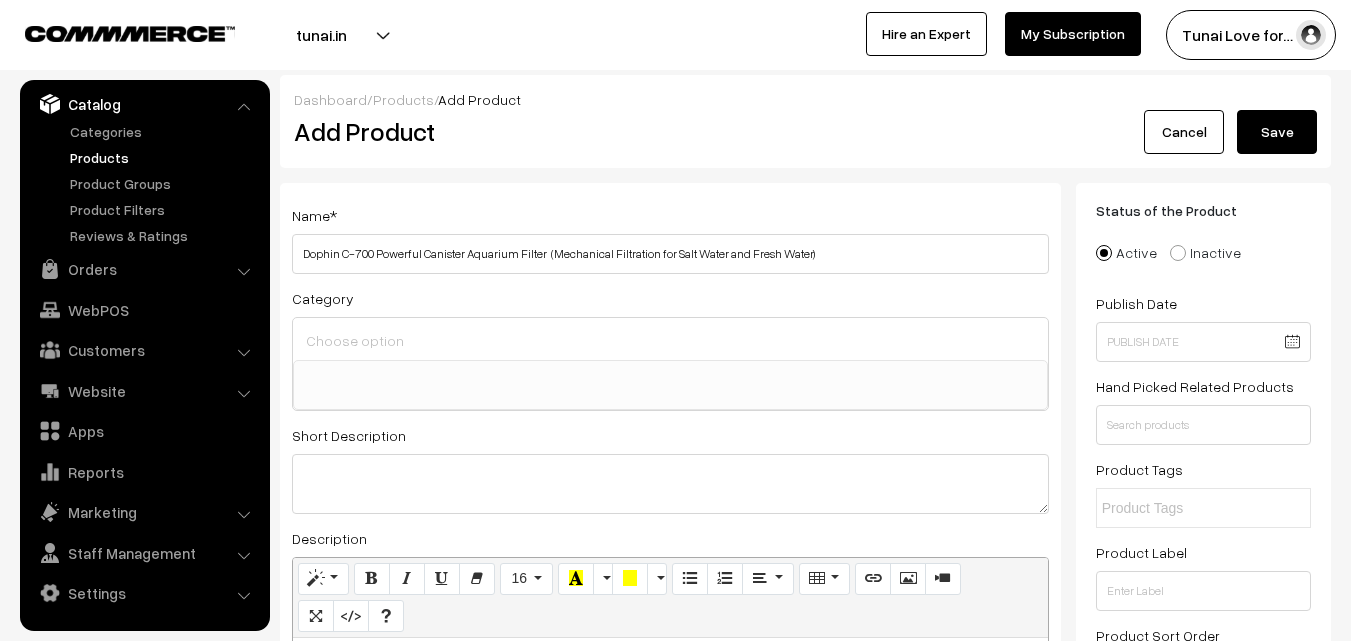 click at bounding box center [670, 340] 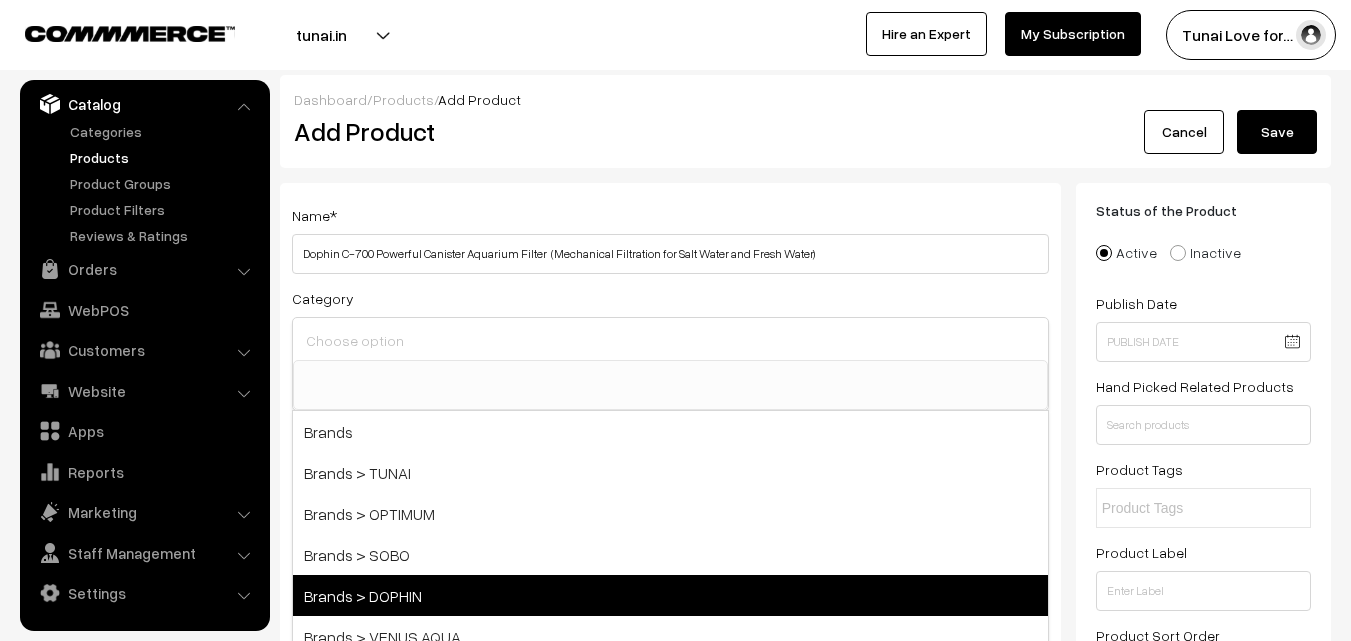 click on "Brands > DOPHIN" at bounding box center (670, 595) 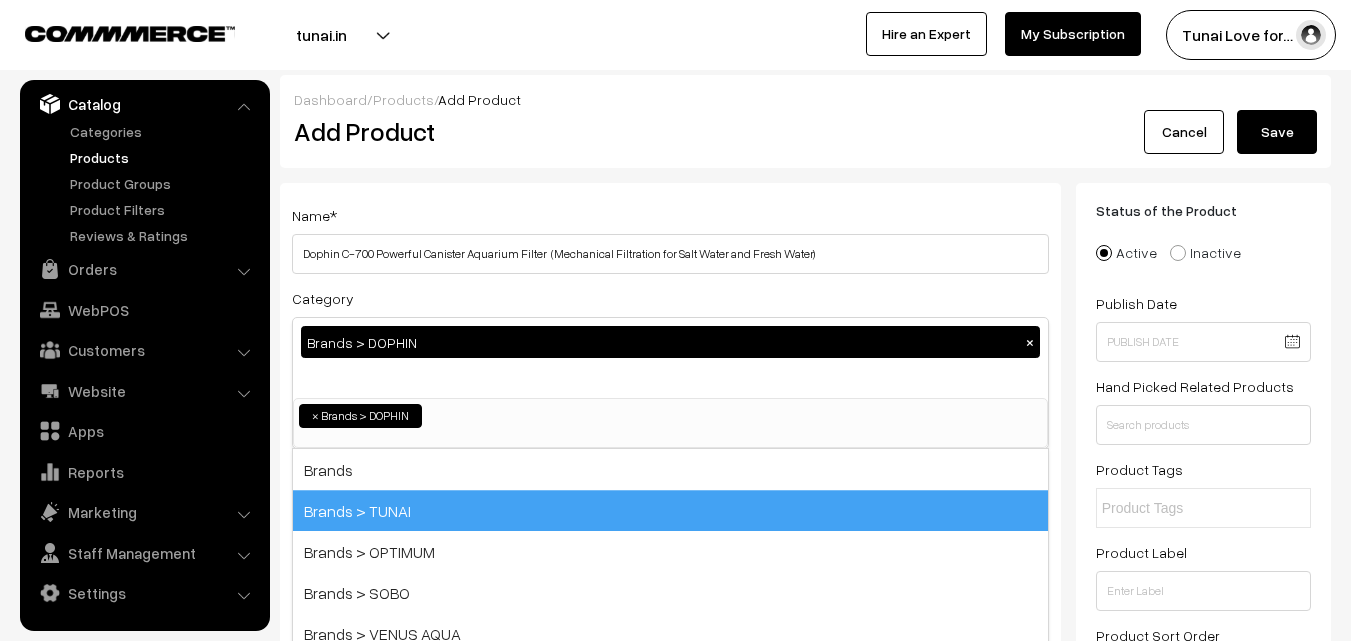 scroll, scrollTop: 17, scrollLeft: 0, axis: vertical 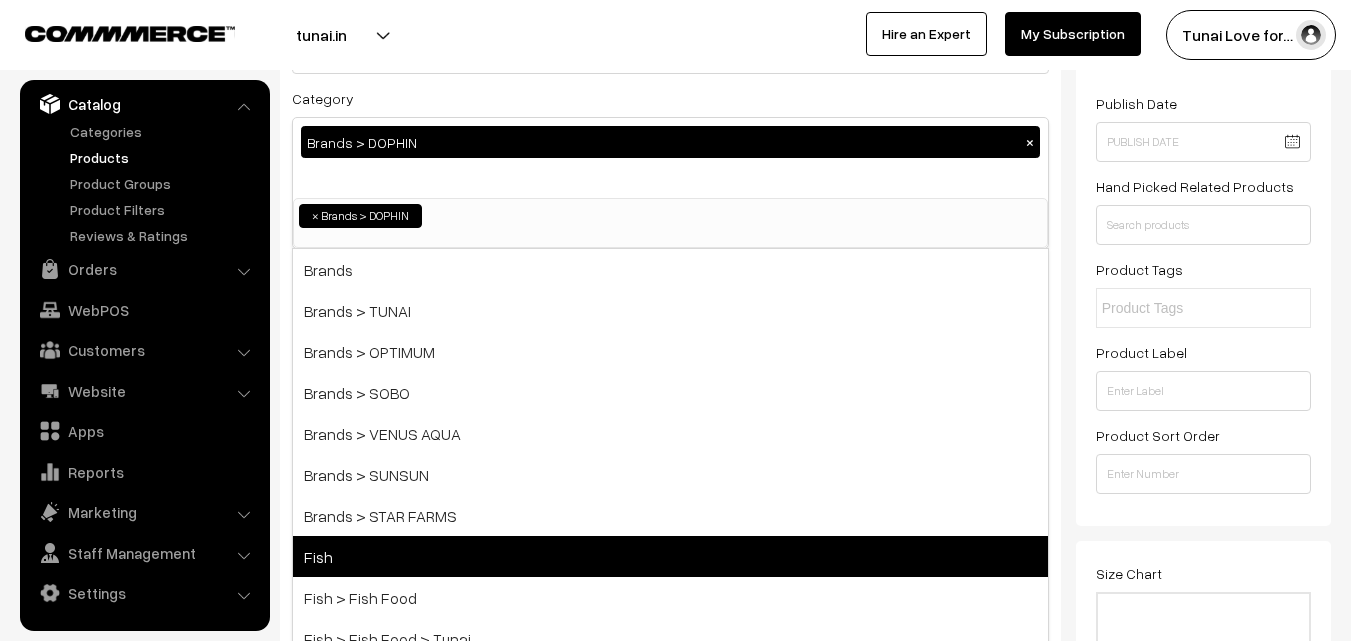 click on "Fish" at bounding box center [670, 556] 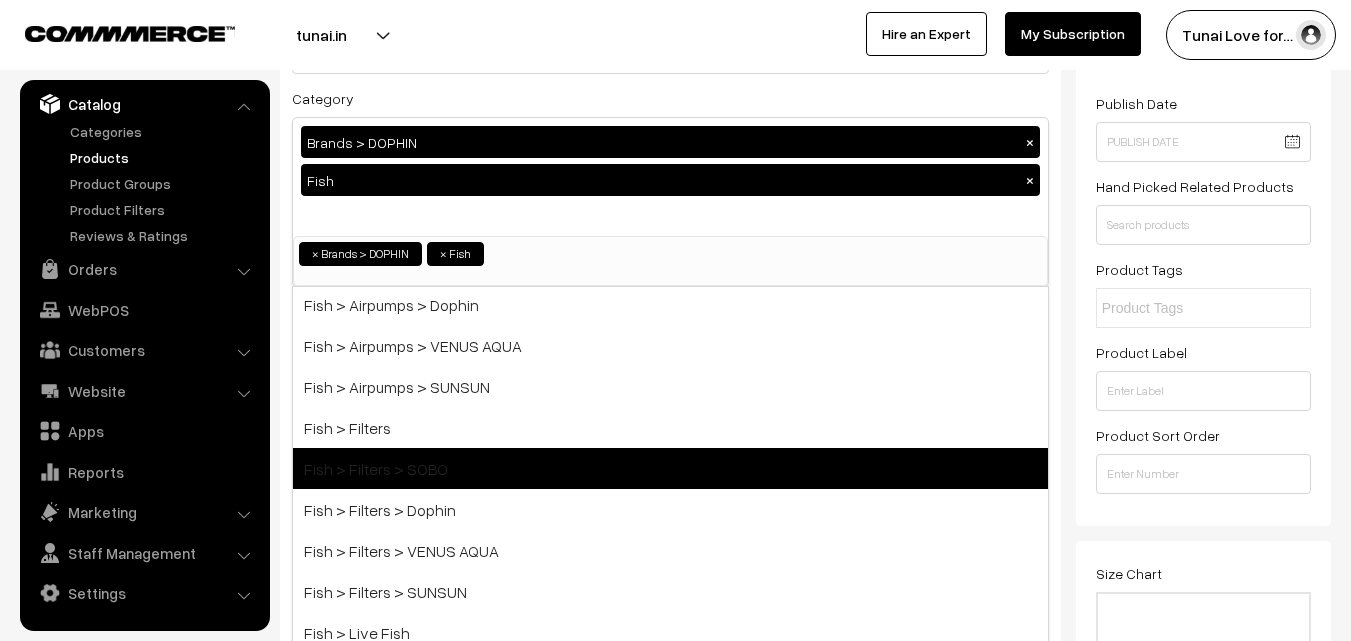 scroll, scrollTop: 600, scrollLeft: 0, axis: vertical 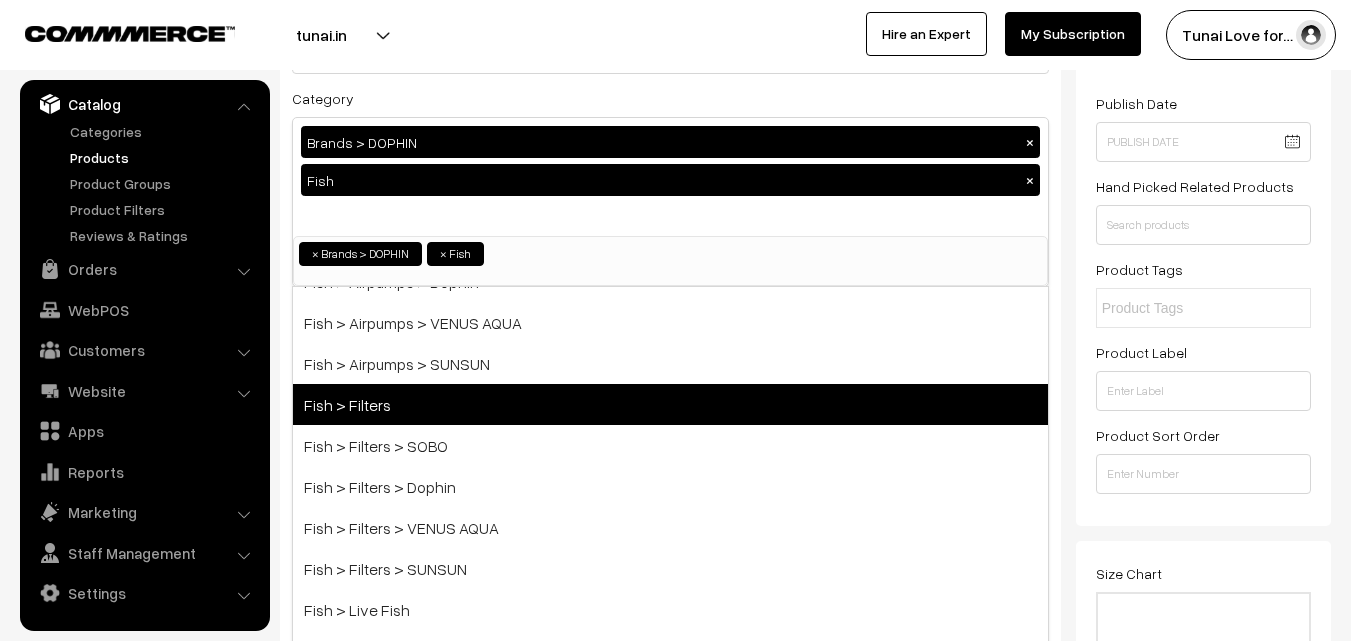 click on "Fish > Filters" at bounding box center [670, 404] 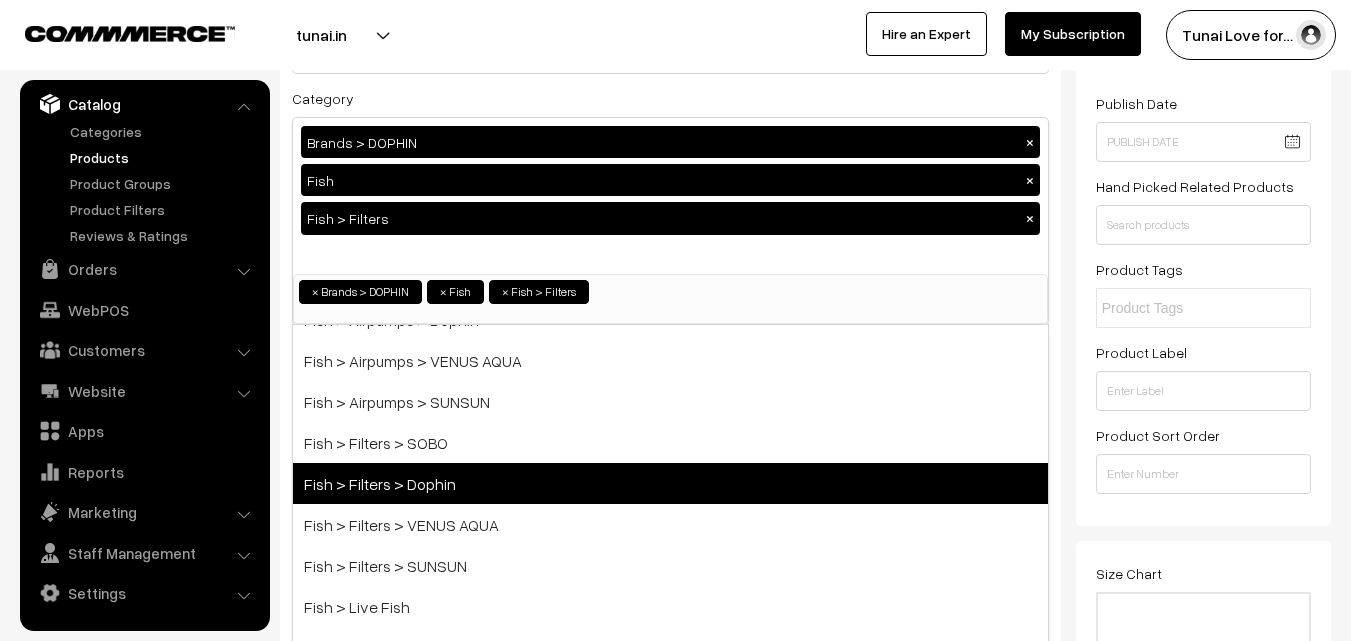 click on "Fish > Filters > Dophin" at bounding box center [670, 483] 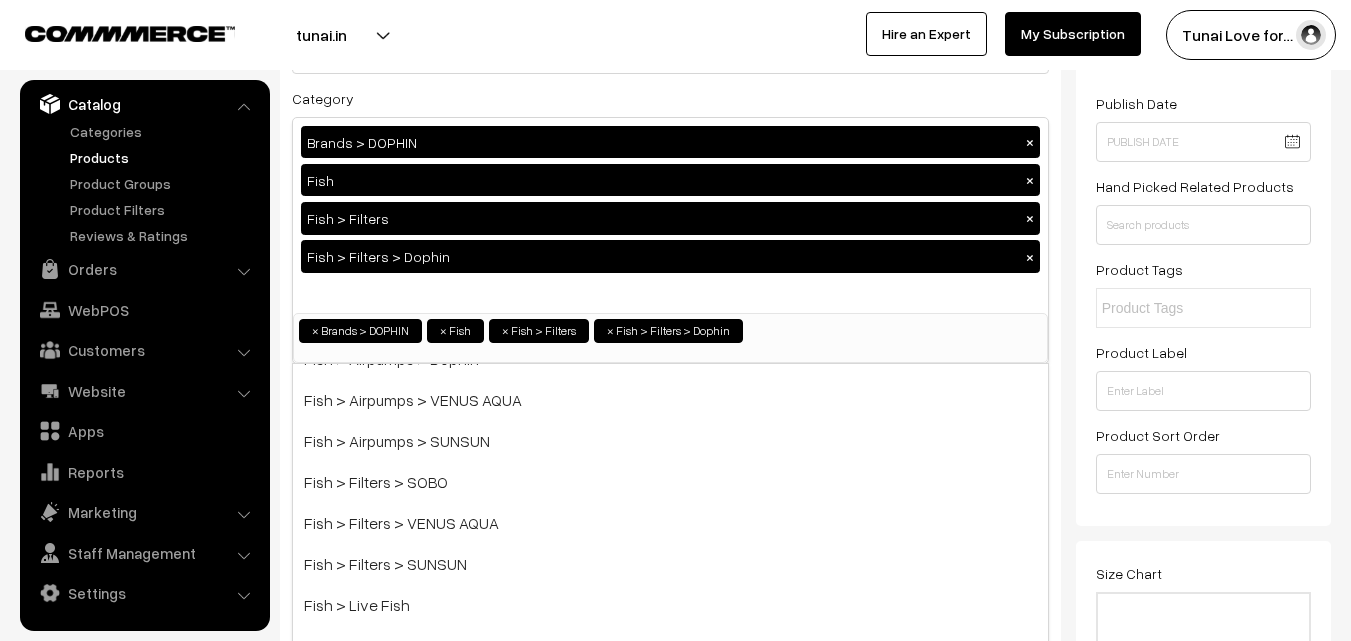 click on "Name  *
Dophin C-700 Powerful Canister Aquarium Filter  (Mechanical Filtration for Salt Water and Fresh Water)
Category
Brands > DOPHIN × Fish × Fish > Filters × Fish > Filters × Dophin ×
Brands
Brands > TUNAI
Brands > OPTIMUM
Brands > SOBO
Brands > DOPHIN
Brands > VENUS AQUA
Brands > SUNSUN Brands > STAR FARMS Fish ×" at bounding box center [670, 1380] 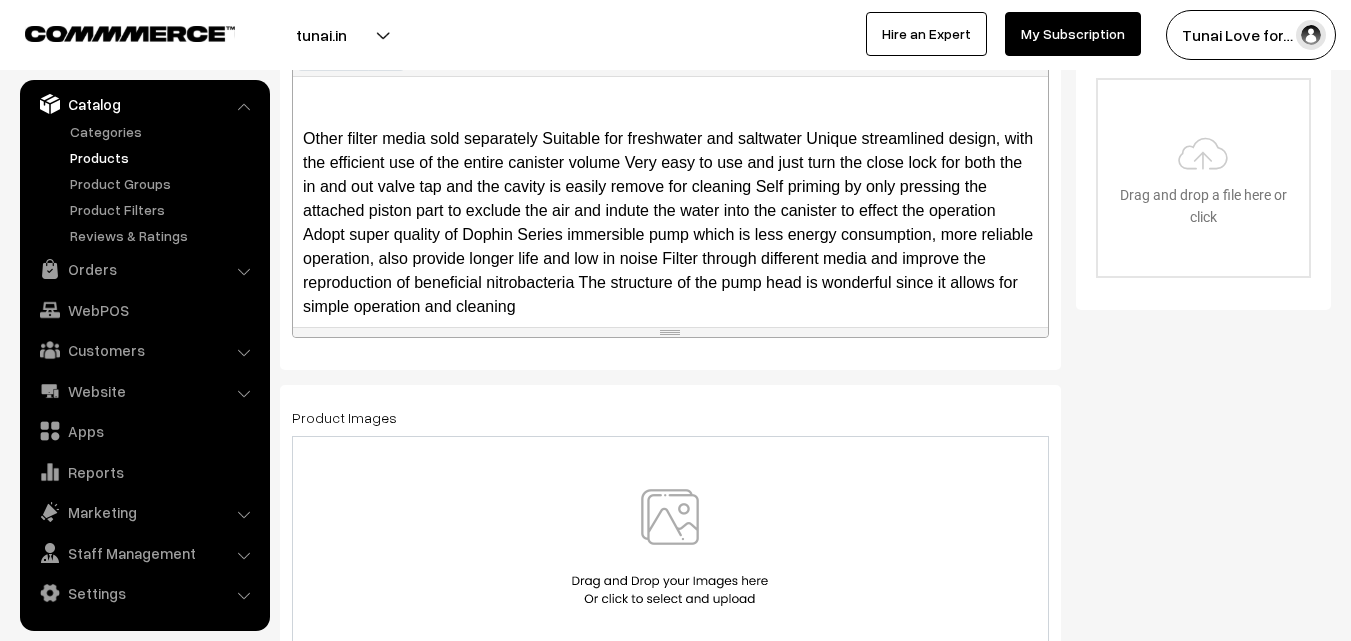scroll, scrollTop: 900, scrollLeft: 0, axis: vertical 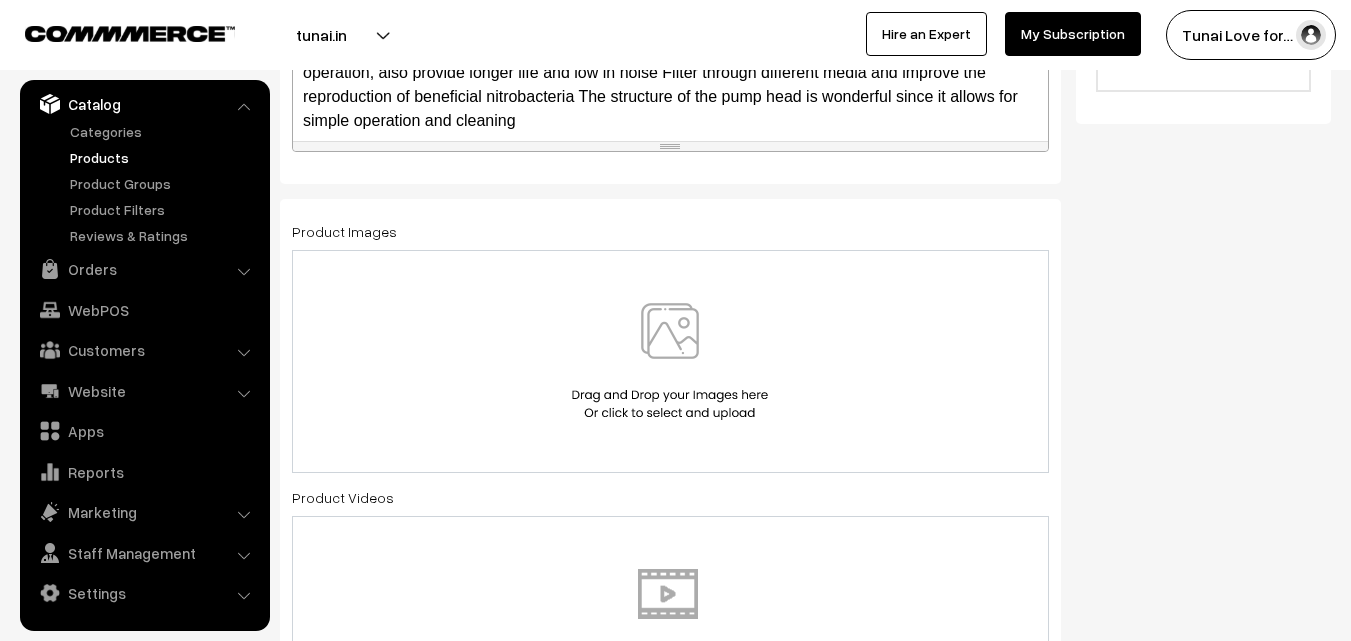 click at bounding box center (670, 361) 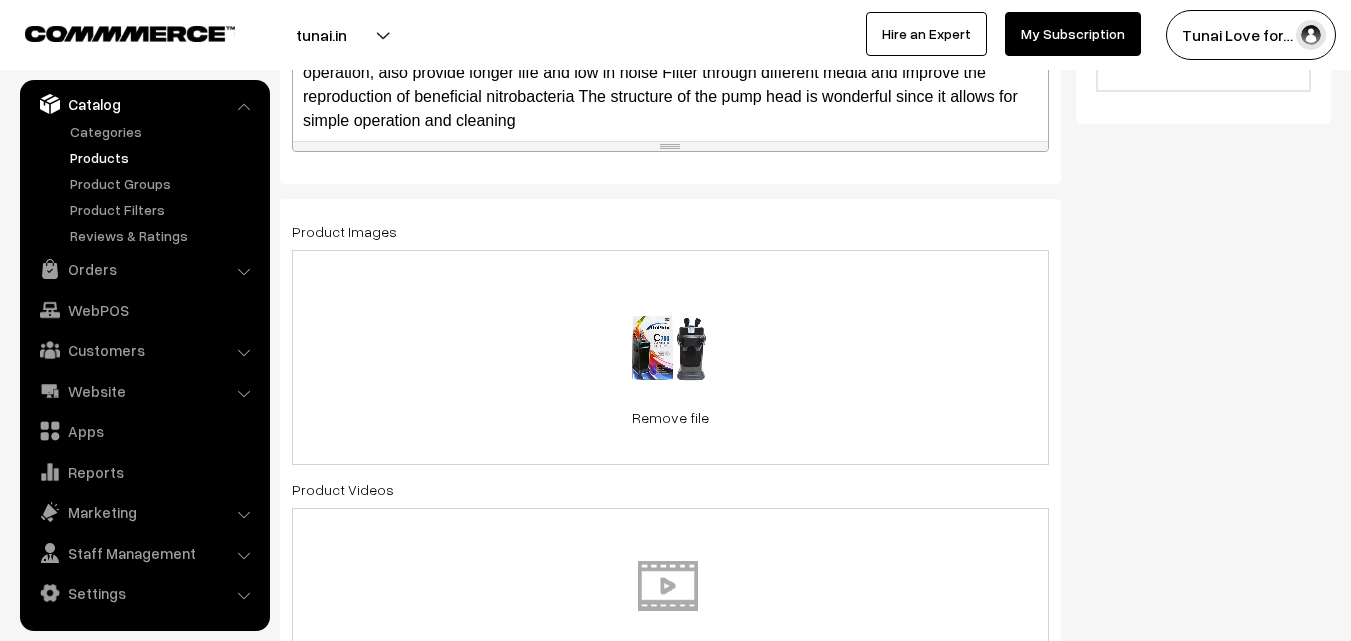 click on "96.5  KB      KHZk92aaU6sspPdfO2jEf6rfVVWCvlroHhWwPu8O.jpg                         Check                                                      Error                                                           Remove file" at bounding box center (670, 357) 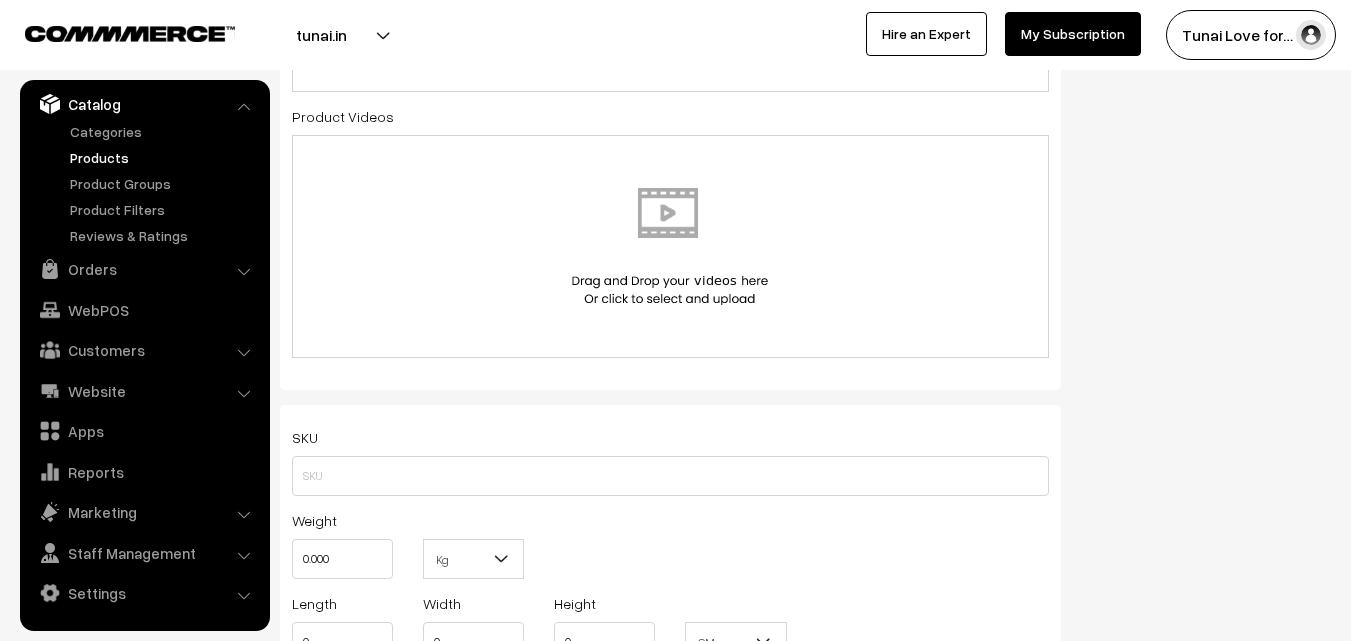 scroll, scrollTop: 1600, scrollLeft: 0, axis: vertical 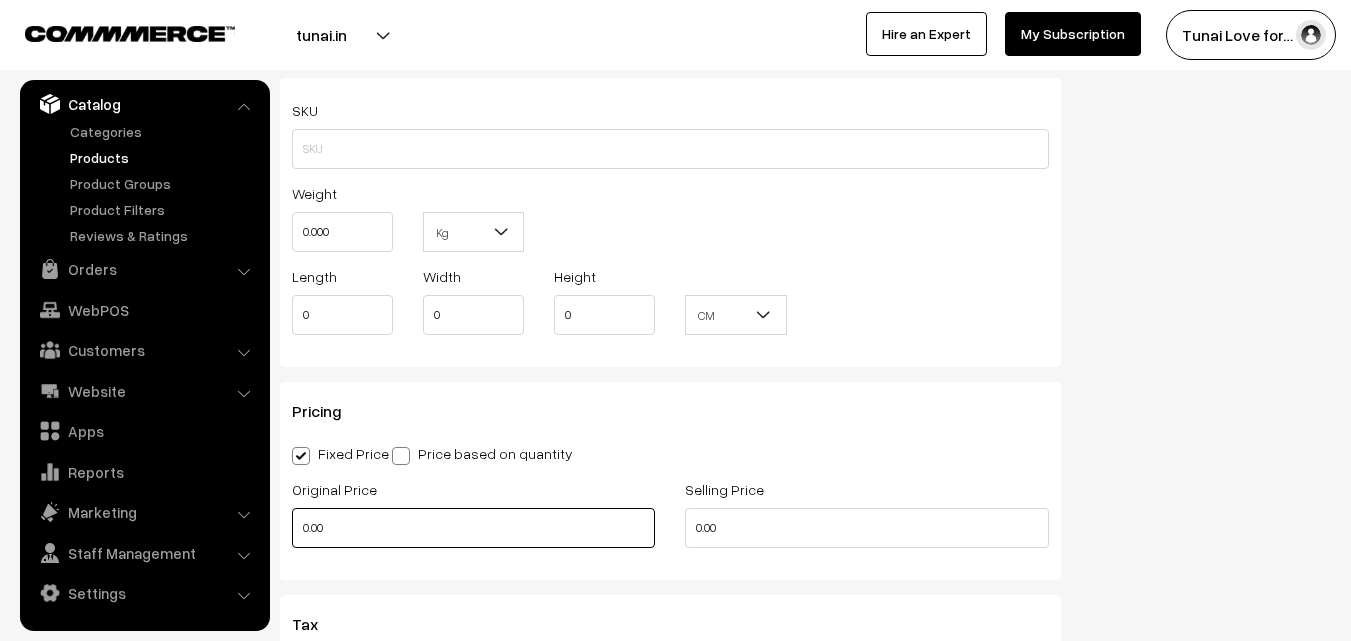 click on "0.00" at bounding box center (473, 528) 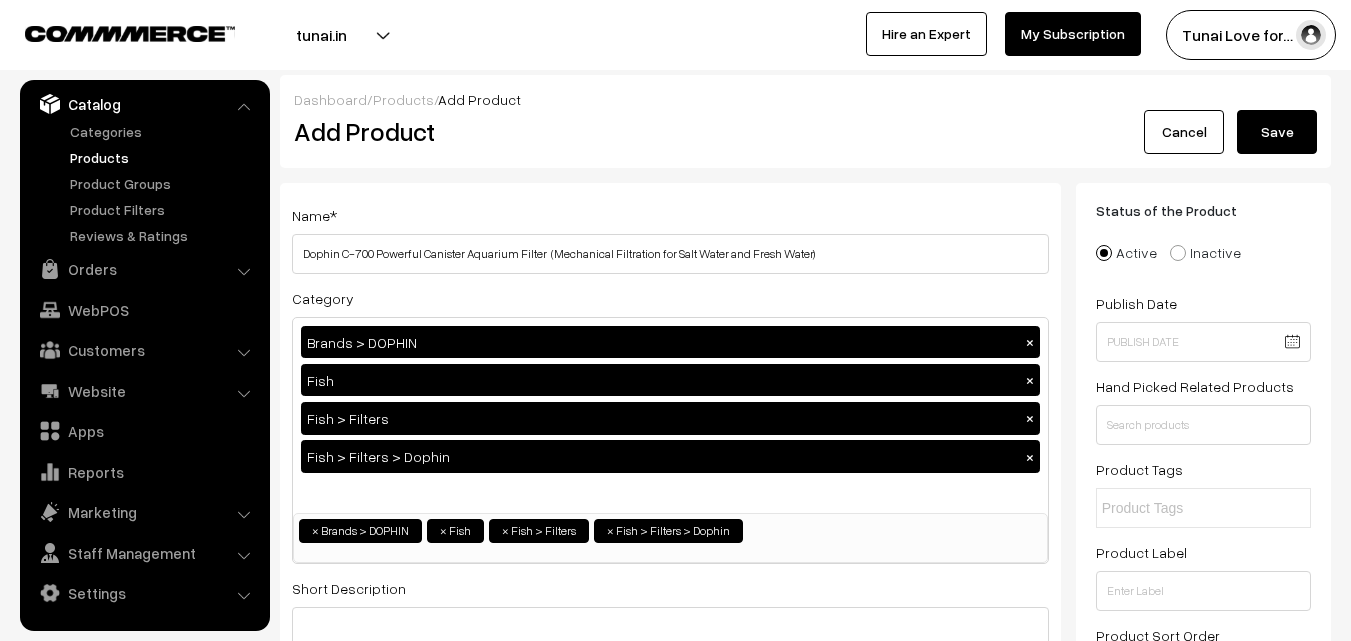 scroll, scrollTop: 900, scrollLeft: 0, axis: vertical 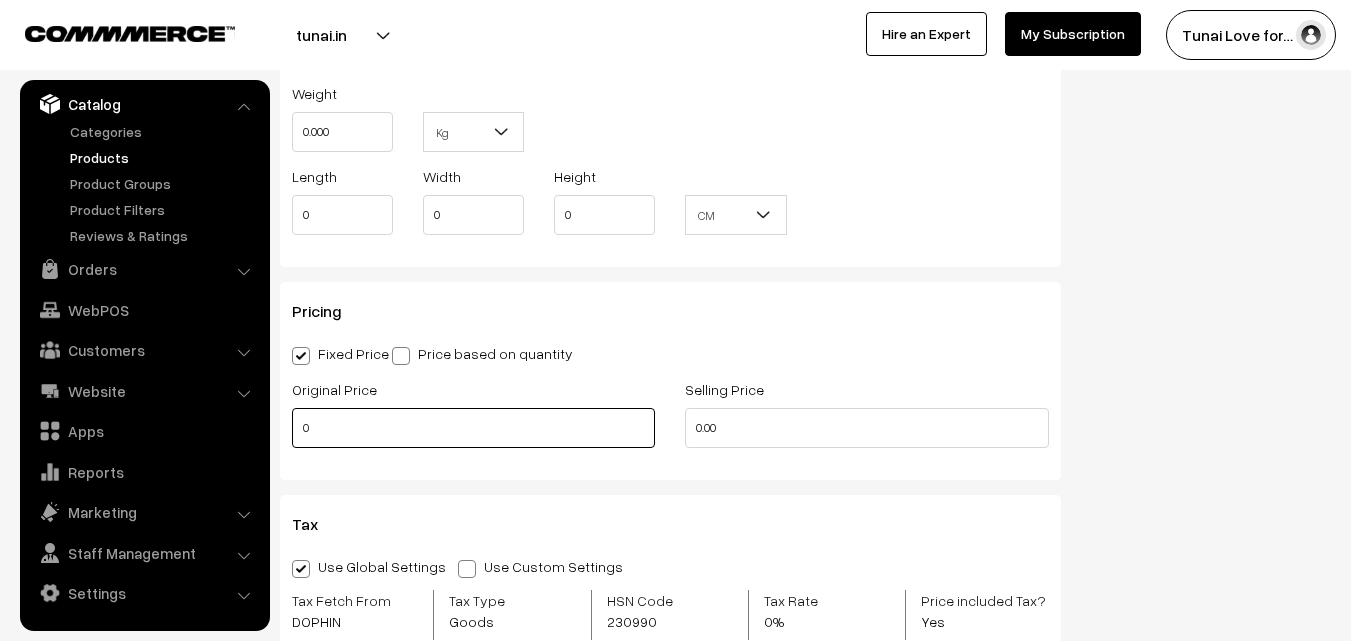 drag, startPoint x: 345, startPoint y: 422, endPoint x: 293, endPoint y: 427, distance: 52.23983 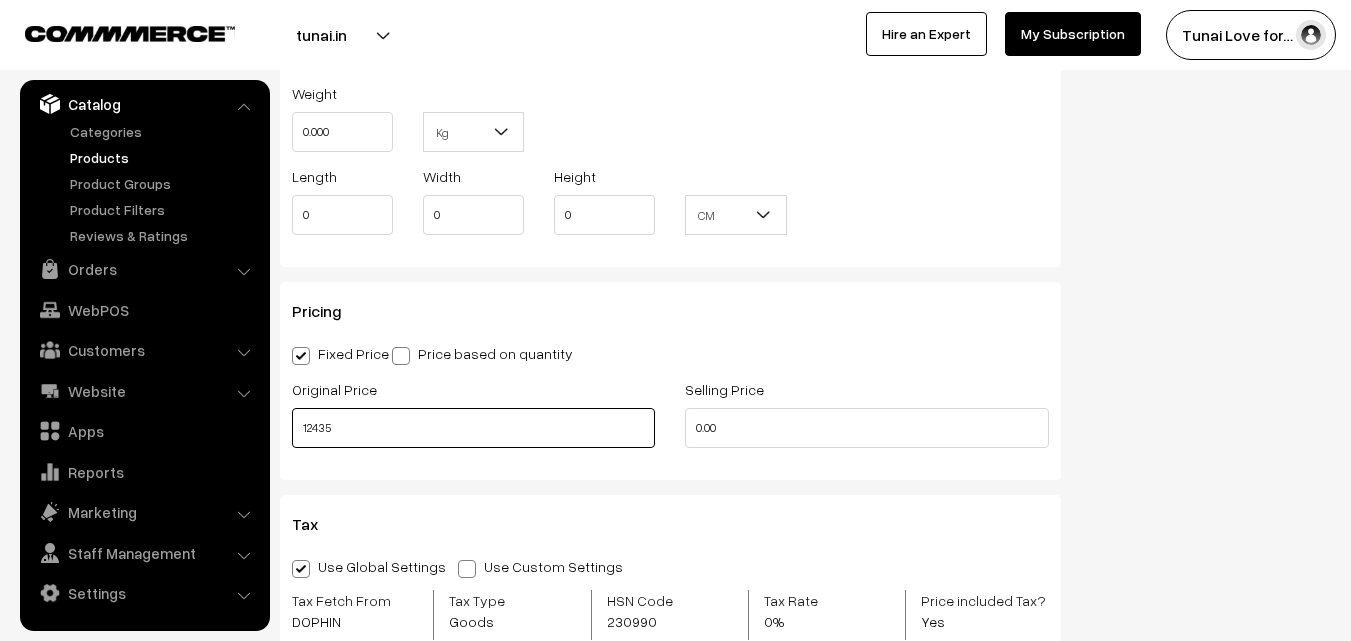 type on "12435" 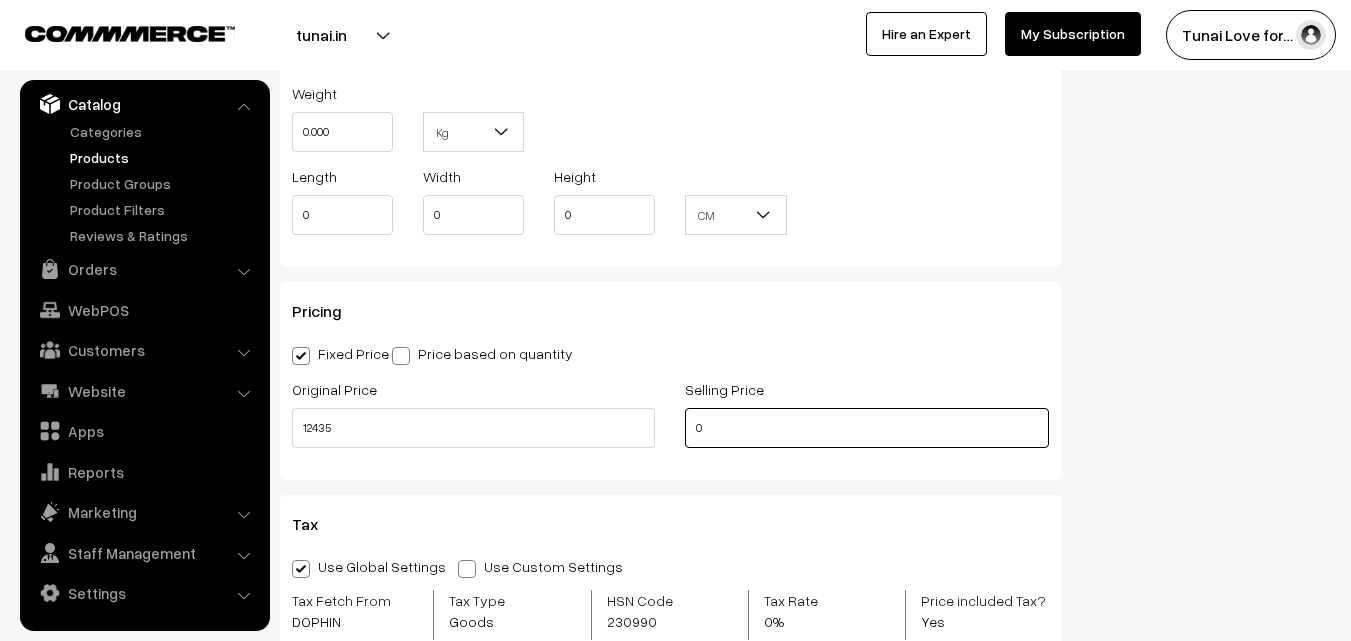 drag, startPoint x: 695, startPoint y: 423, endPoint x: 747, endPoint y: 424, distance: 52.009613 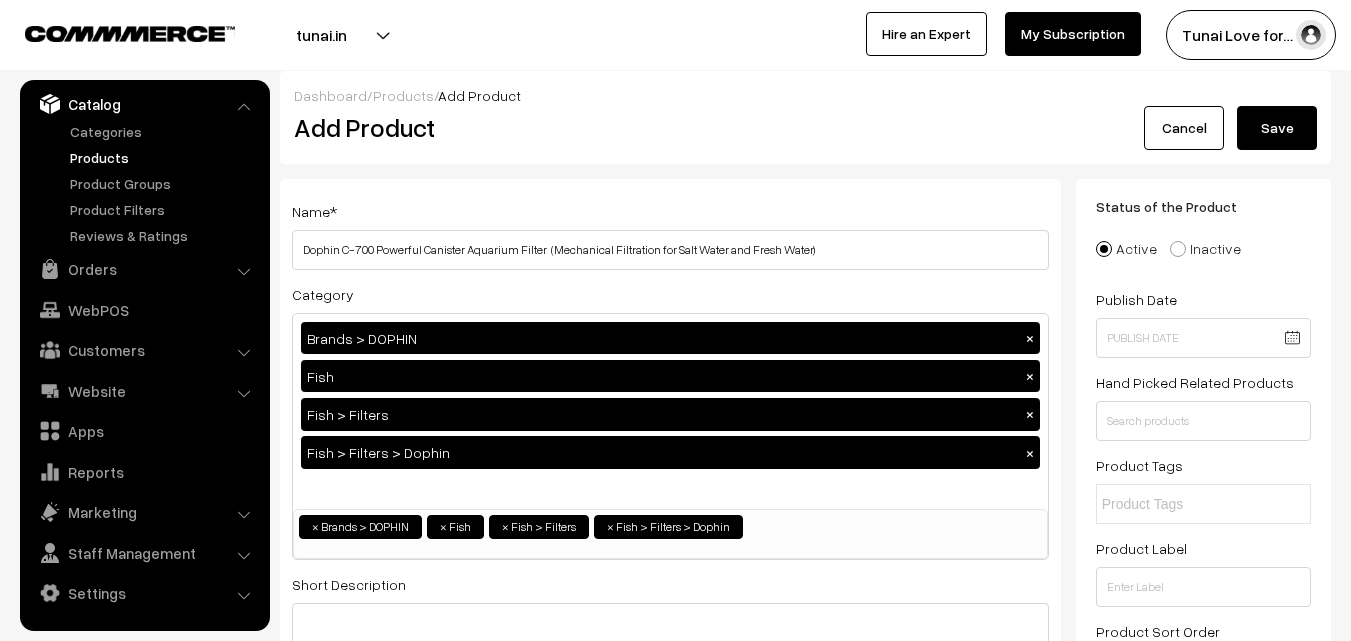 scroll, scrollTop: 0, scrollLeft: 0, axis: both 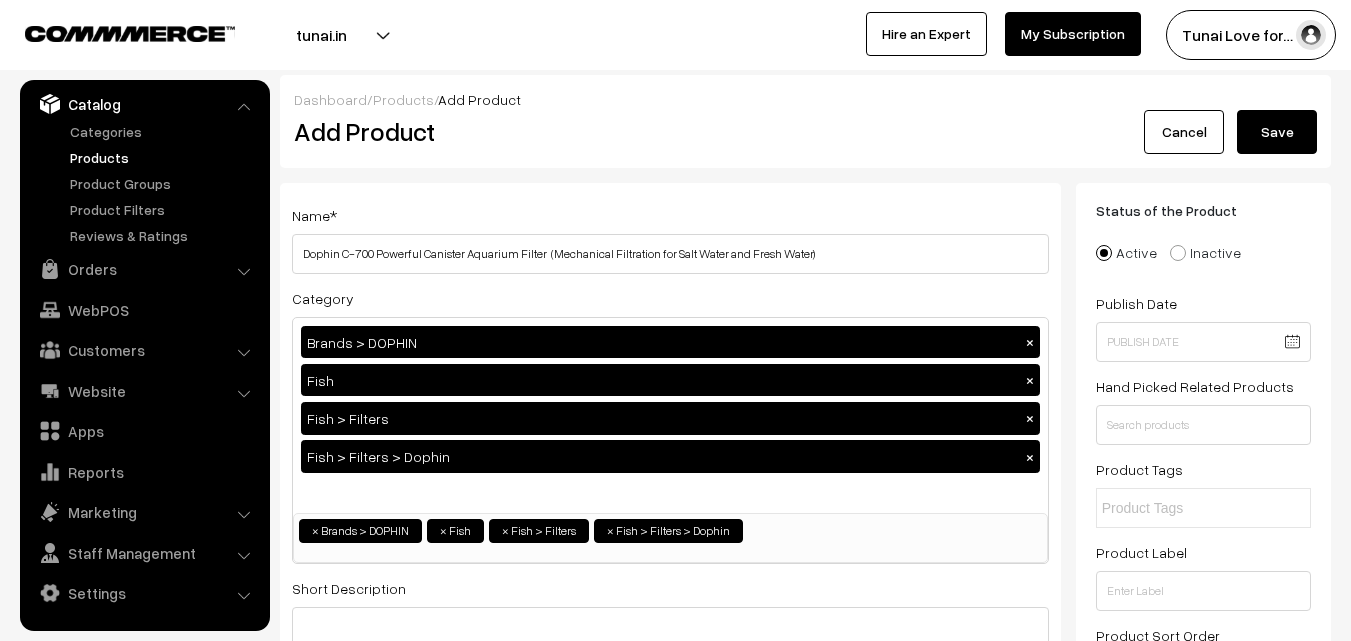 type on "8290" 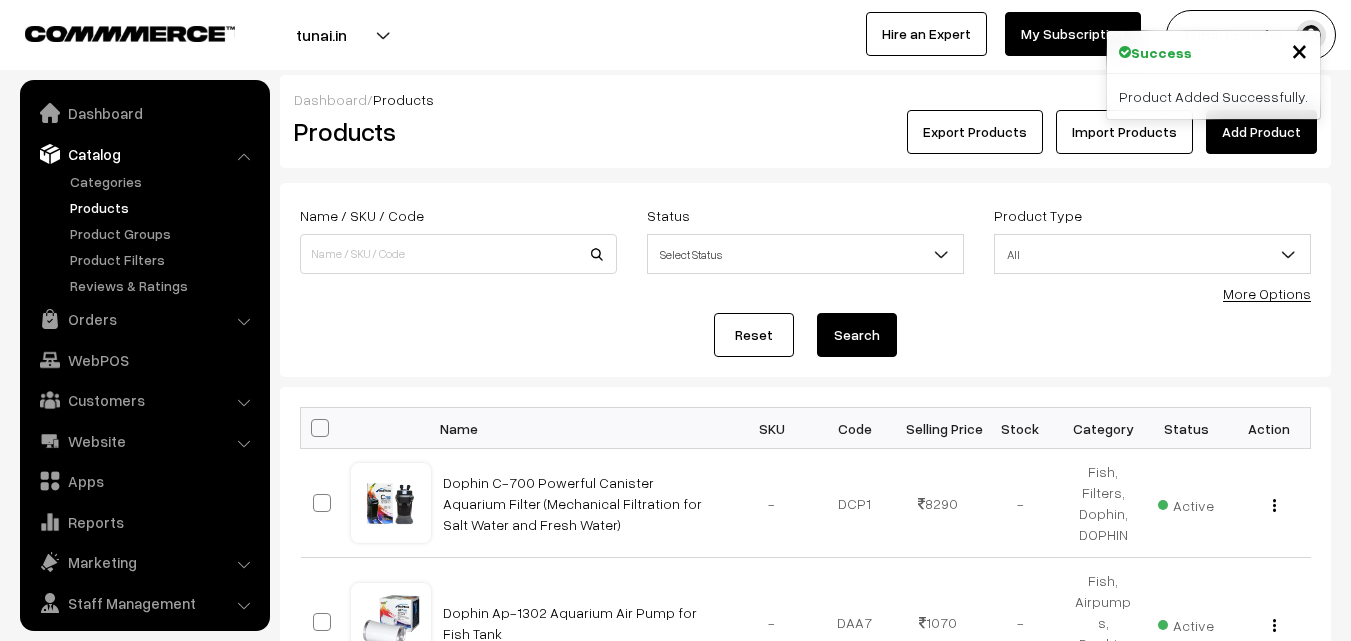 scroll, scrollTop: 0, scrollLeft: 0, axis: both 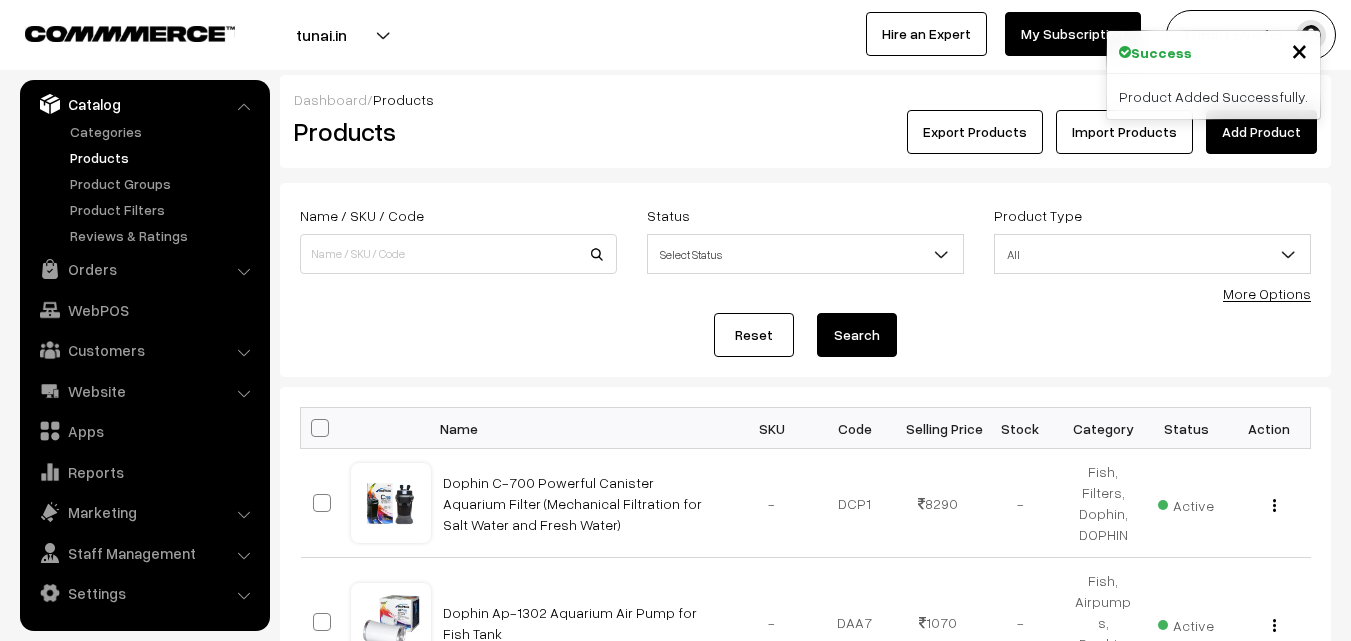 click on "Add Product" at bounding box center [1261, 132] 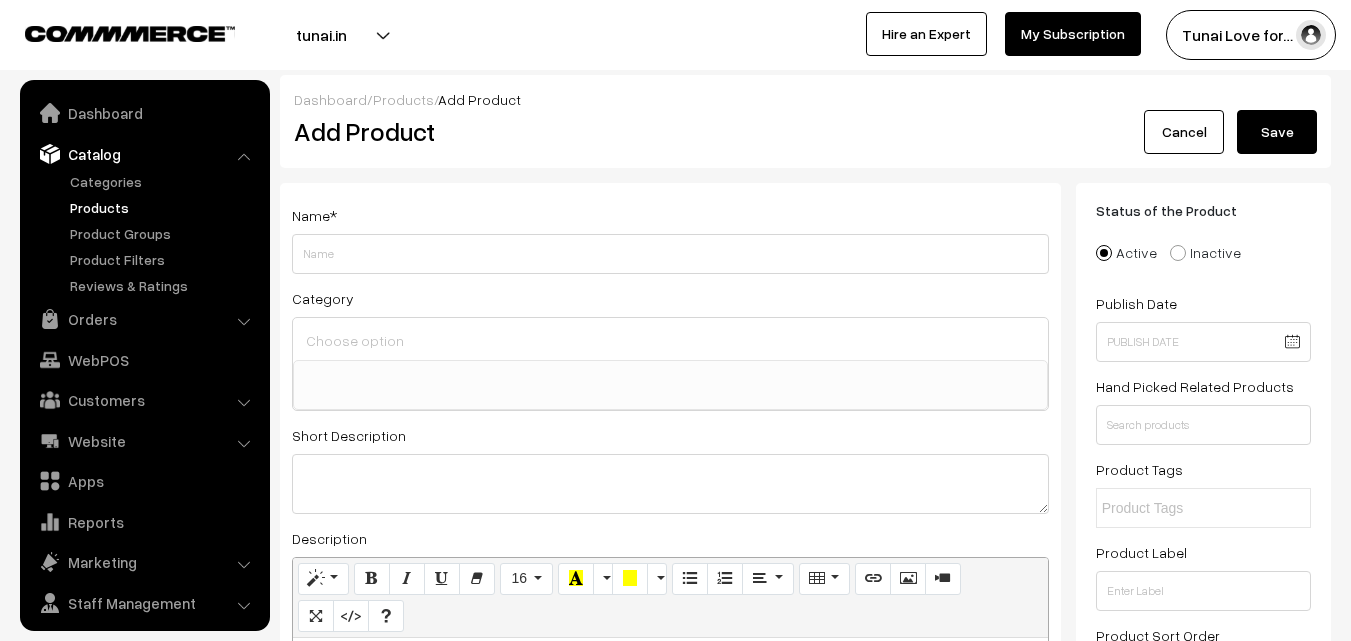 select 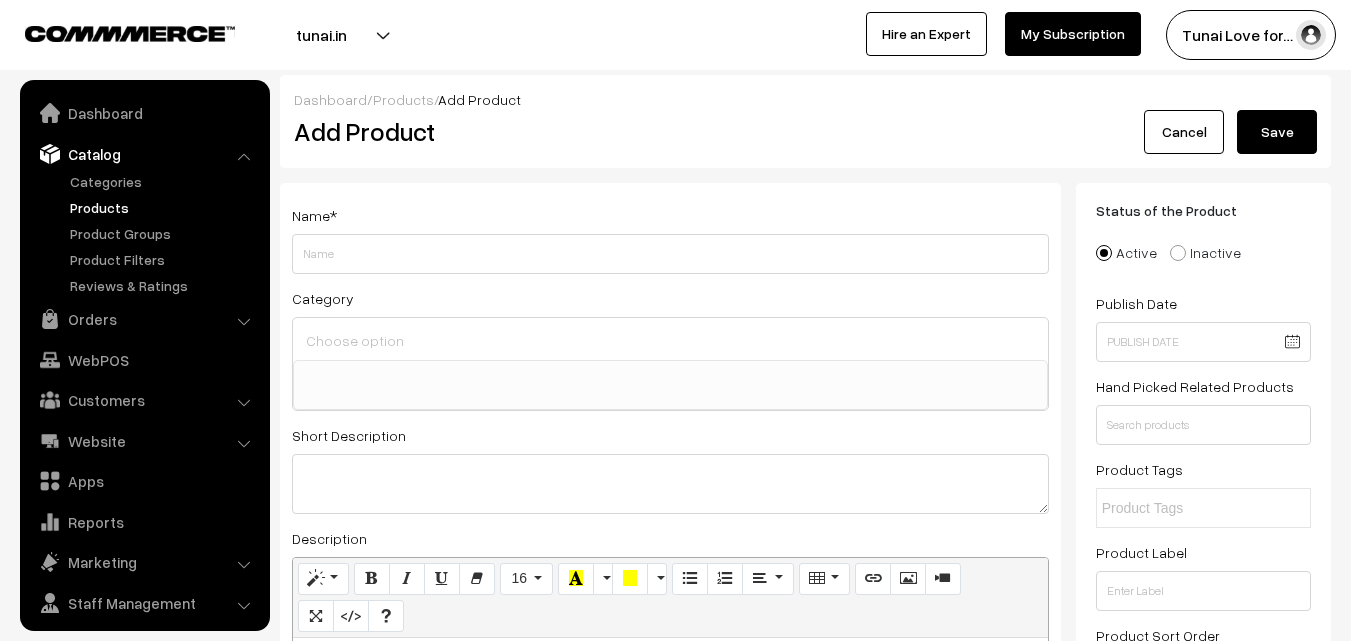 scroll, scrollTop: 0, scrollLeft: 0, axis: both 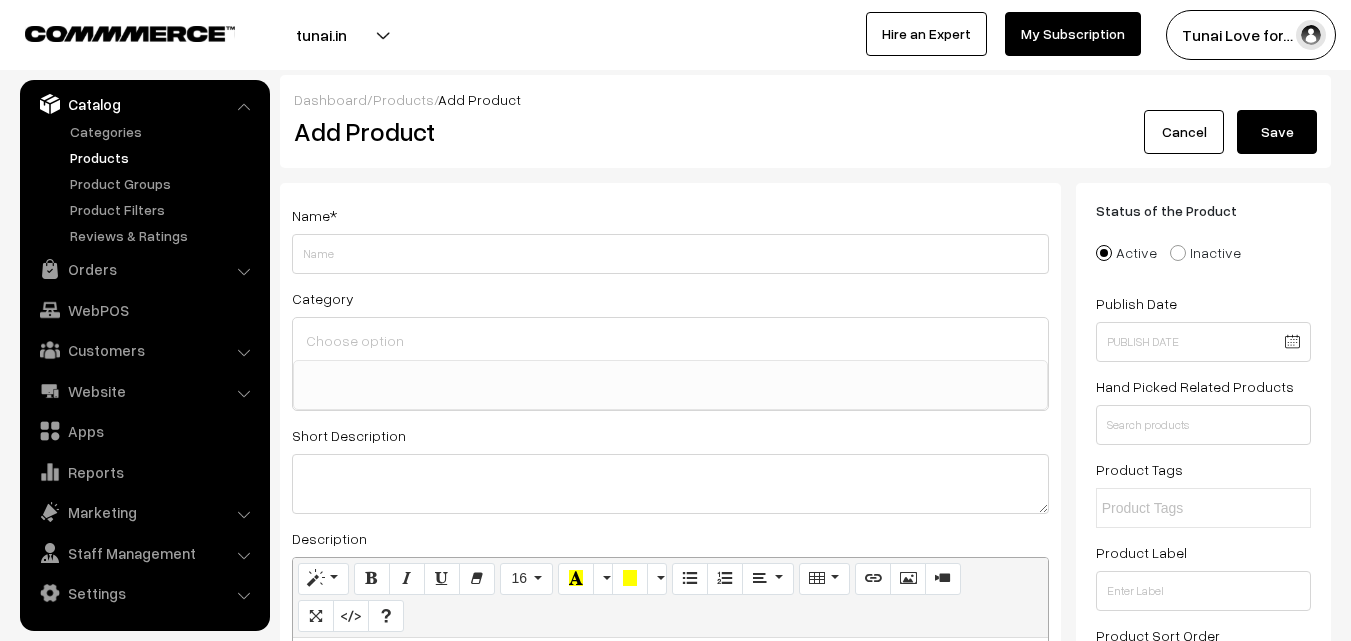 click on "Cancel" at bounding box center (1184, 132) 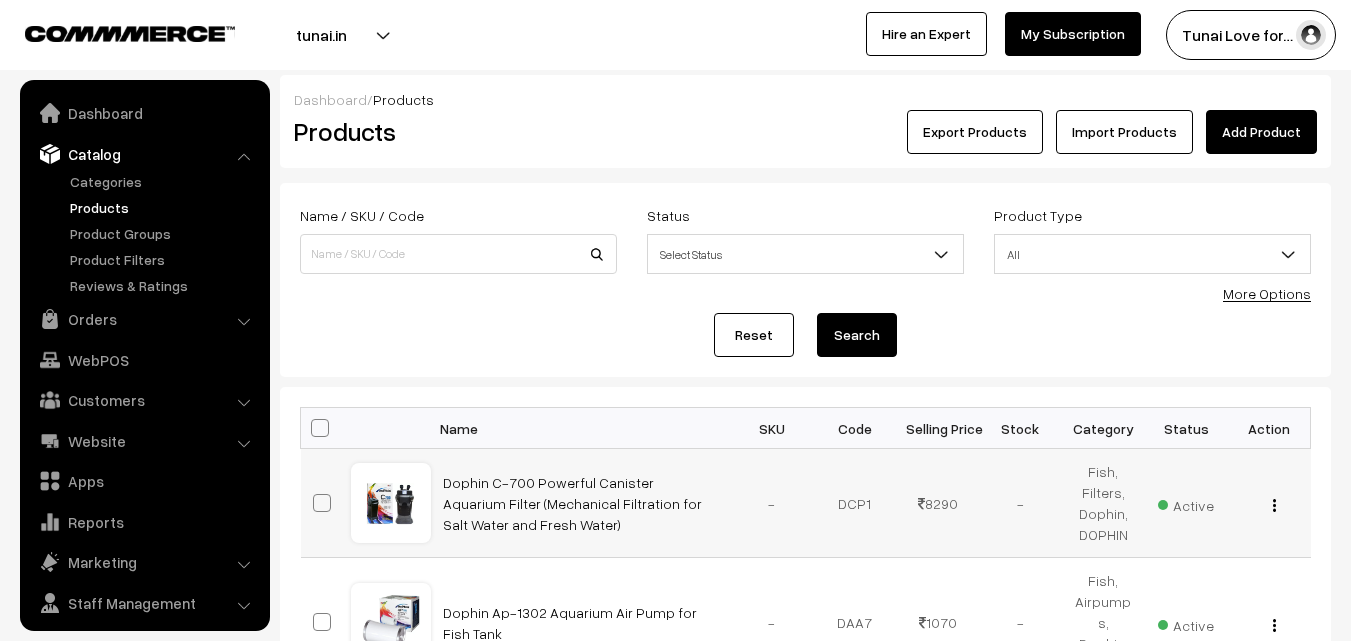 scroll, scrollTop: 0, scrollLeft: 0, axis: both 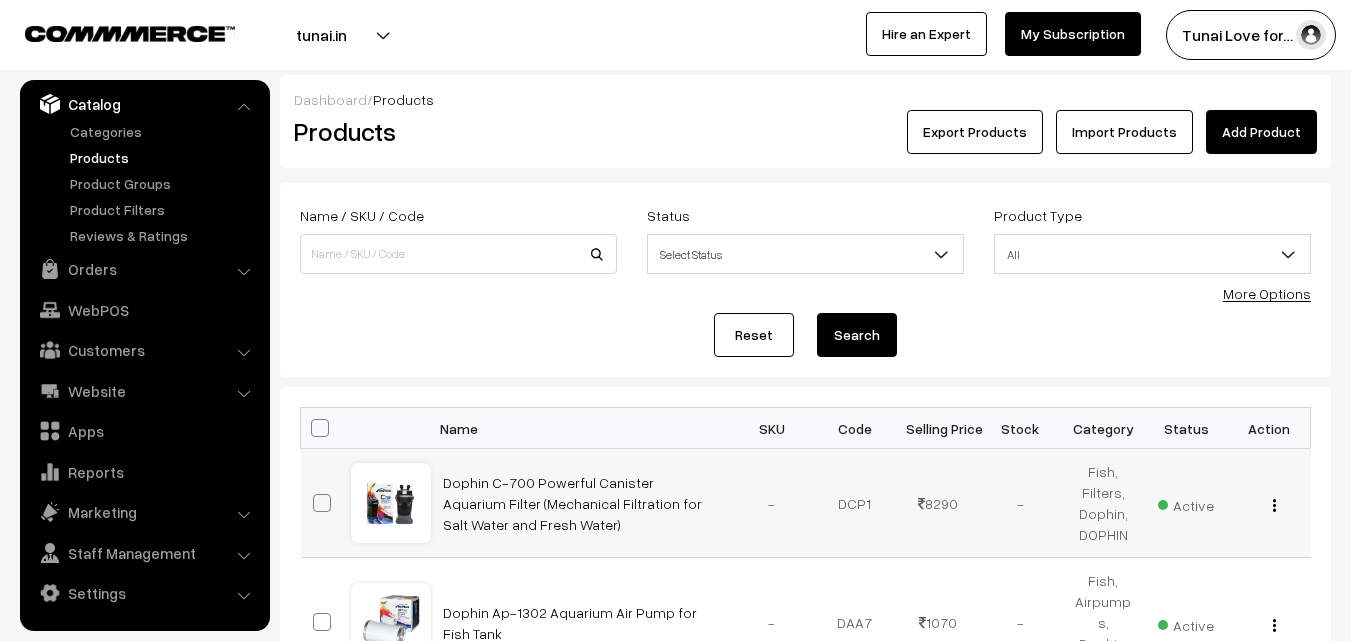 click at bounding box center (1274, 505) 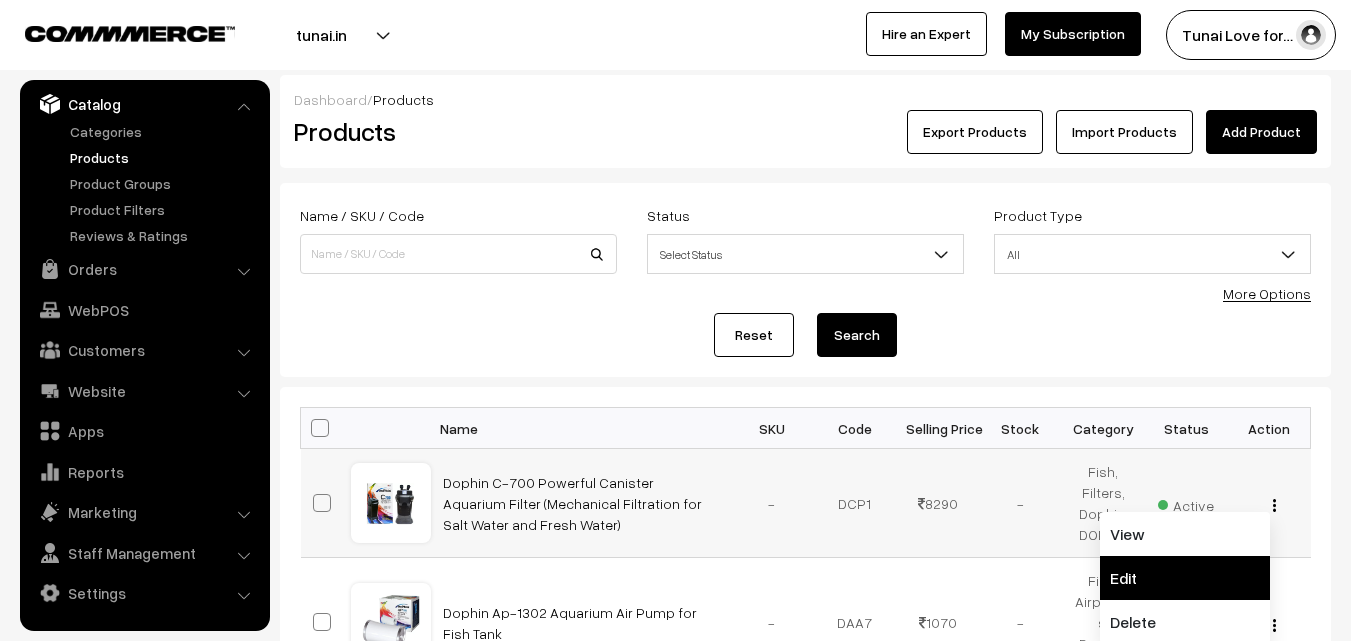click on "Edit" at bounding box center [1185, 578] 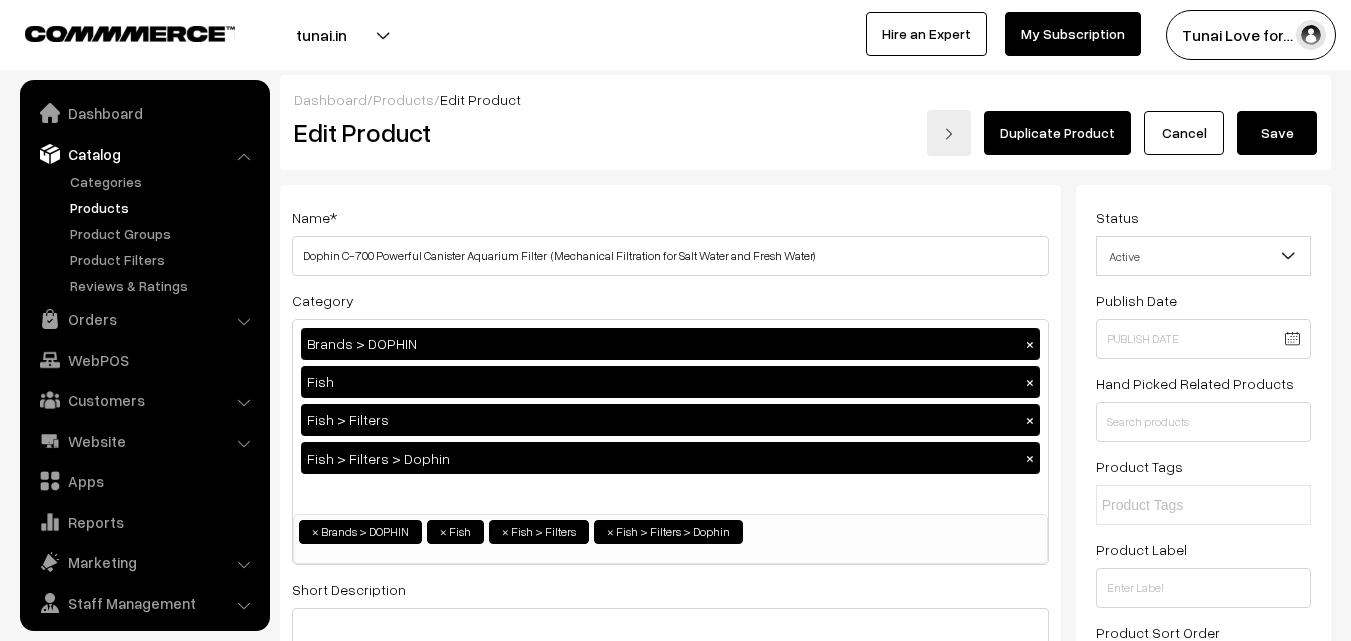 scroll, scrollTop: 600, scrollLeft: 0, axis: vertical 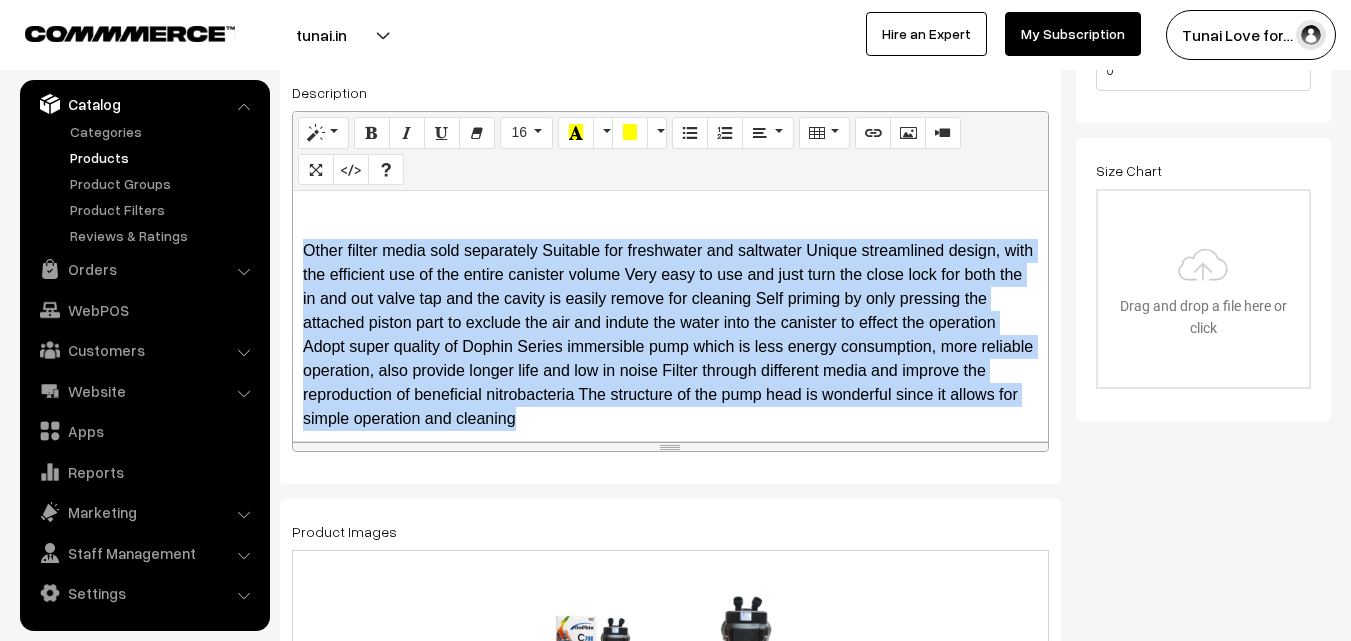 drag, startPoint x: 301, startPoint y: 244, endPoint x: 661, endPoint y: 471, distance: 425.59253 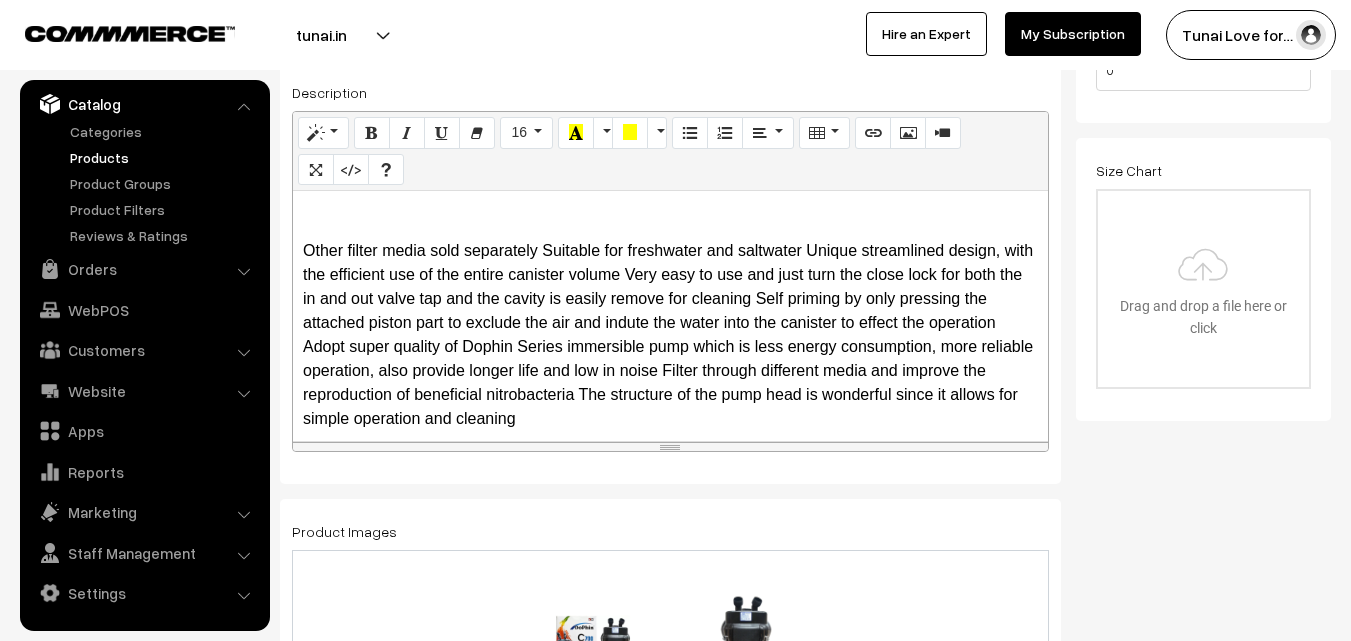 scroll, scrollTop: 0, scrollLeft: 0, axis: both 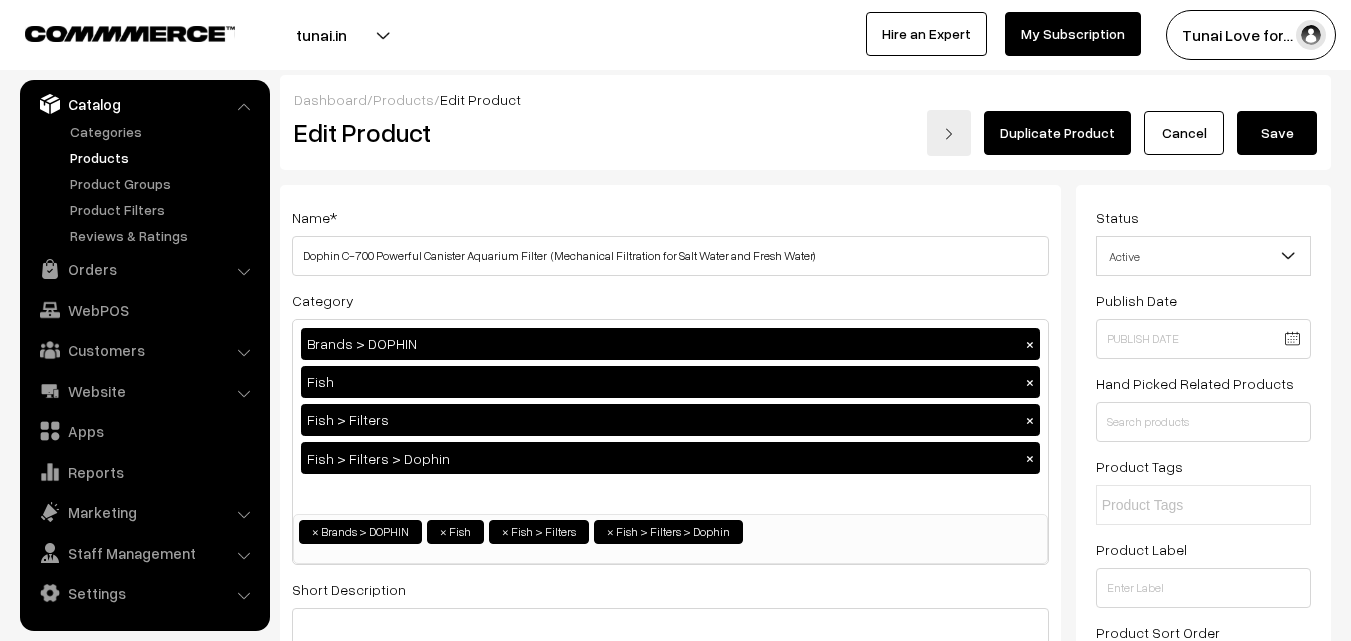 click on "Save" at bounding box center (1277, 133) 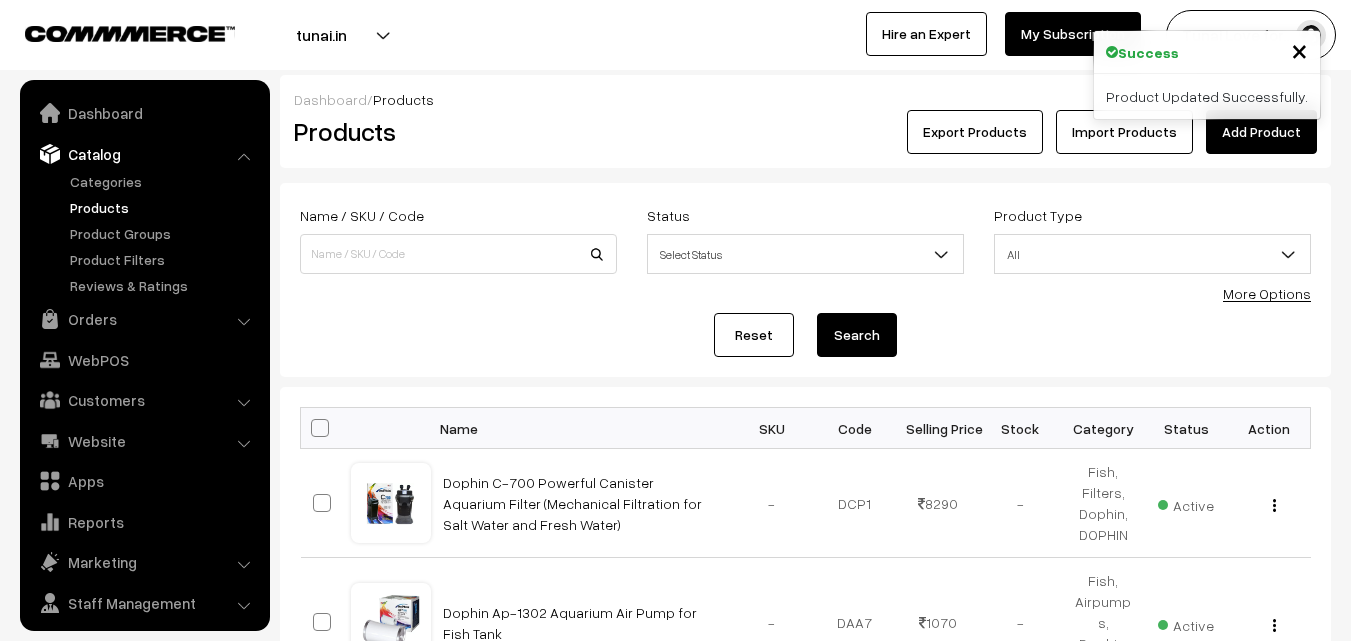 scroll, scrollTop: 0, scrollLeft: 0, axis: both 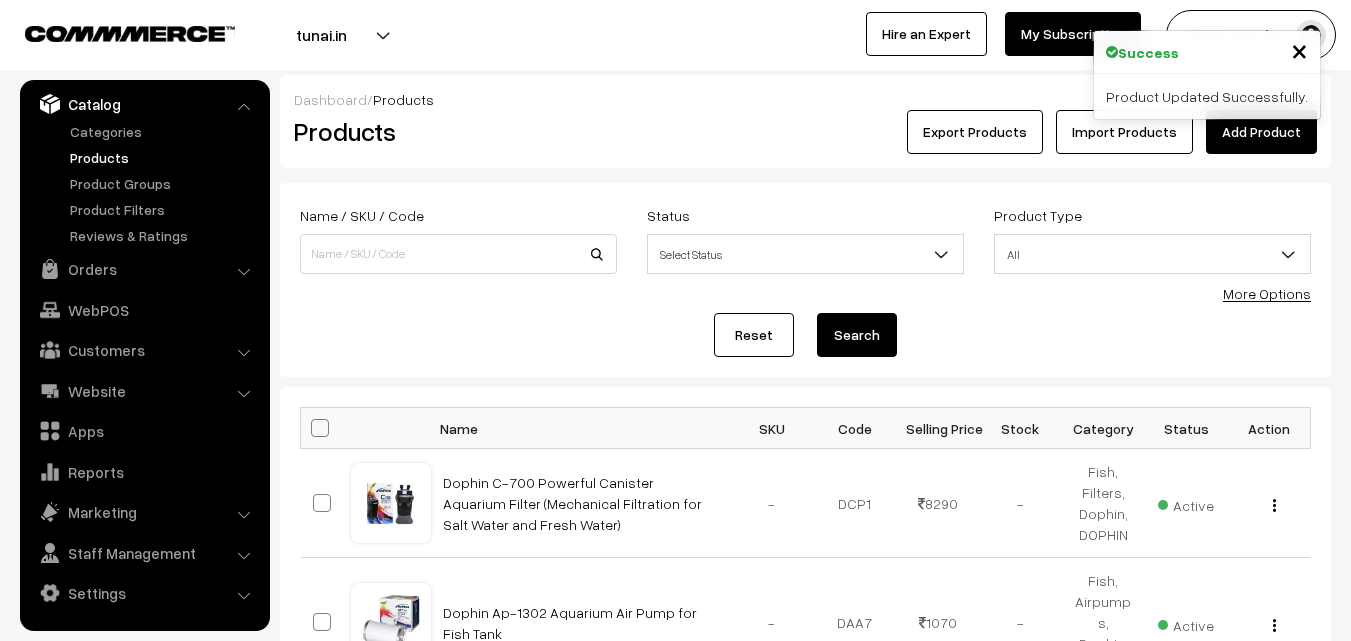 click on "Add Product" at bounding box center (1261, 132) 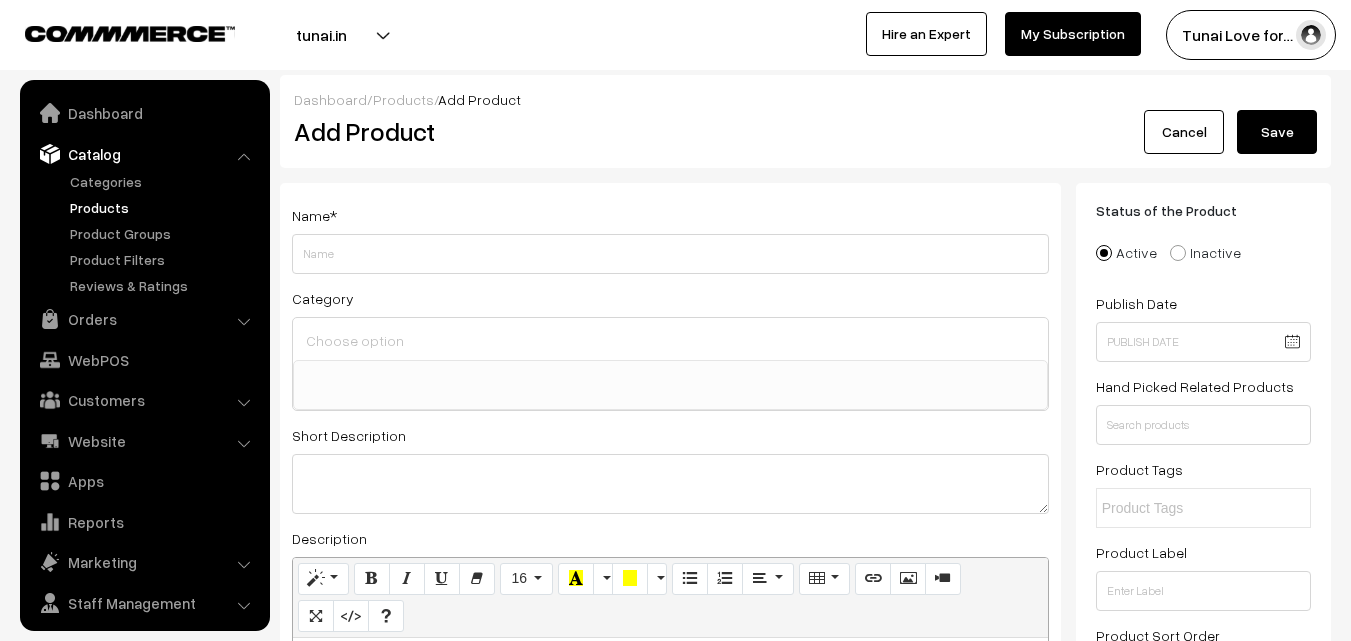 select 